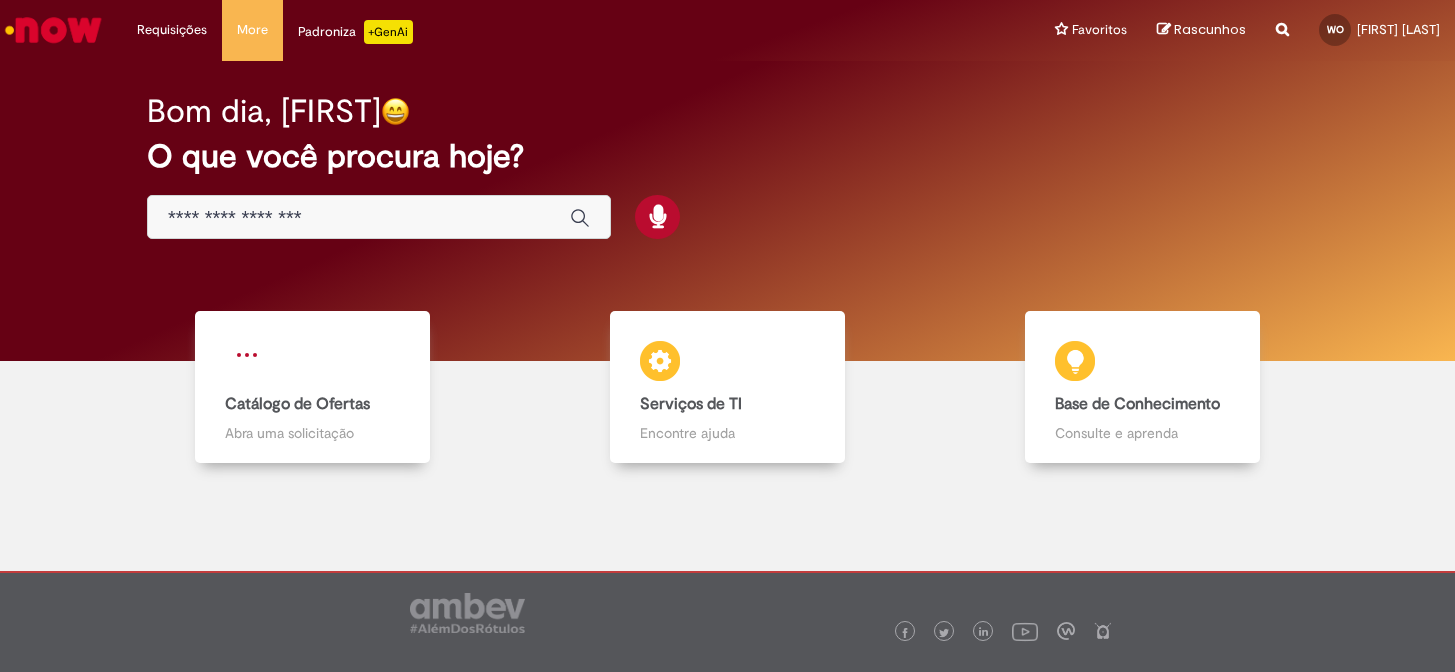 scroll, scrollTop: 0, scrollLeft: 0, axis: both 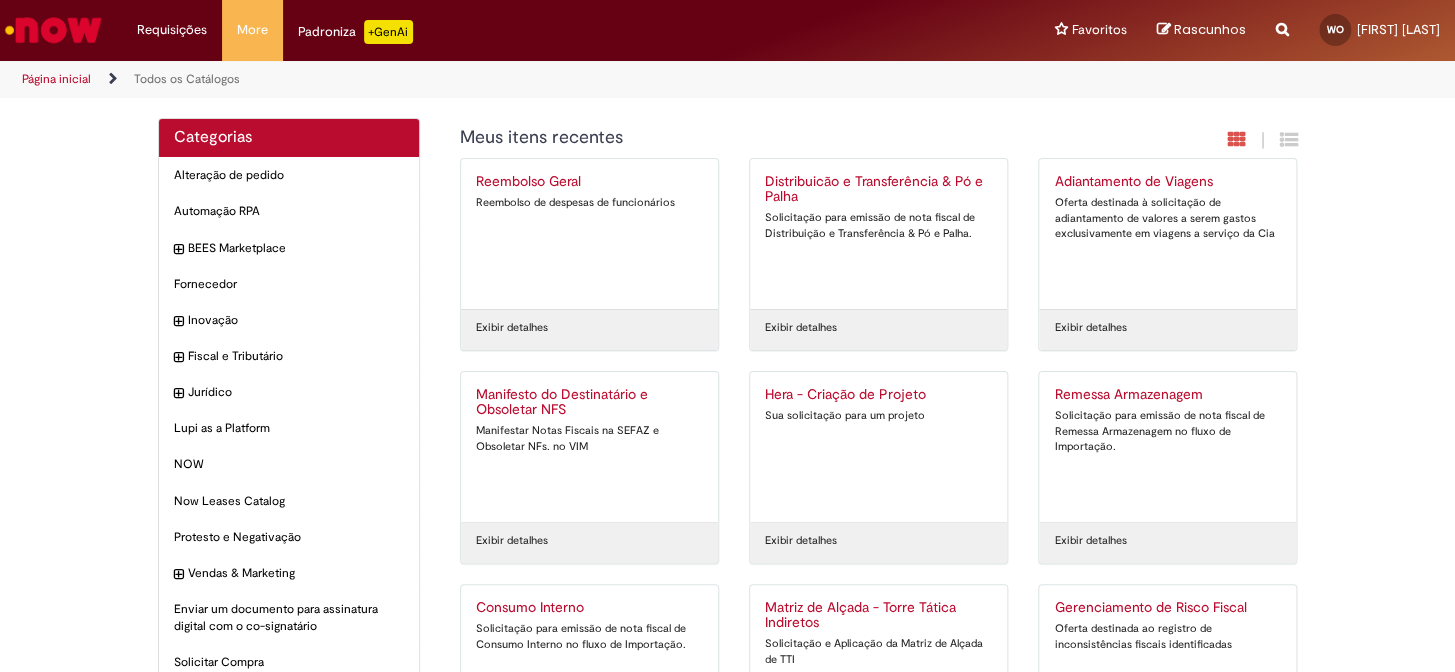 click on "Solicitação para emissão de nota fiscal de Distribuição e Transferência  & Pó e Palha." at bounding box center (878, 225) 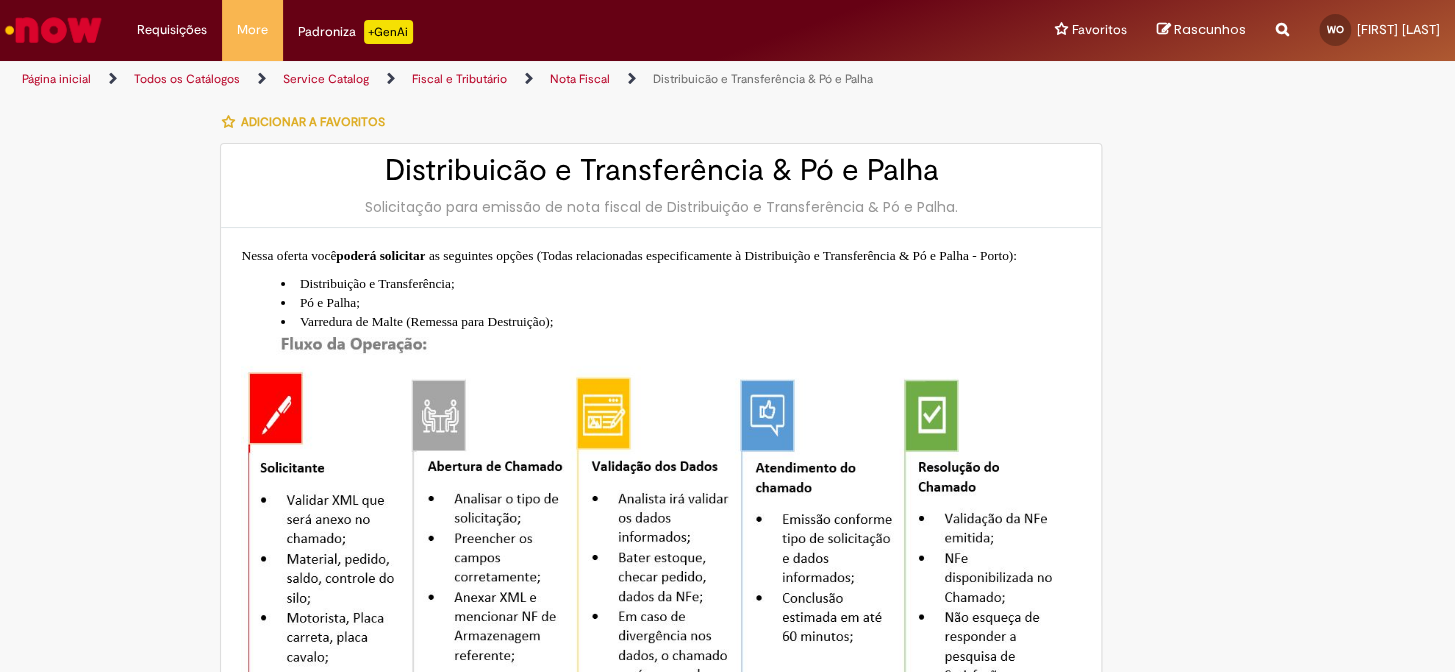 type on "**********" 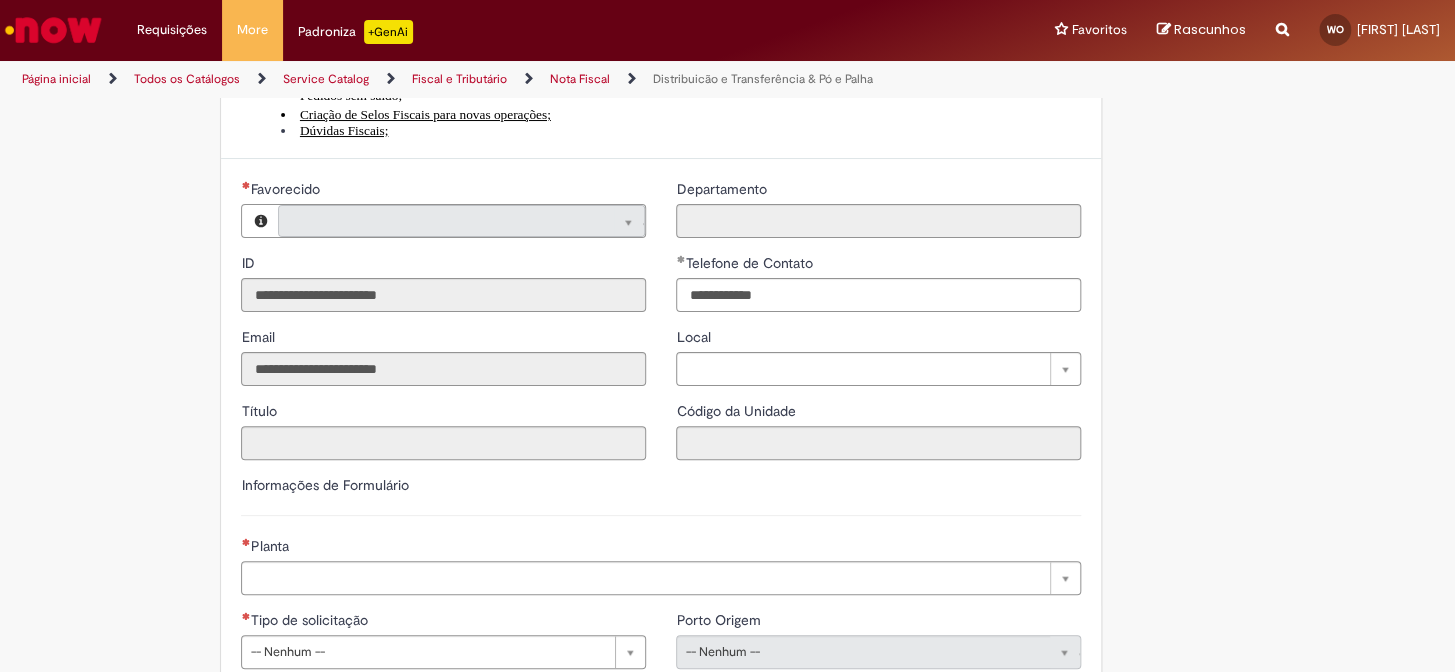 type on "**********" 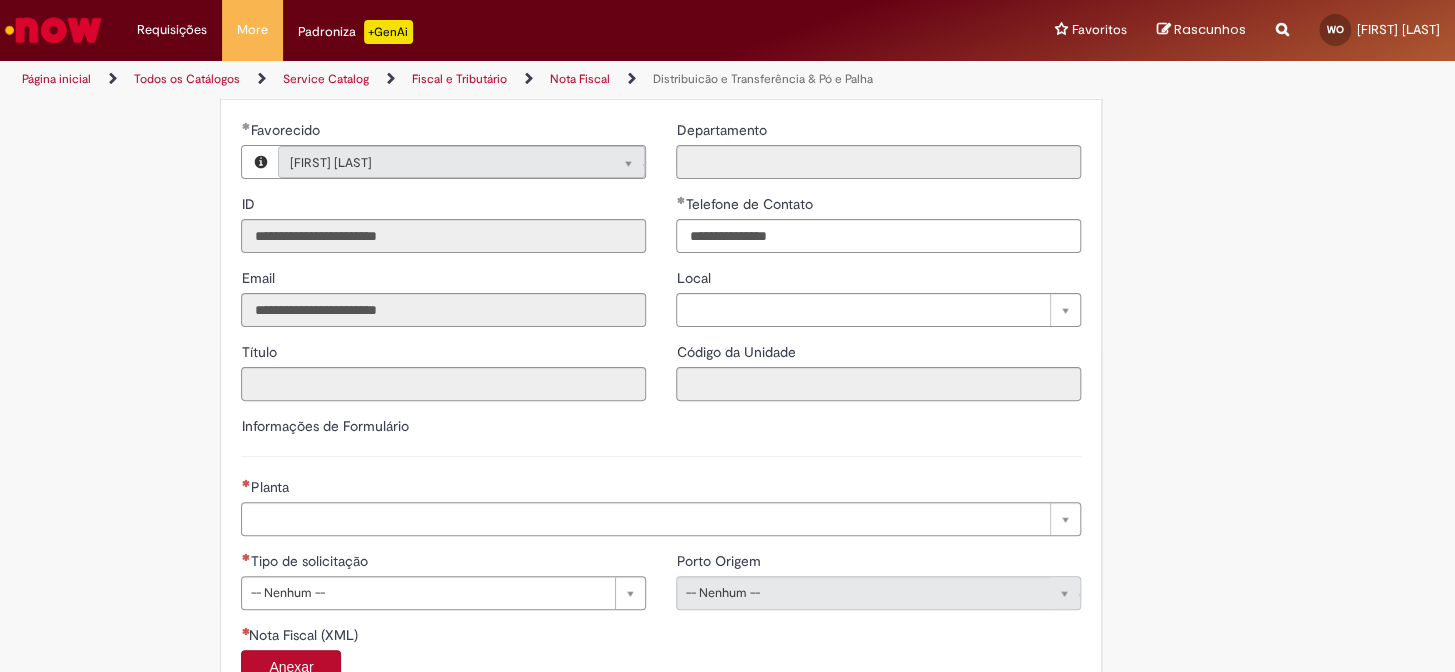 scroll, scrollTop: 1085, scrollLeft: 0, axis: vertical 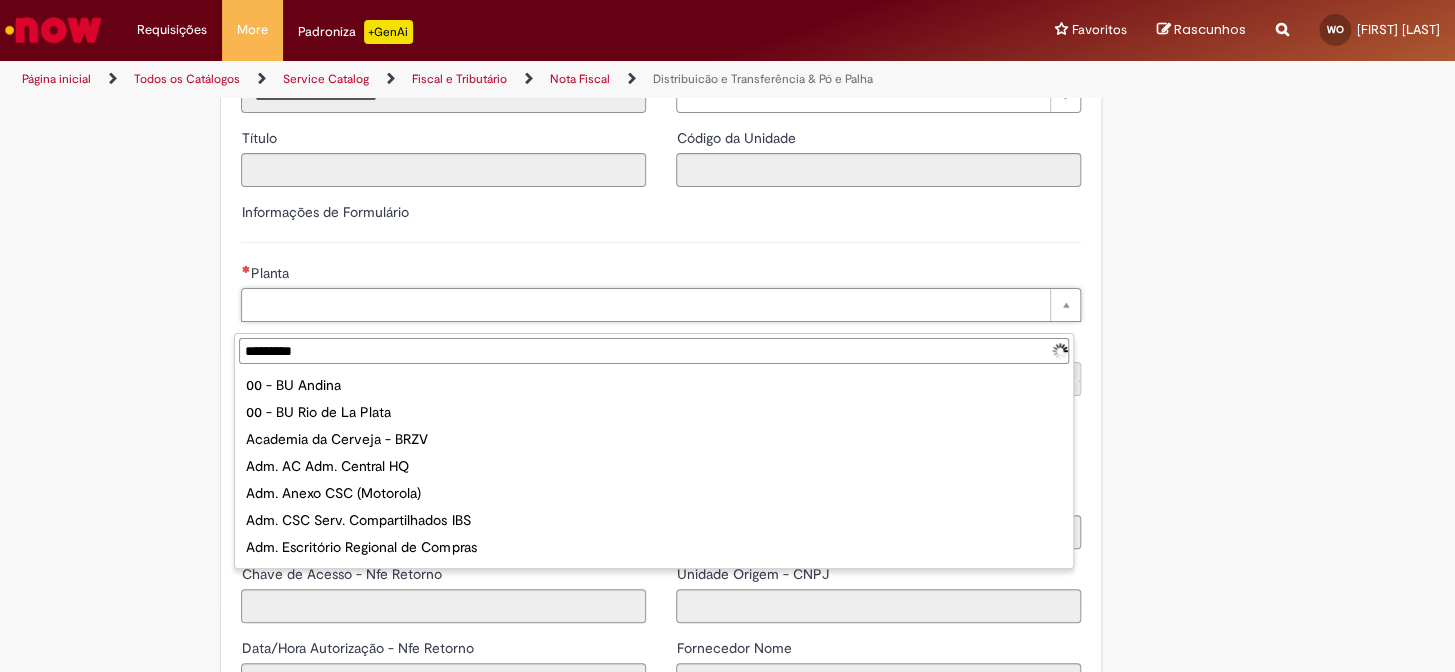 type on "**********" 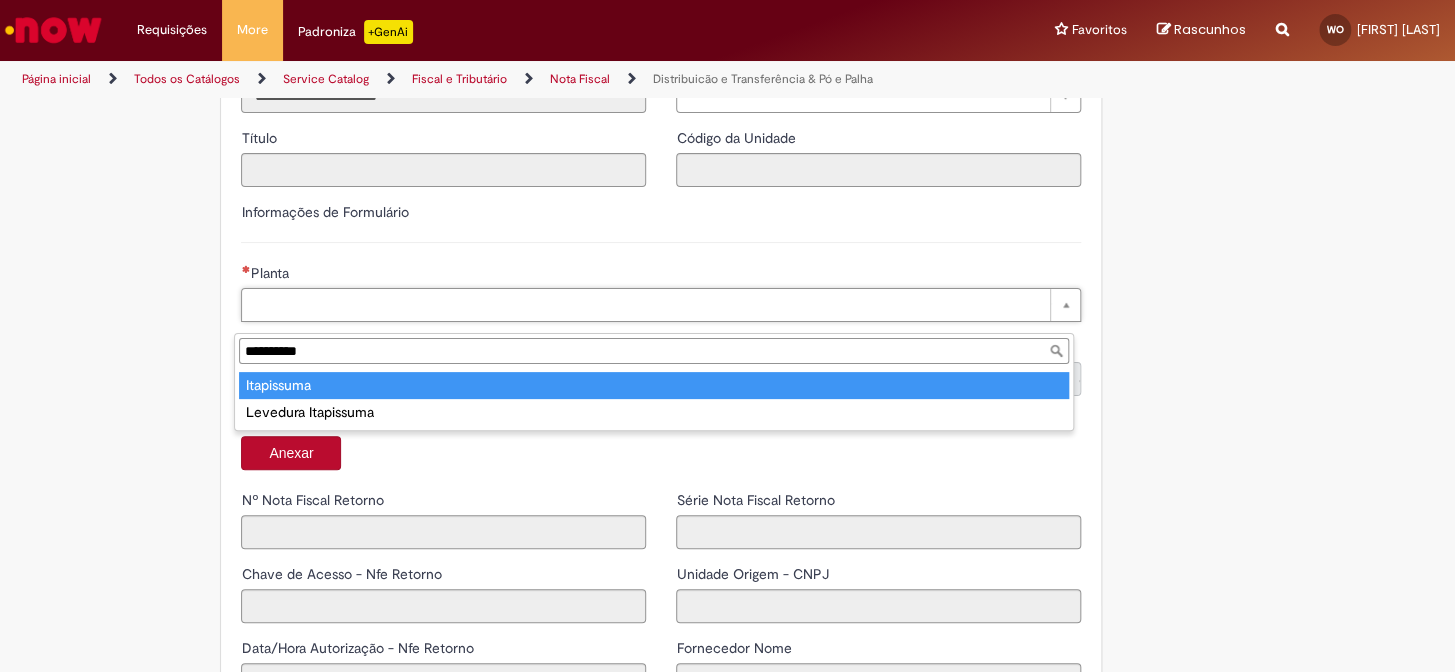 type on "**********" 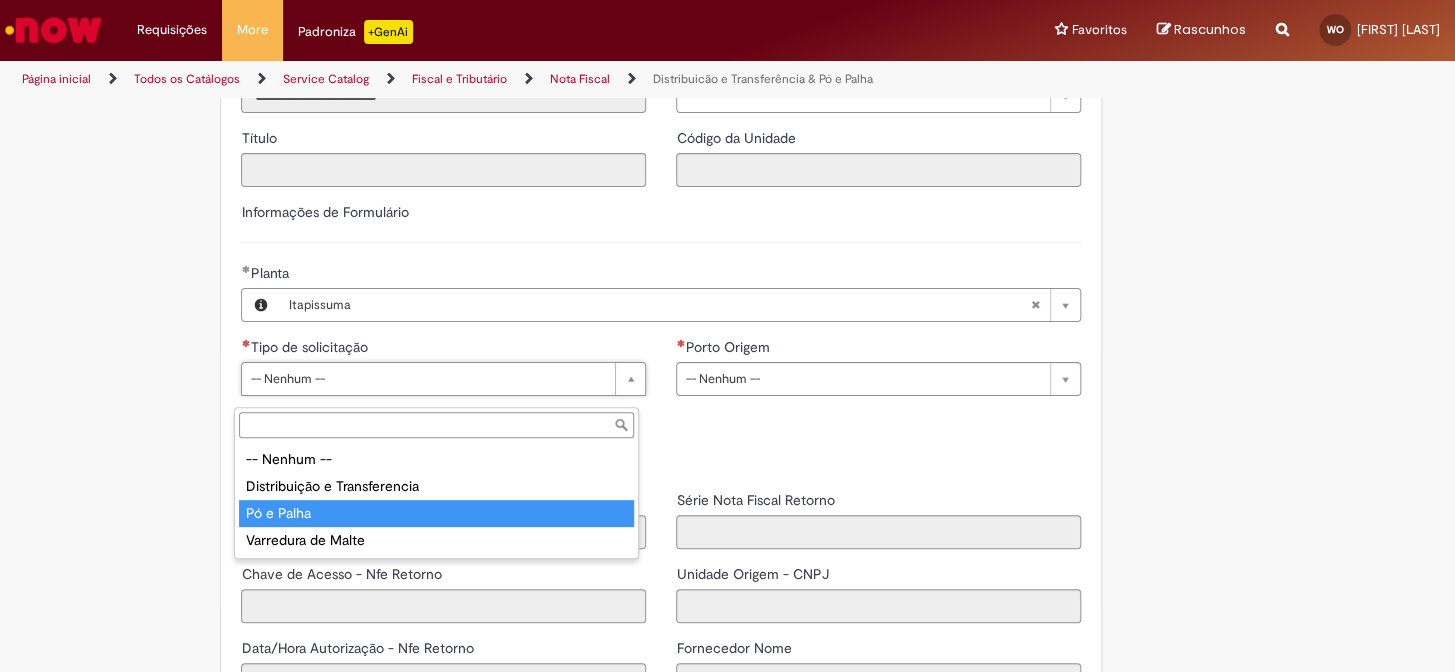 type on "**********" 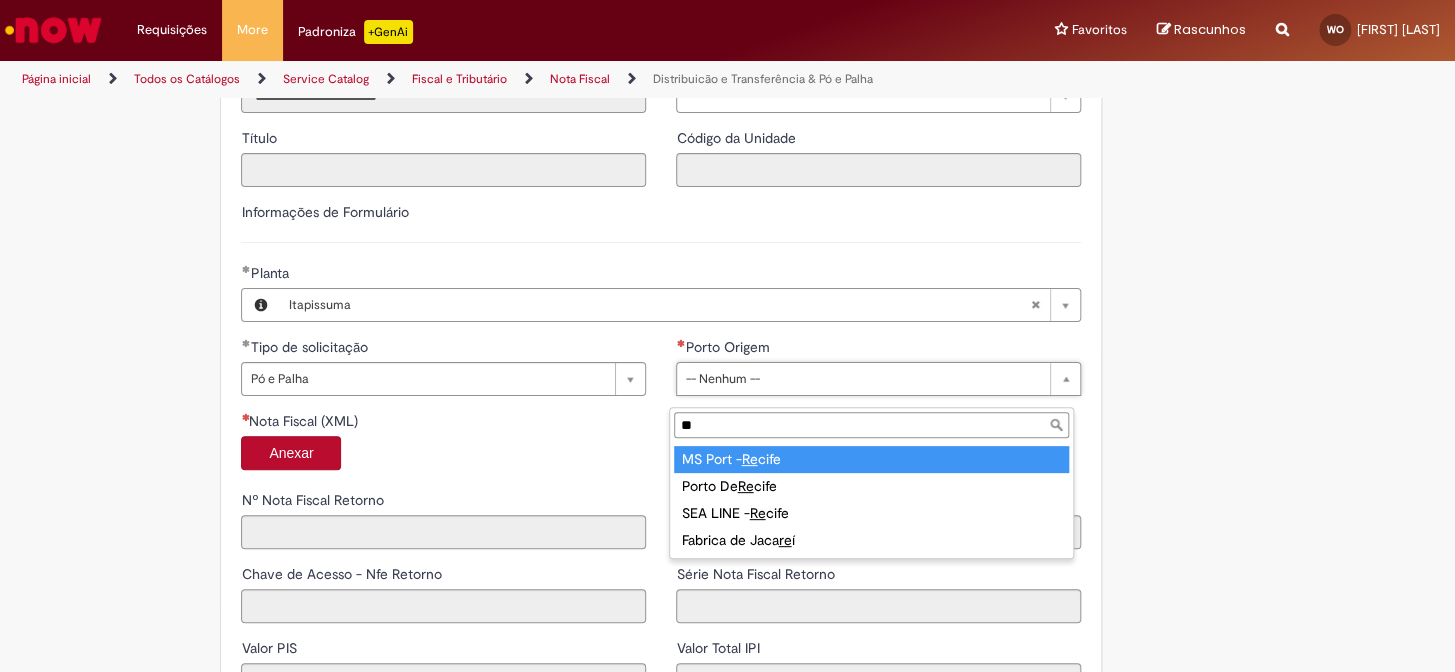 type on "***" 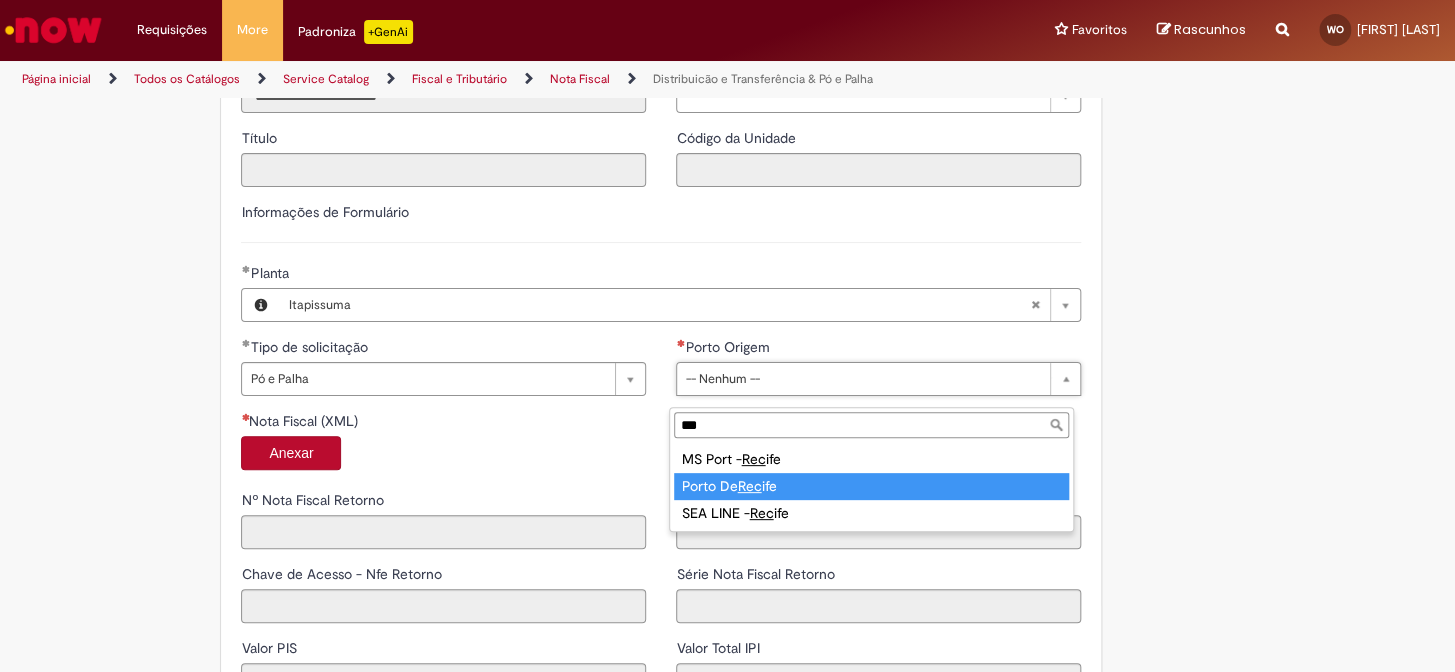 type on "**********" 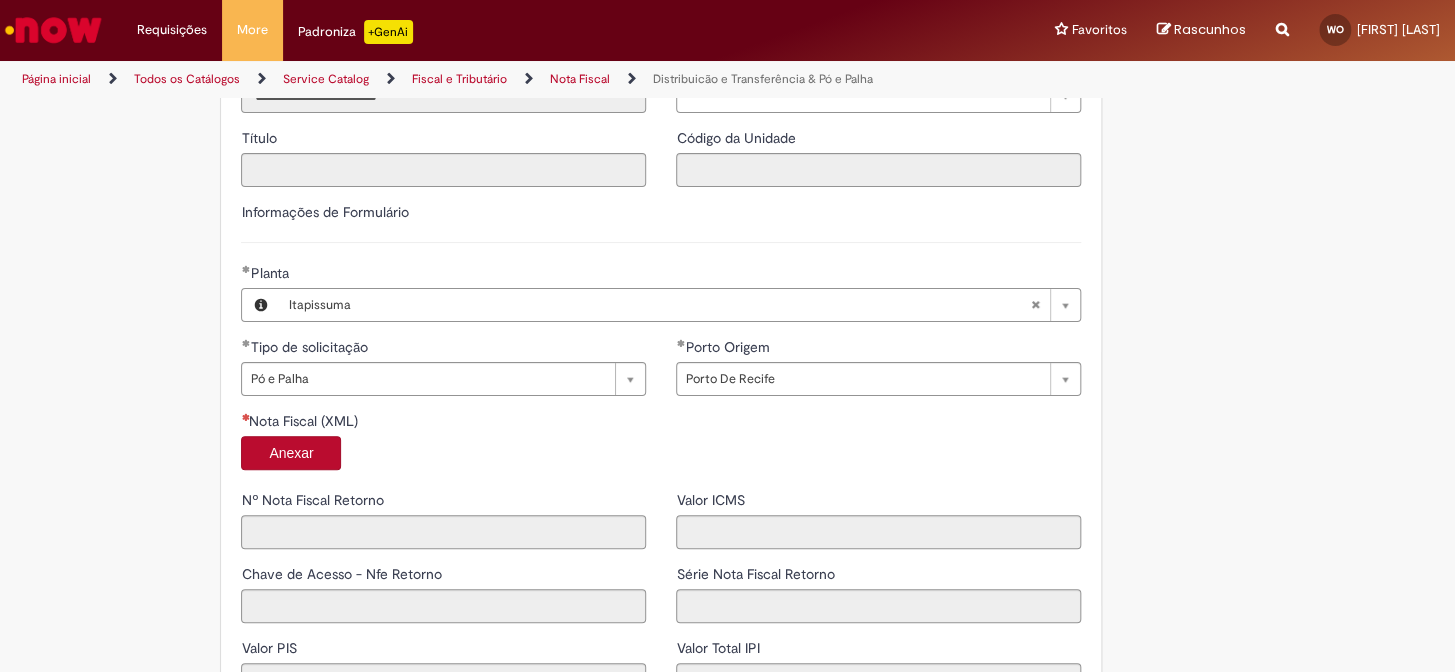 click on "Anexar" at bounding box center (291, 453) 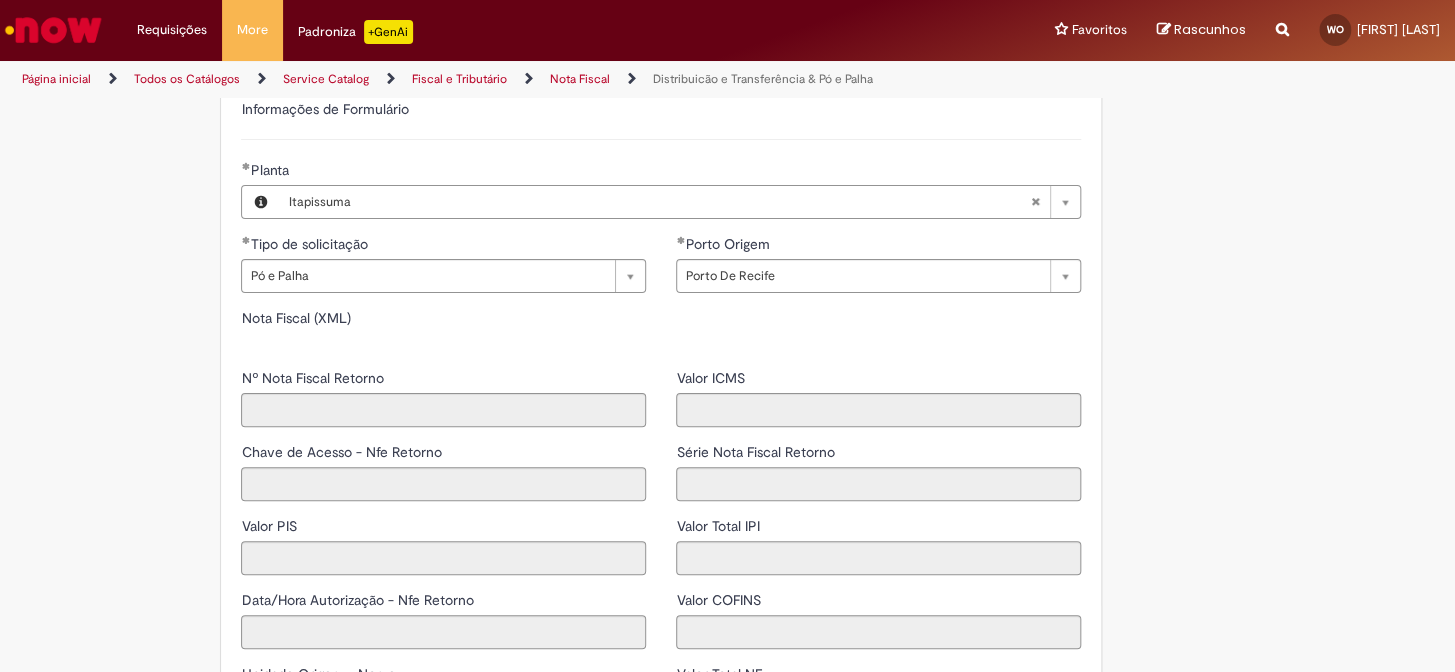 type on "*****" 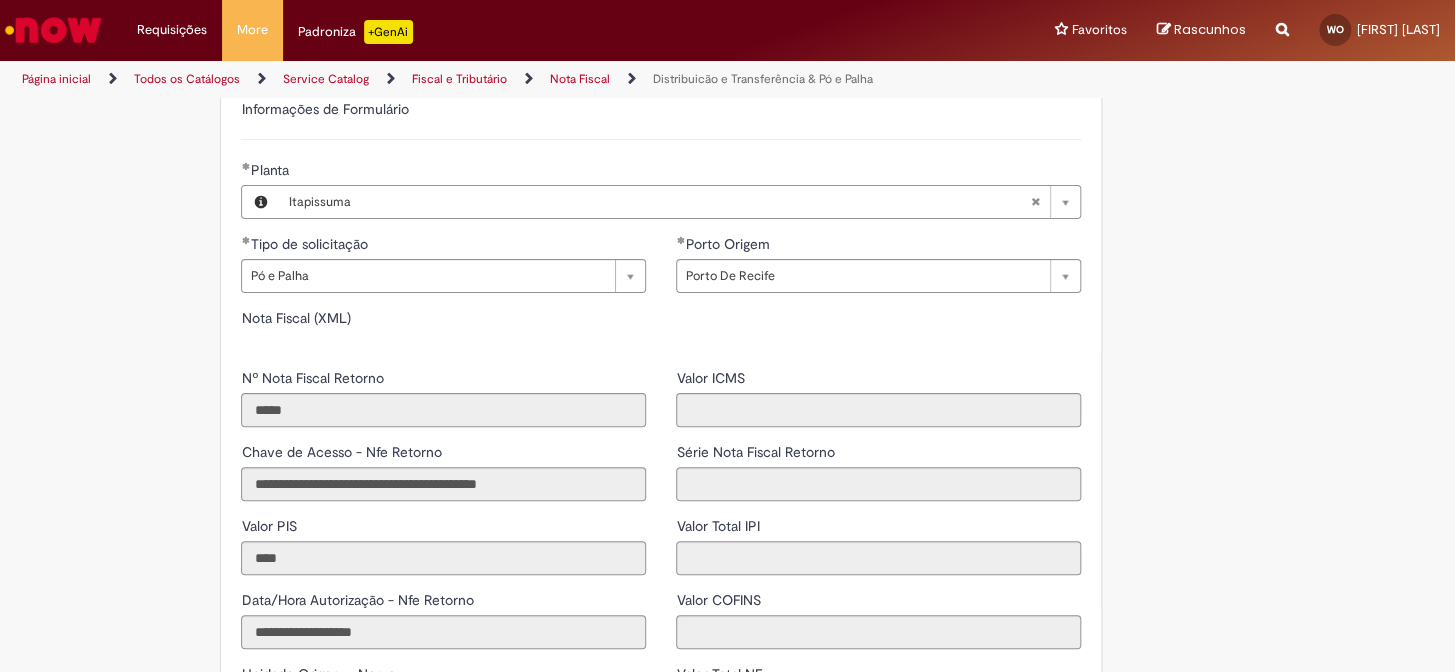 type on "**********" 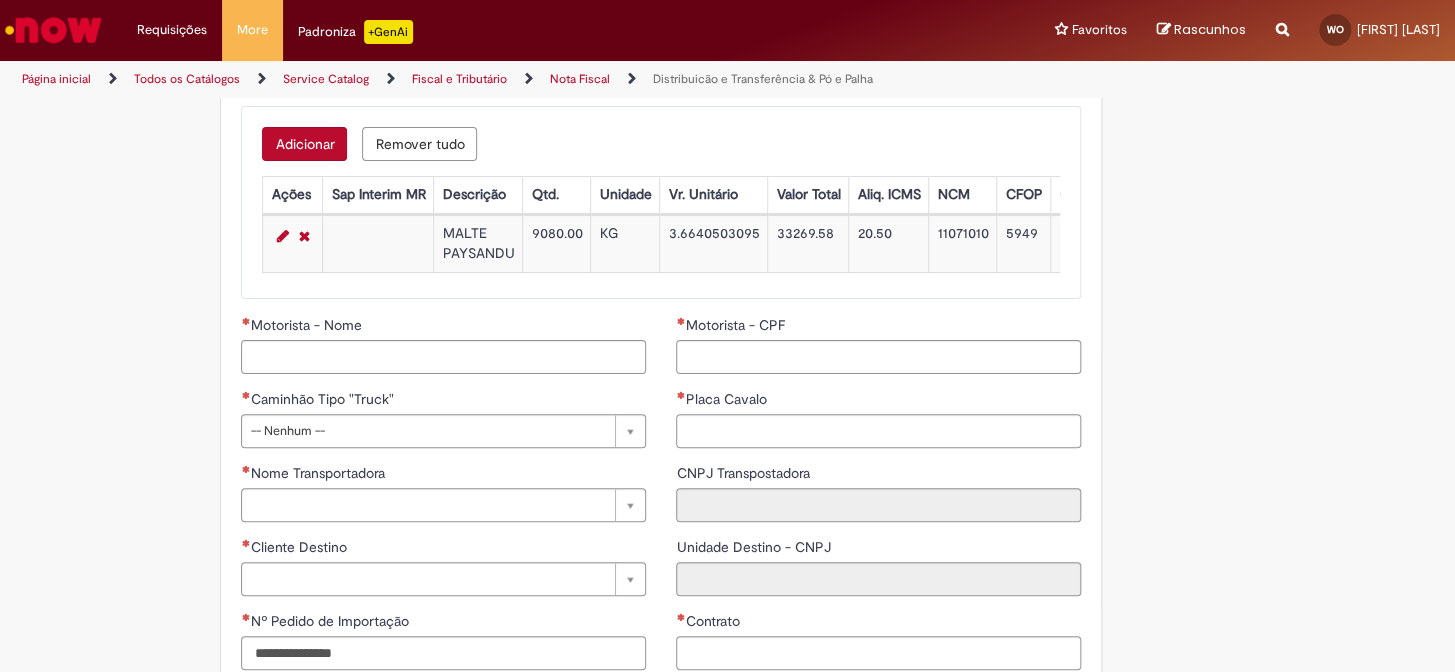 scroll, scrollTop: 2128, scrollLeft: 0, axis: vertical 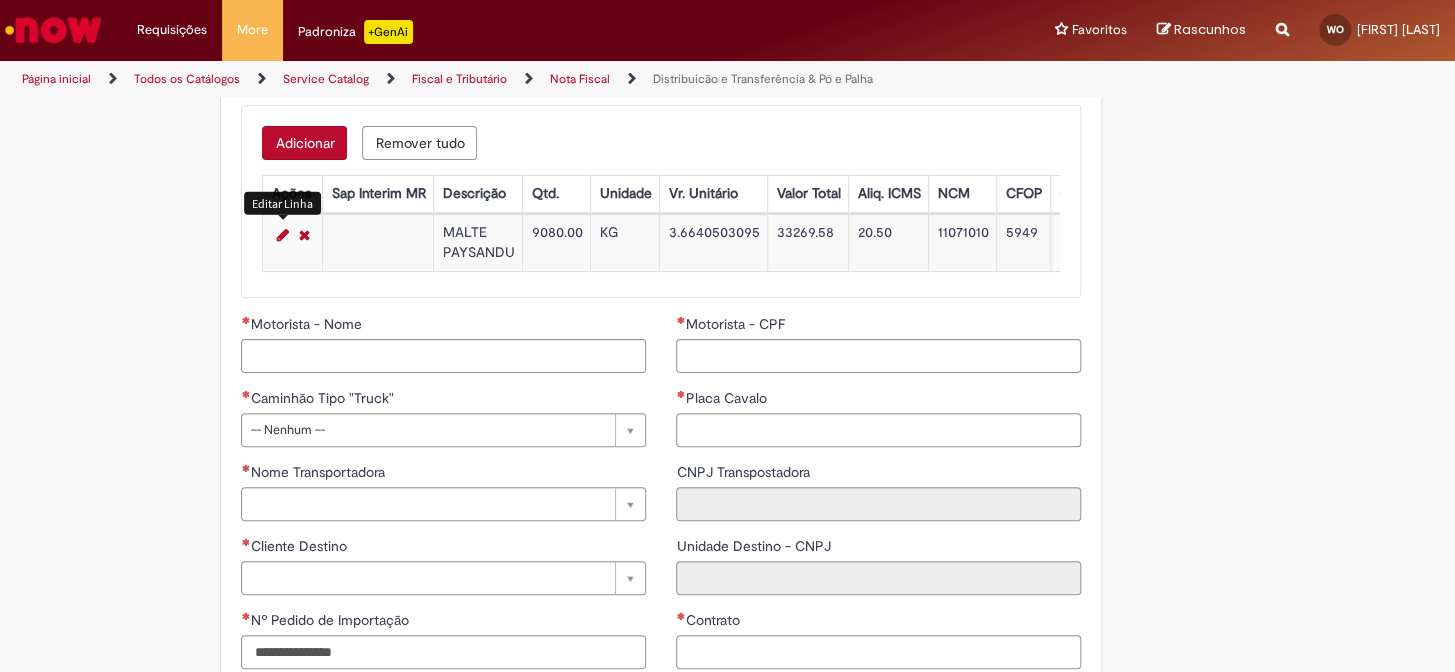 click at bounding box center [282, 235] 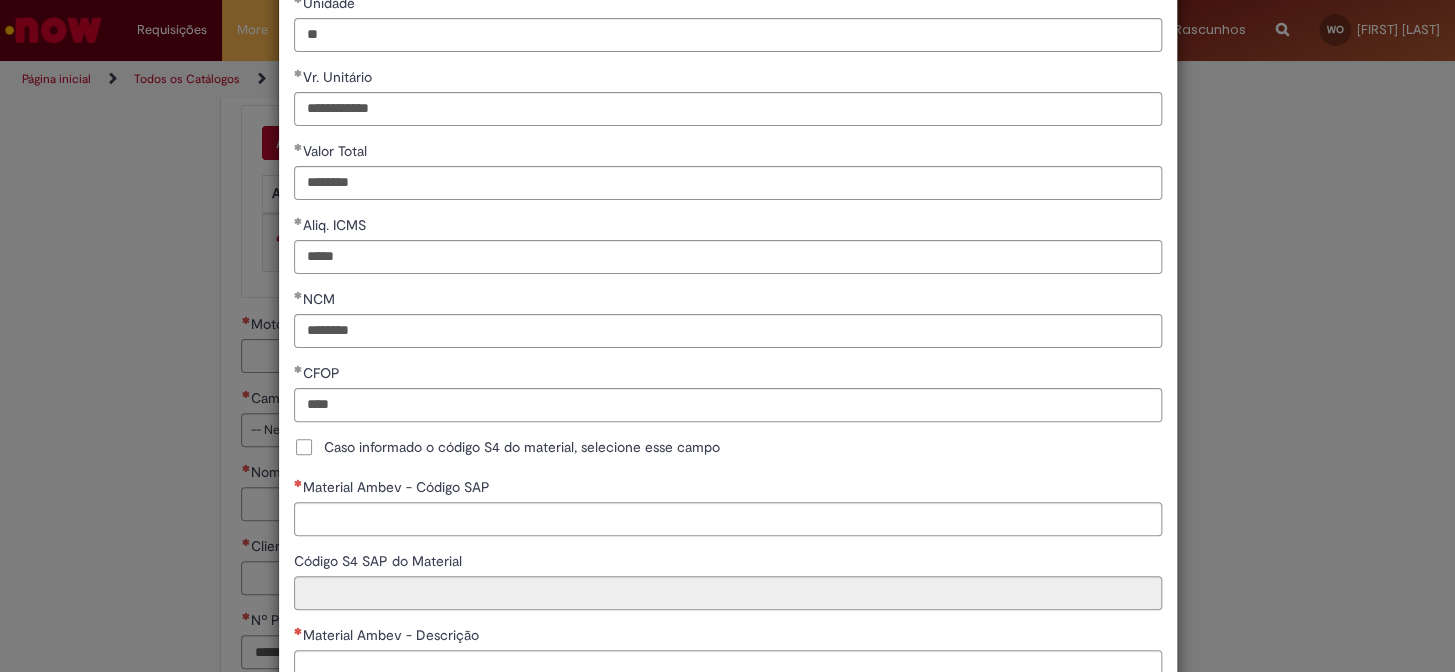 scroll, scrollTop: 469, scrollLeft: 0, axis: vertical 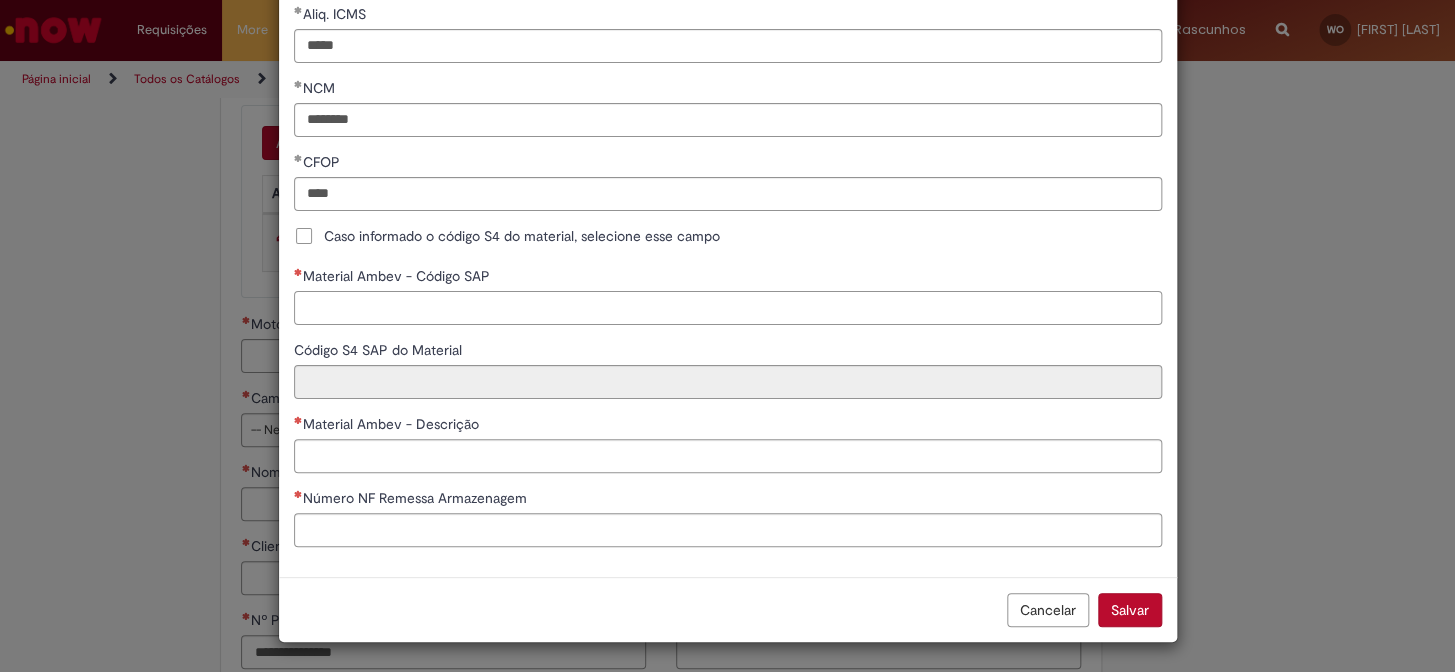click on "Material Ambev - Código SAP" at bounding box center (728, 308) 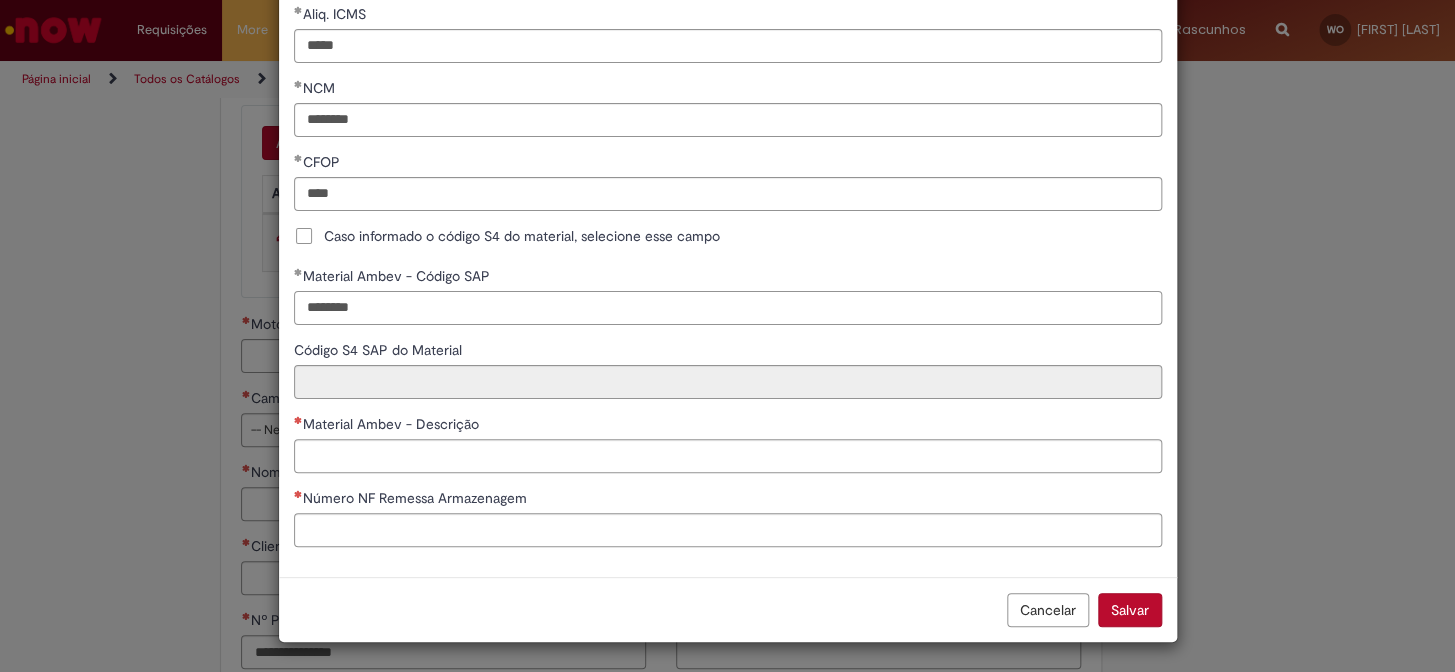 type on "********" 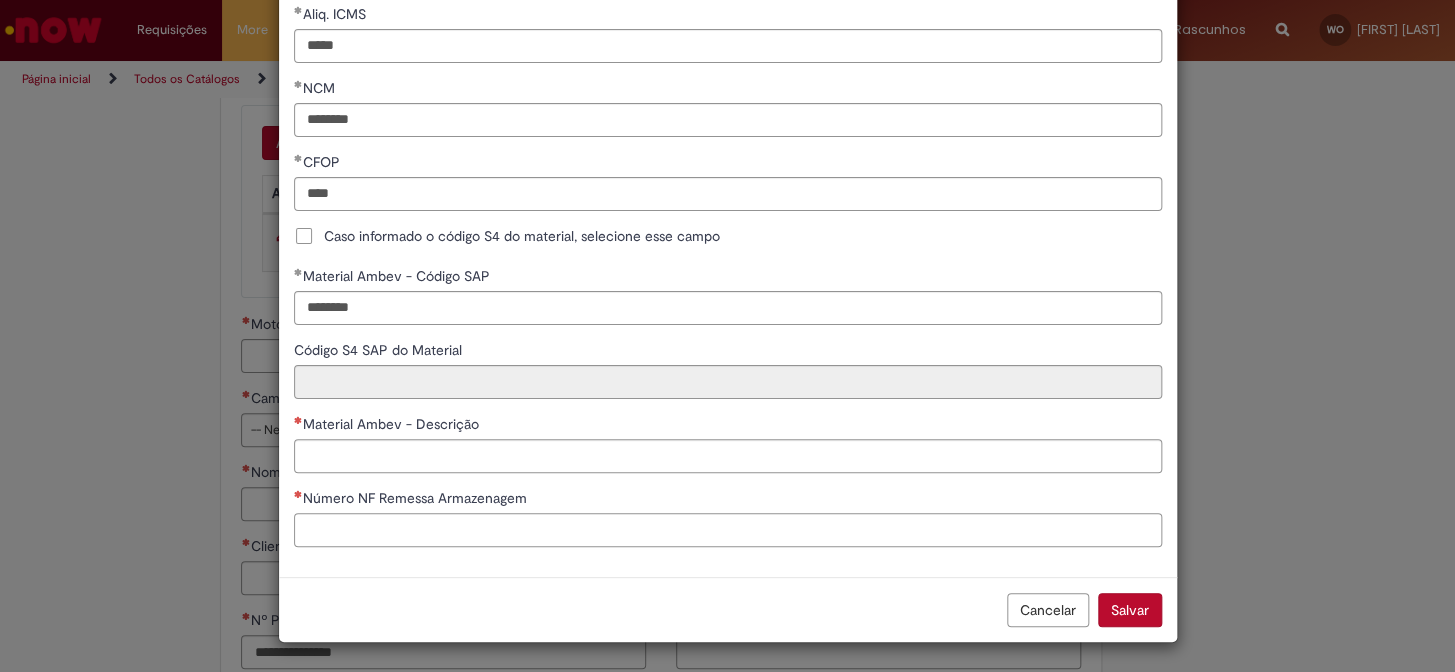 type on "**********" 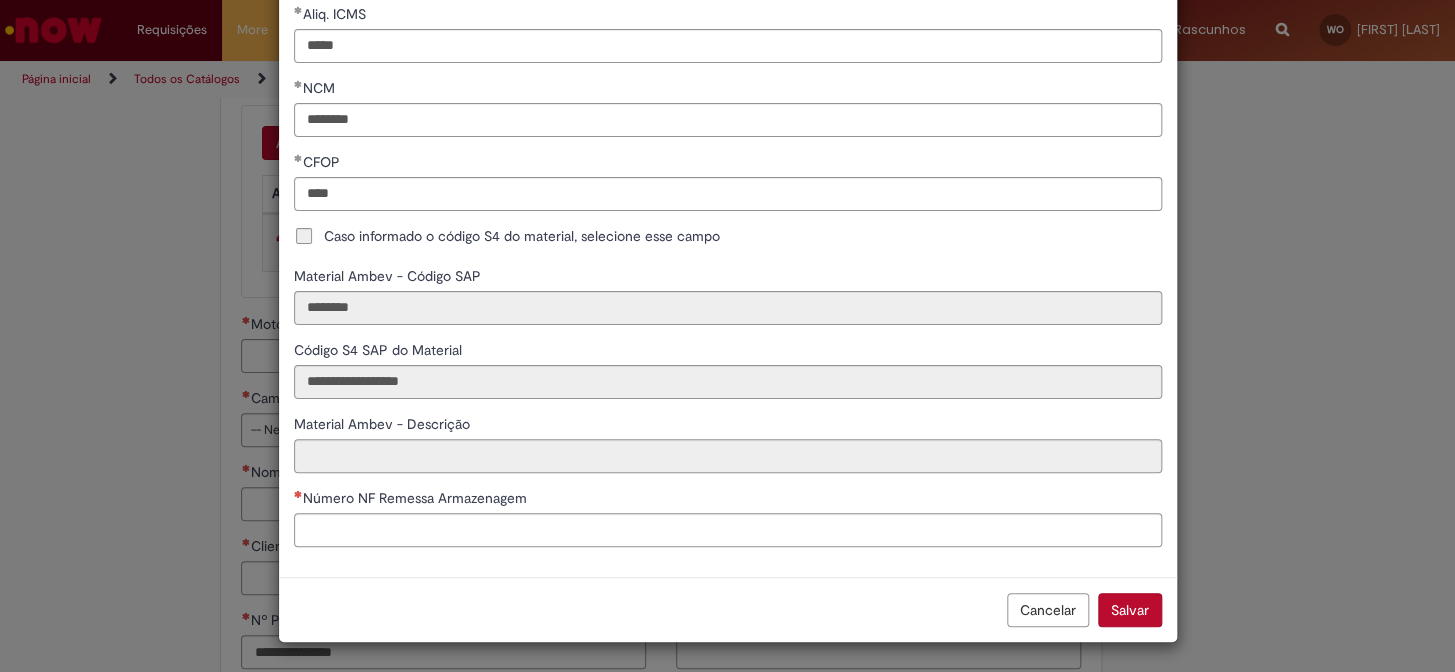 type on "**********" 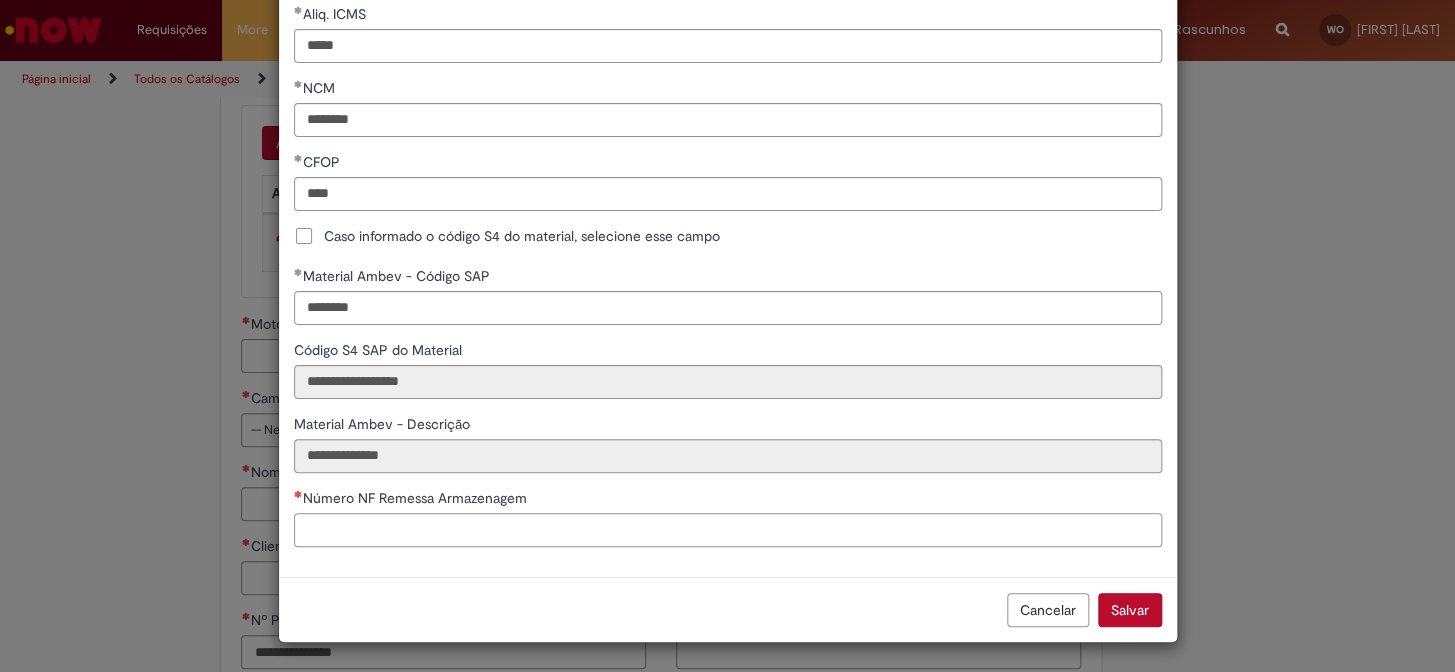 paste on "******" 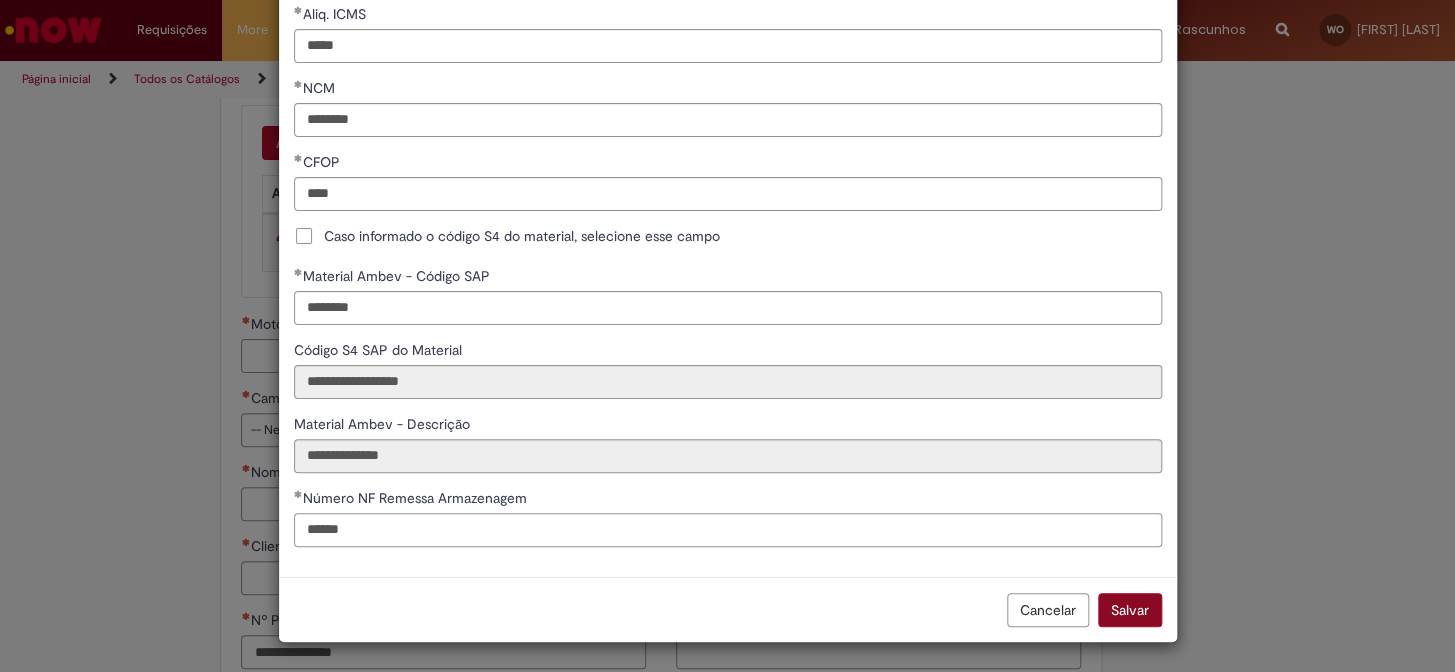 type on "******" 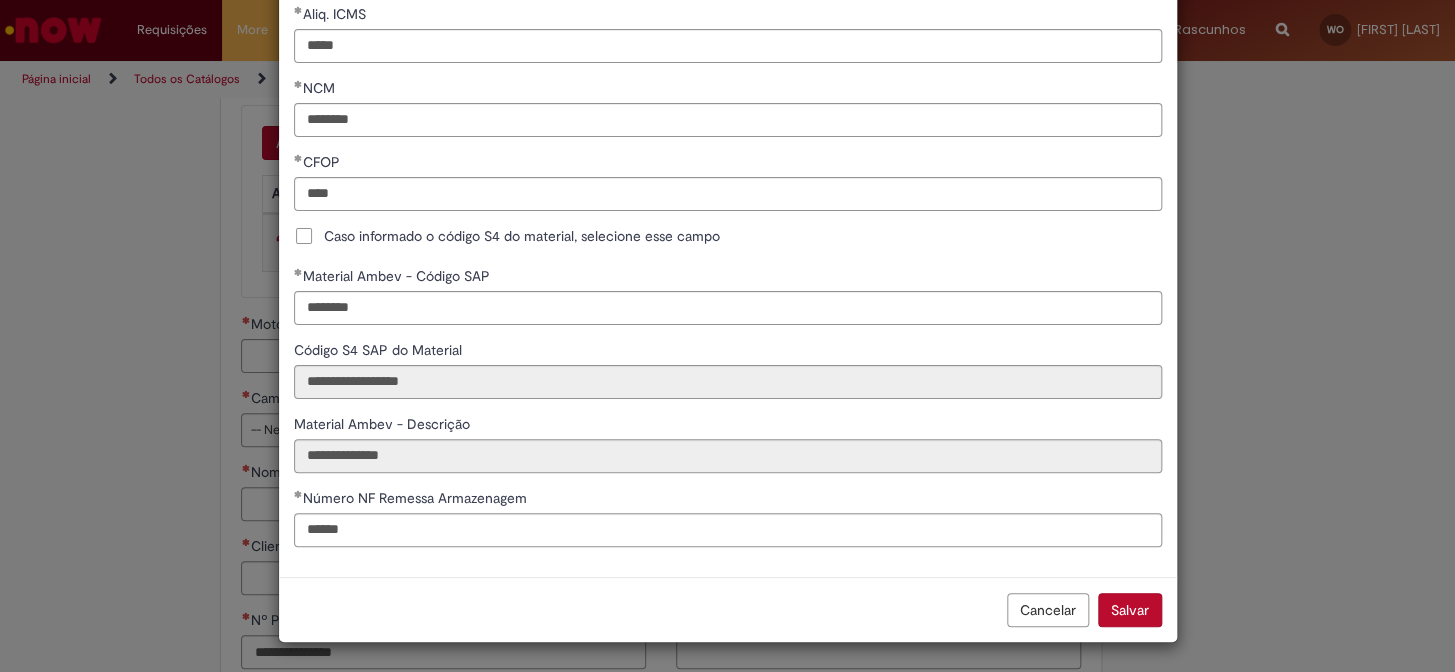 click on "Salvar" at bounding box center [1130, 610] 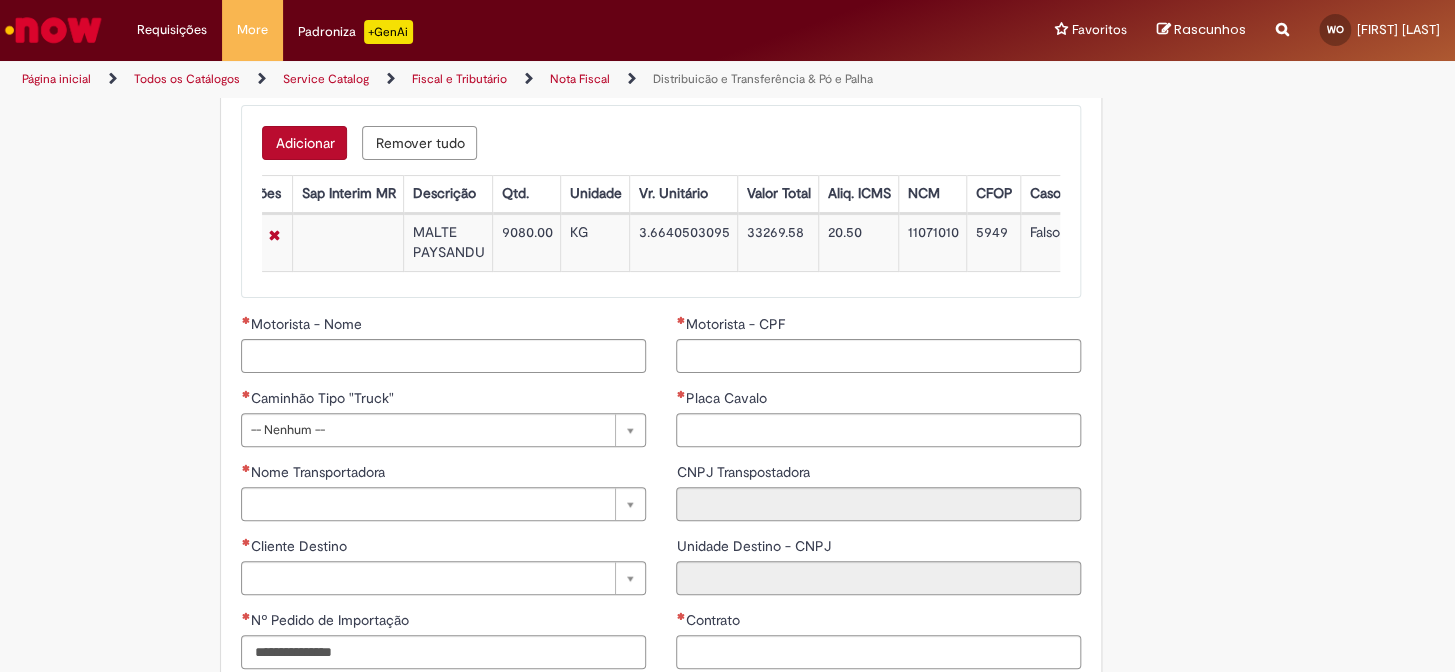 scroll, scrollTop: 0, scrollLeft: 0, axis: both 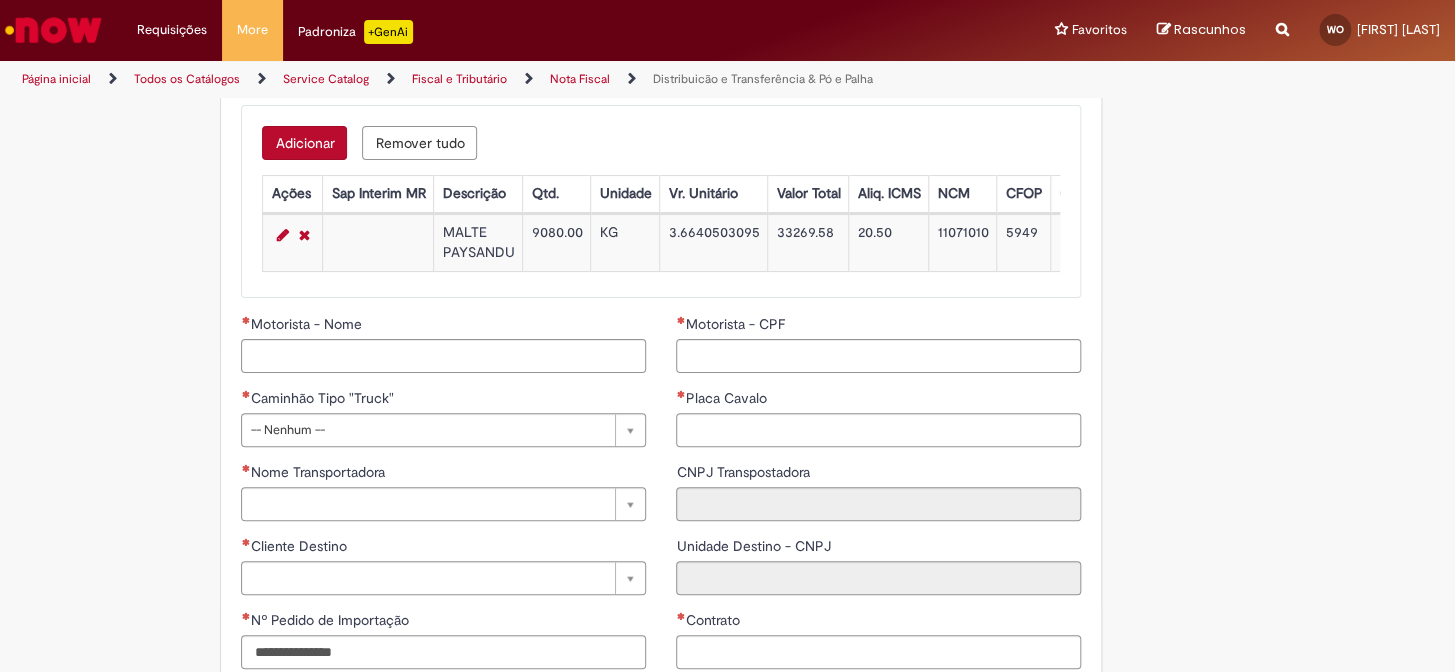 drag, startPoint x: 532, startPoint y: 290, endPoint x: 505, endPoint y: 302, distance: 29.546574 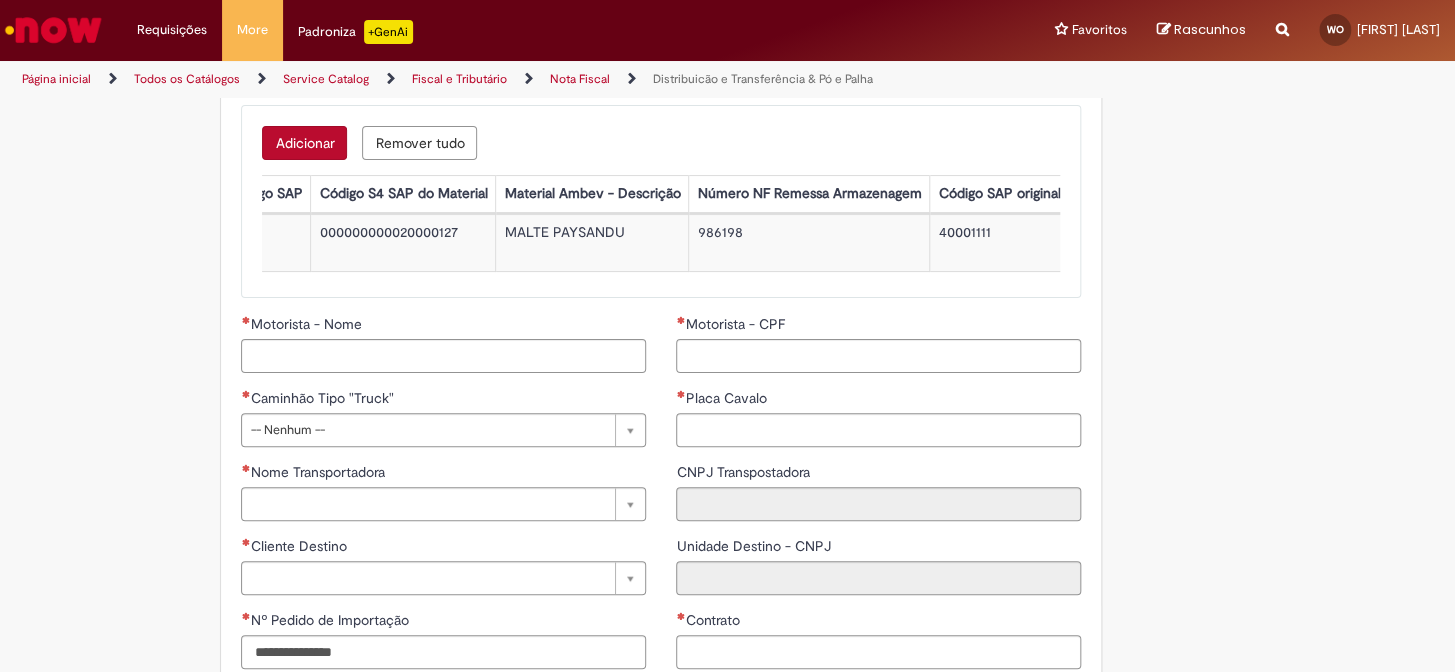 scroll, scrollTop: 0, scrollLeft: 1367, axis: horizontal 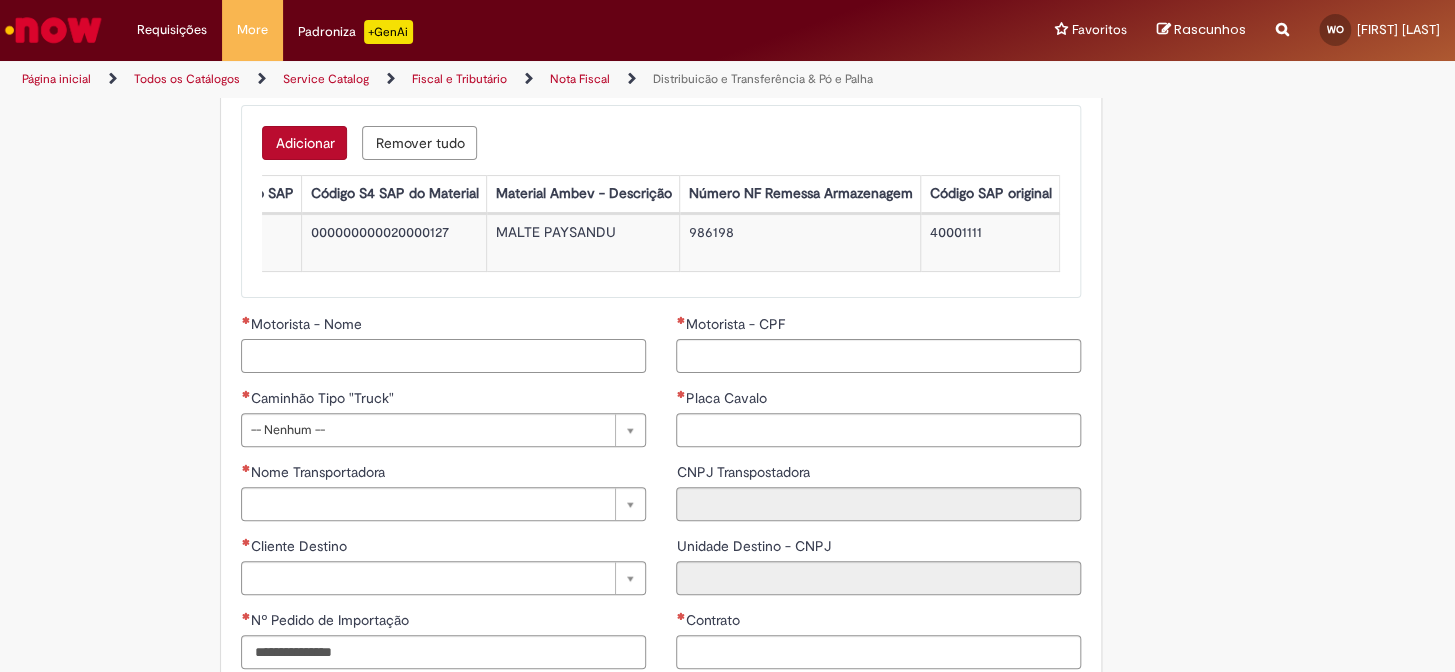 click on "Motorista - Nome" at bounding box center (443, 356) 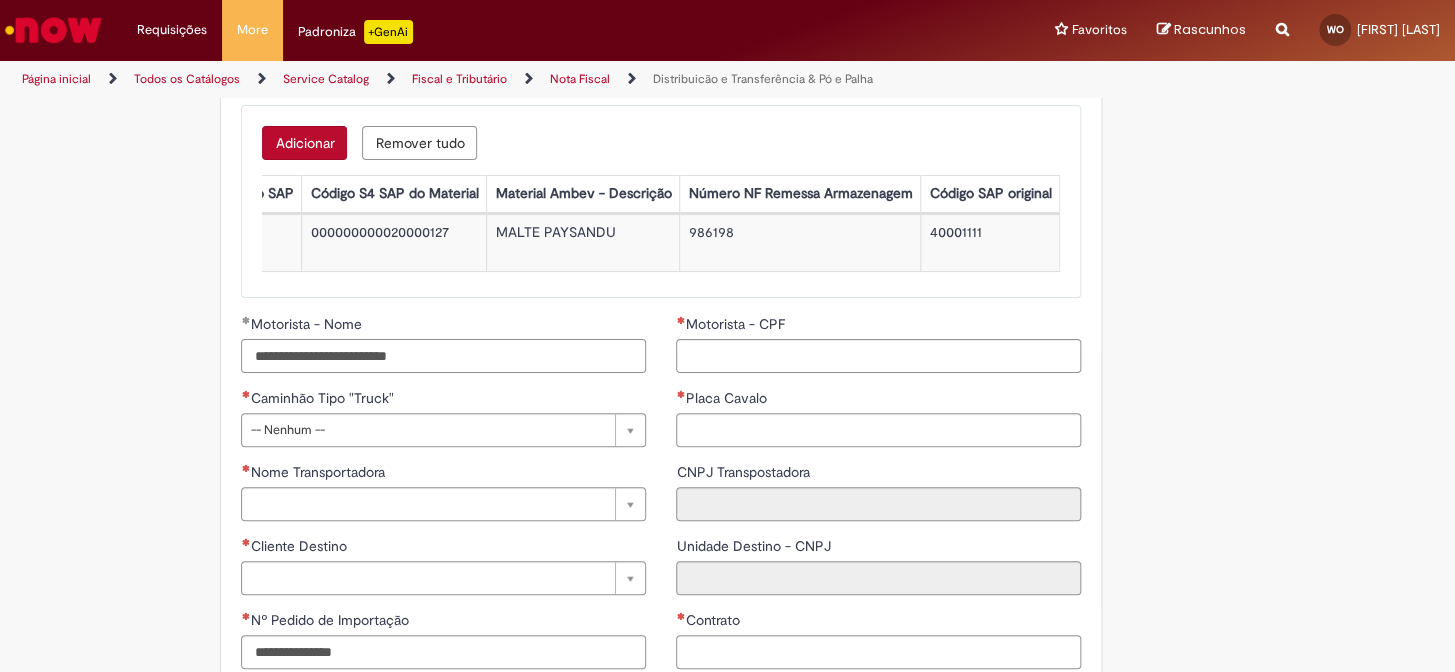 type on "**********" 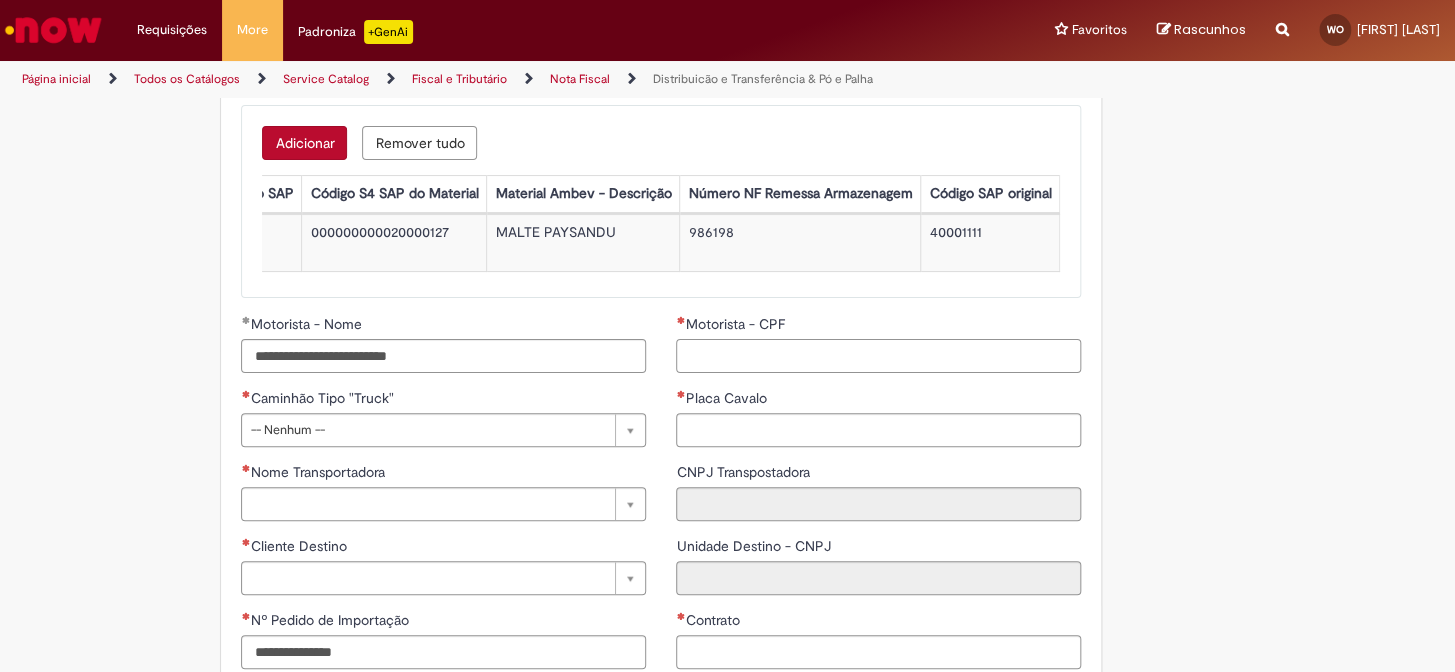 click on "Motorista - CPF" at bounding box center (878, 356) 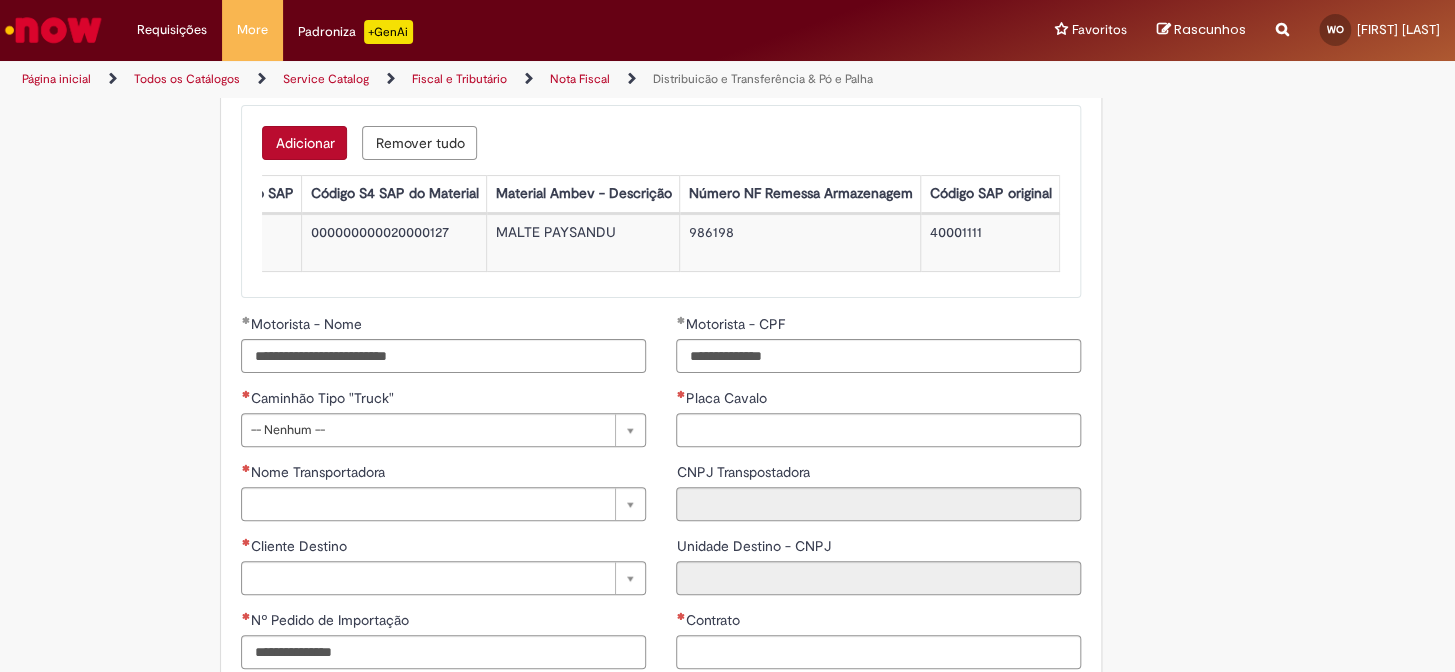 type on "**********" 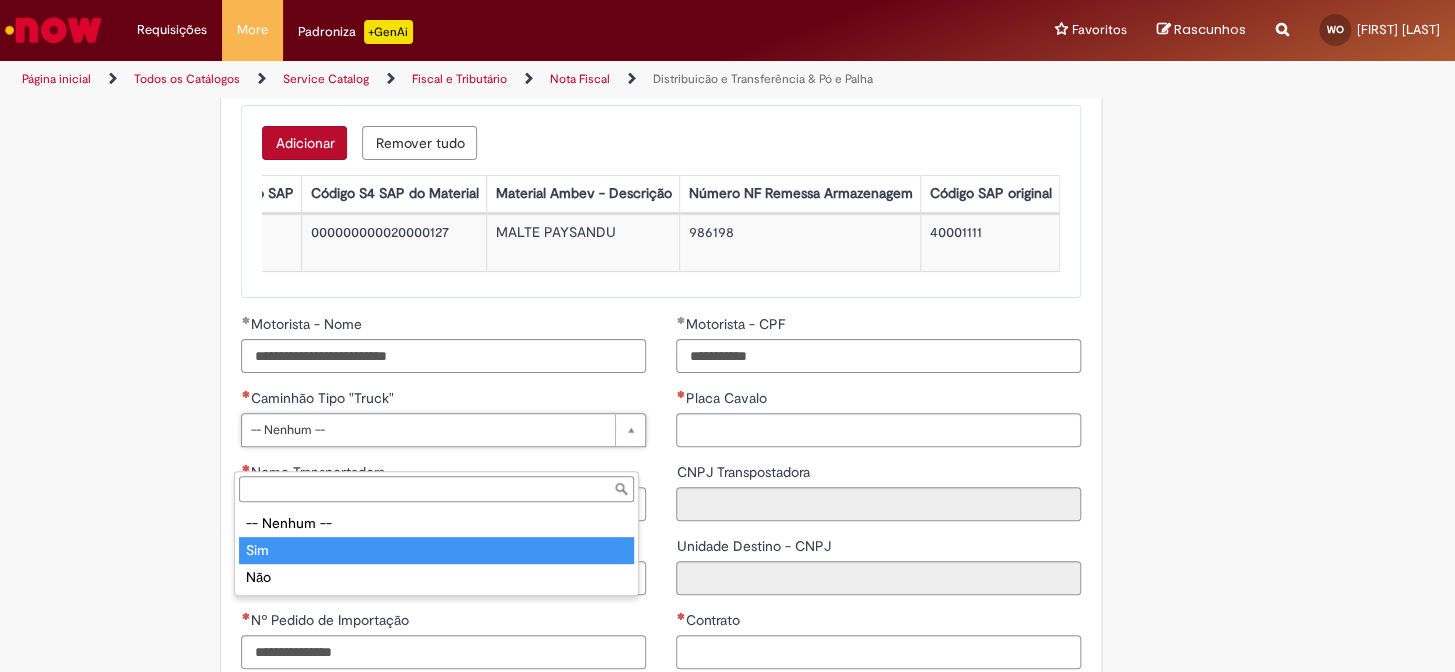 type on "***" 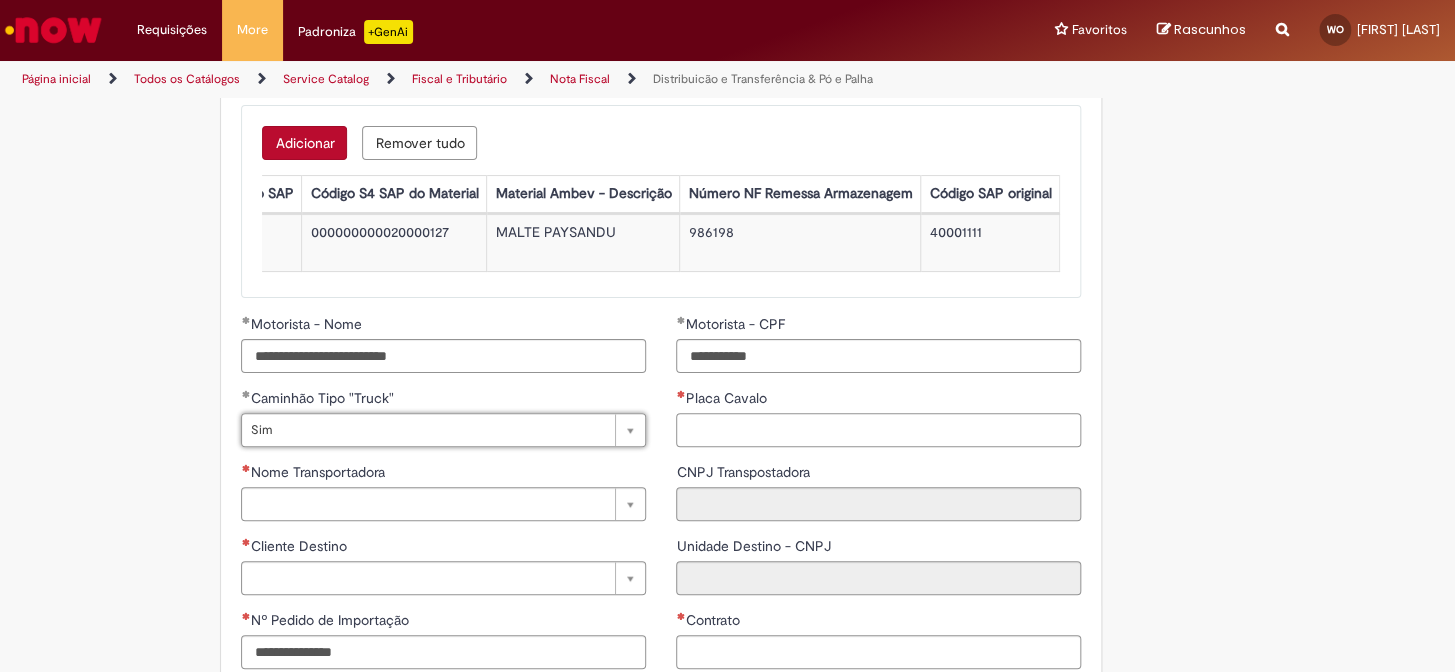 click on "Placa Cavalo" at bounding box center (878, 430) 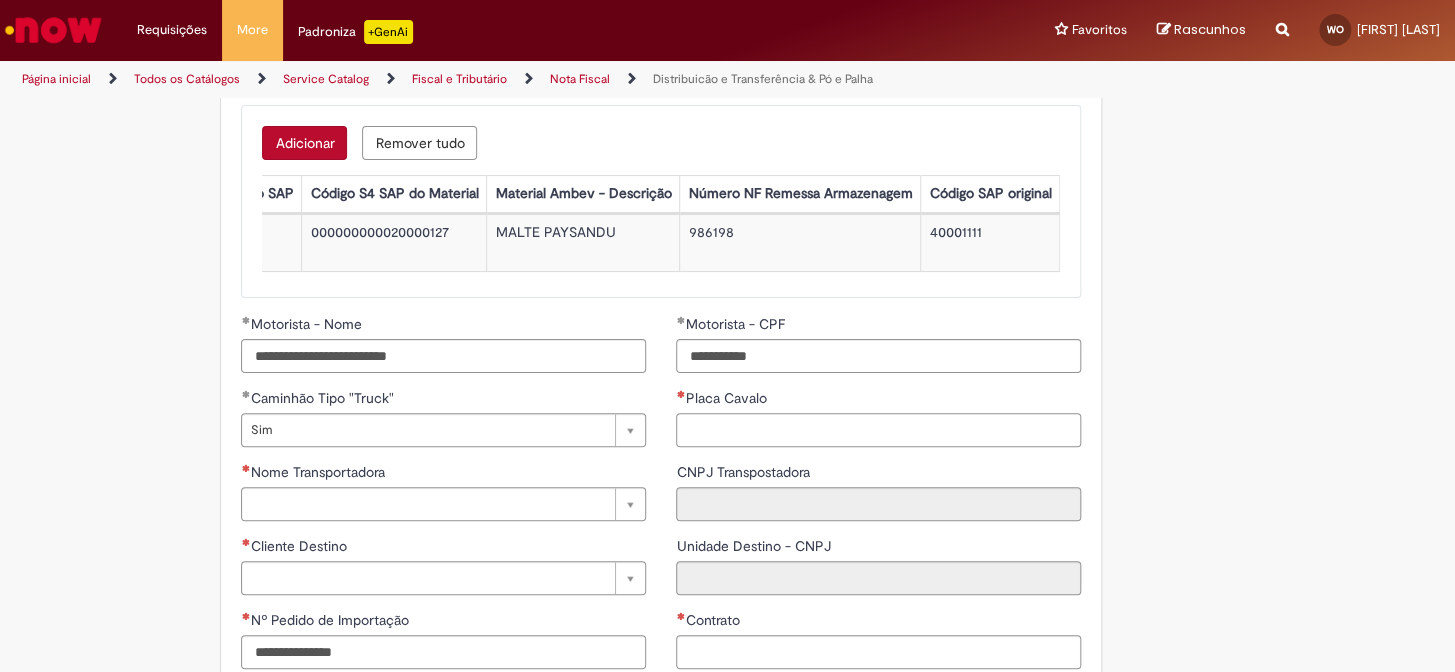 paste on "*******" 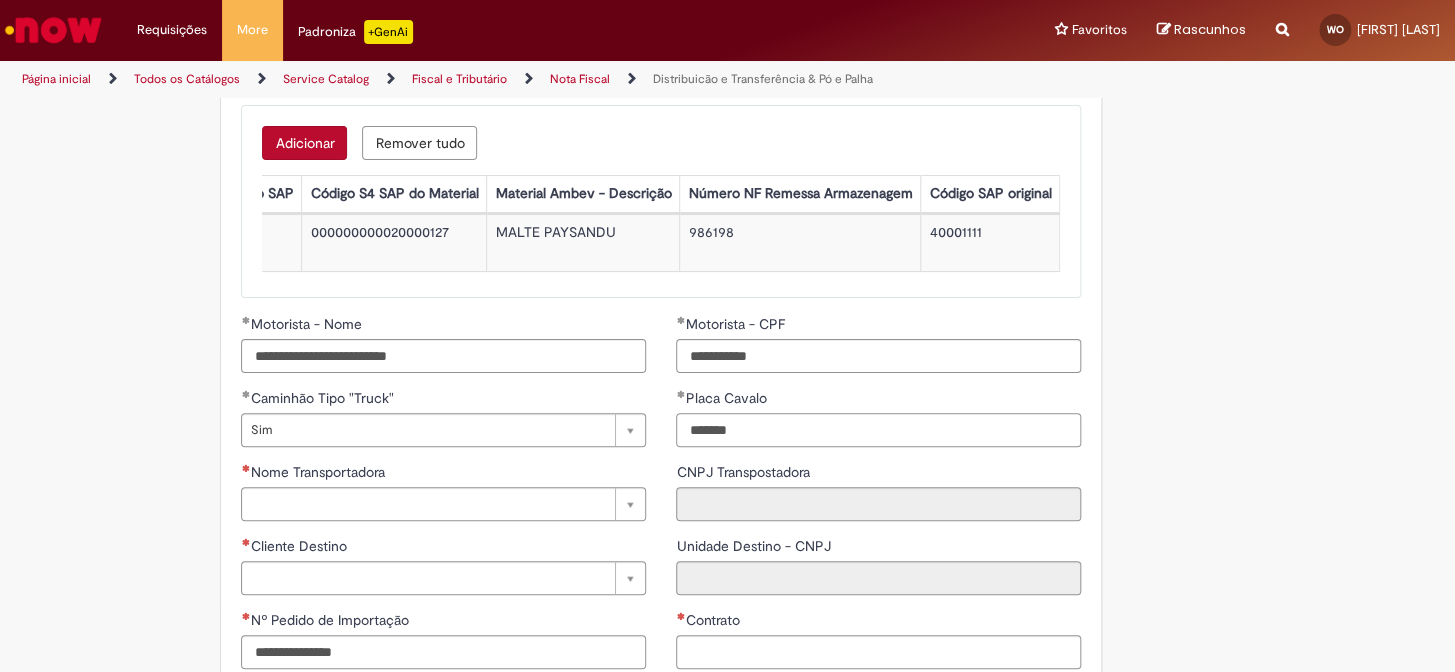 type on "*******" 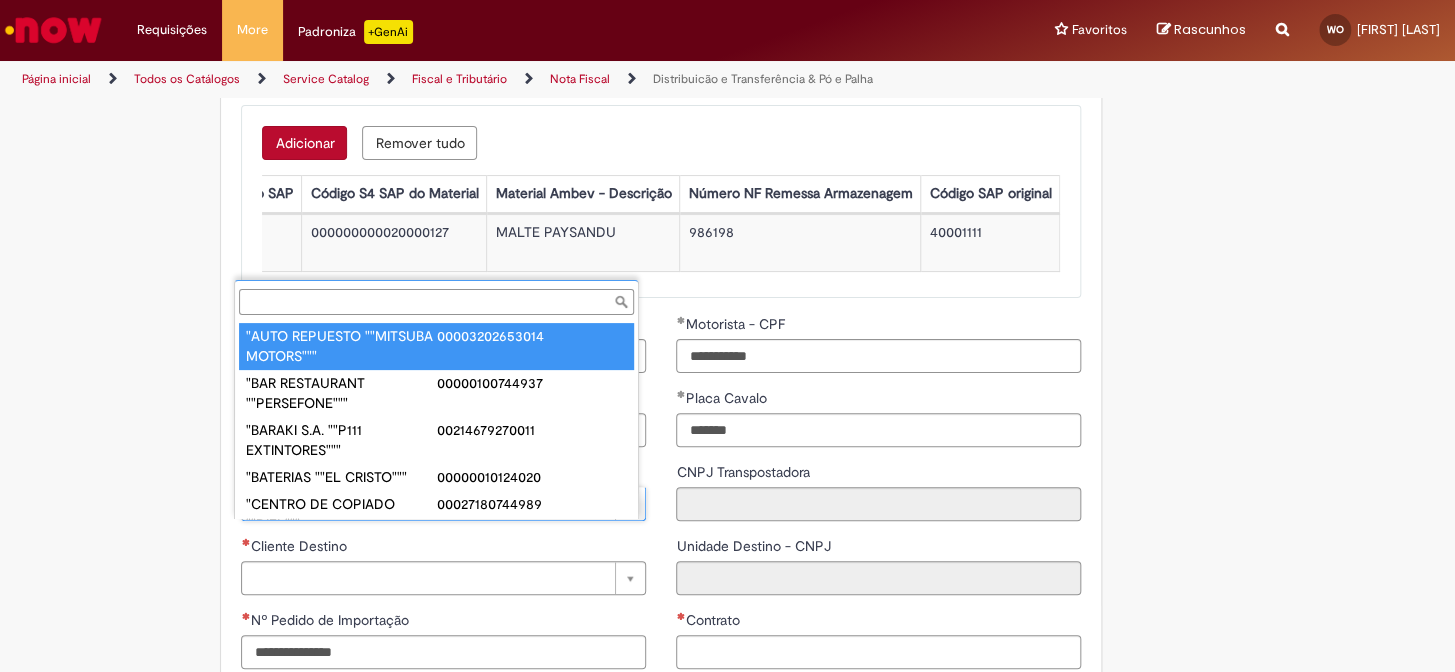paste on "**********" 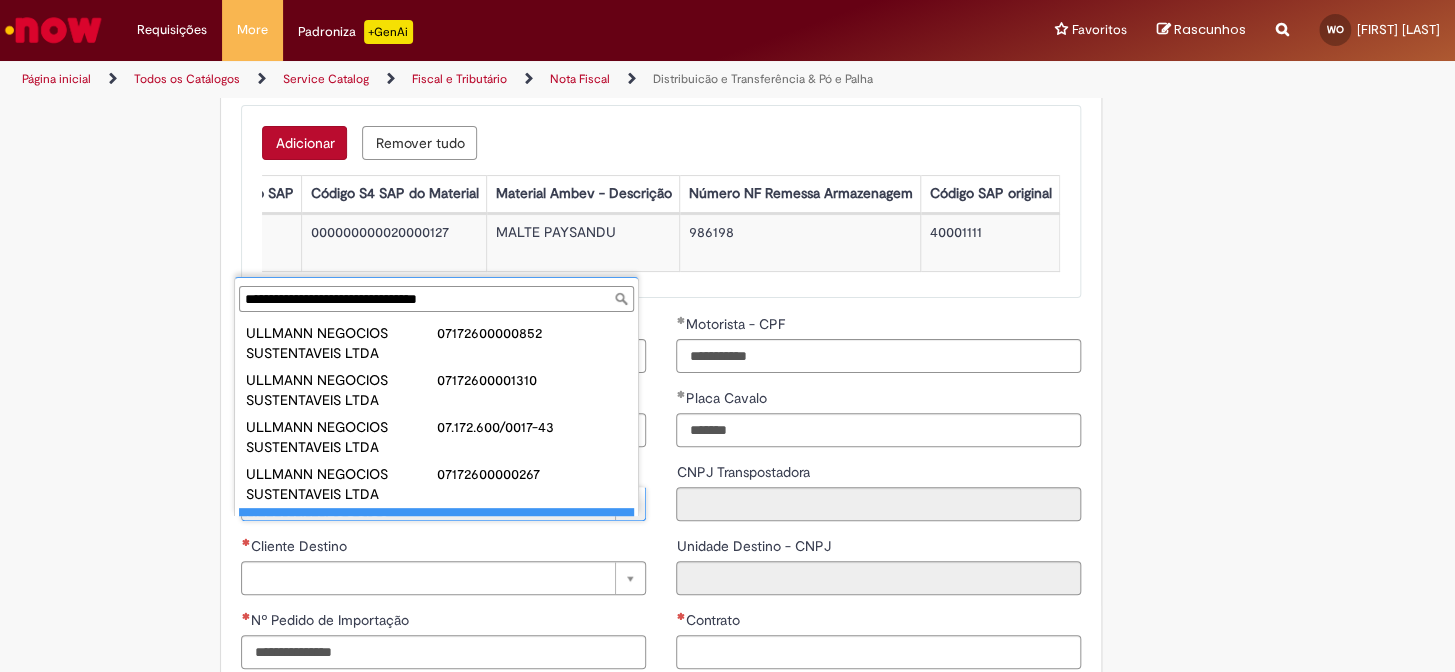 scroll, scrollTop: 34, scrollLeft: 0, axis: vertical 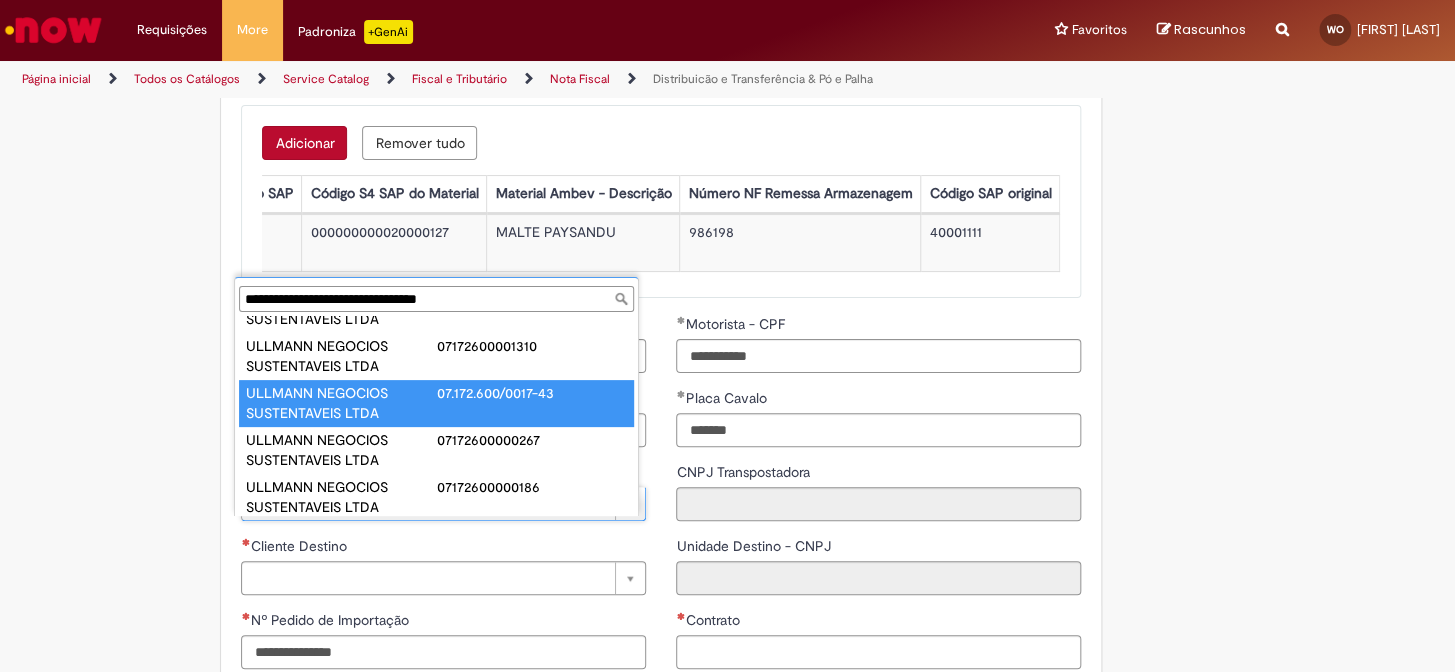 type on "**********" 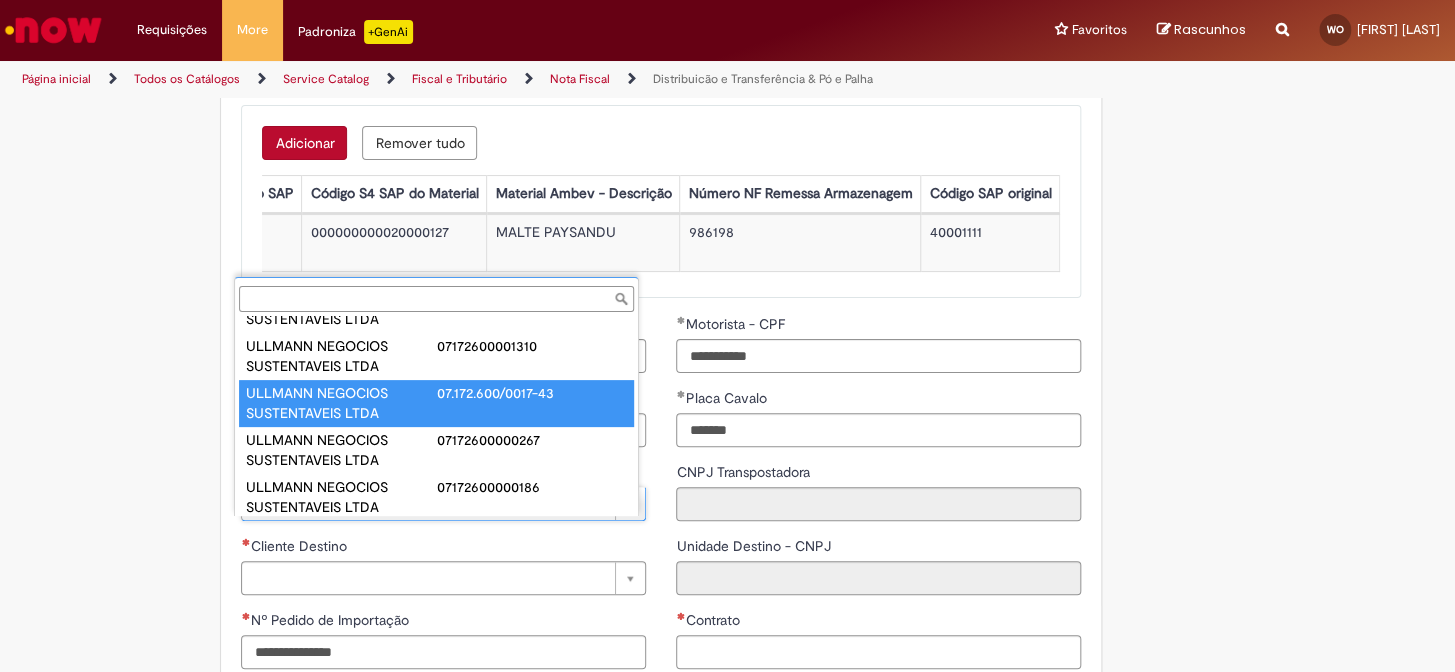 type on "**********" 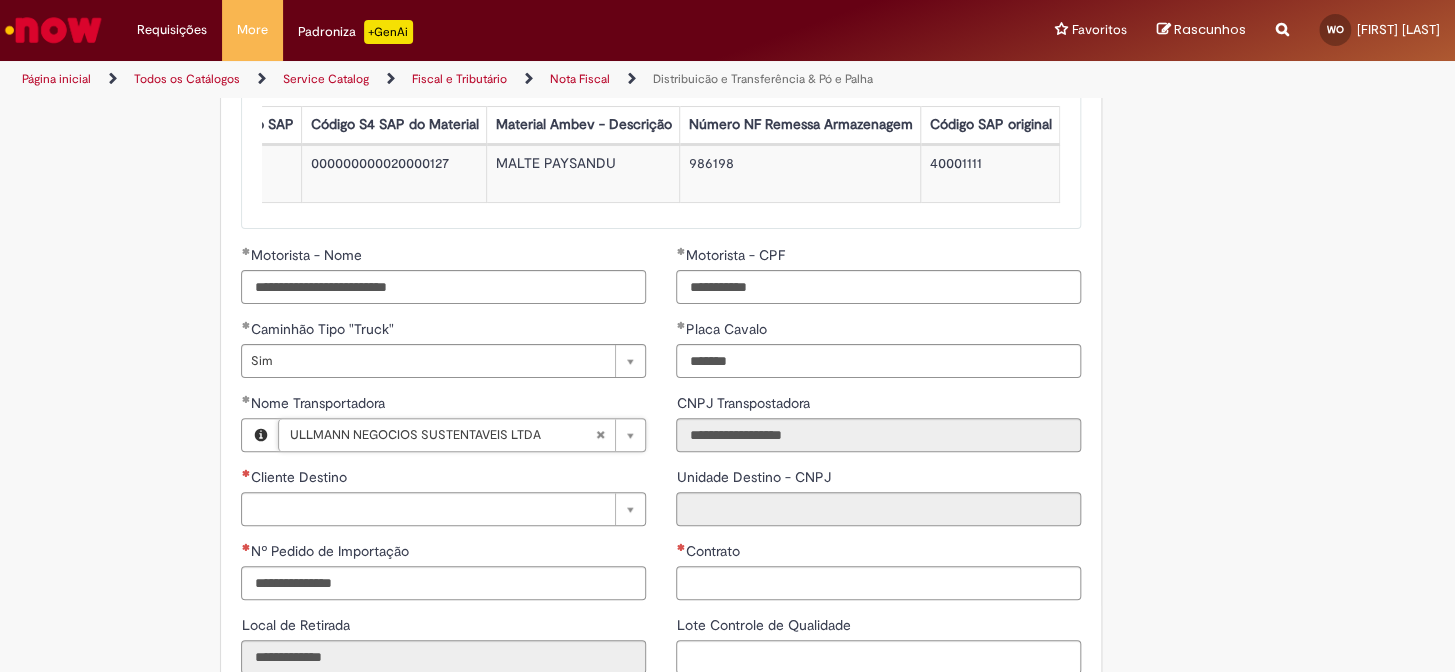 scroll, scrollTop: 2310, scrollLeft: 0, axis: vertical 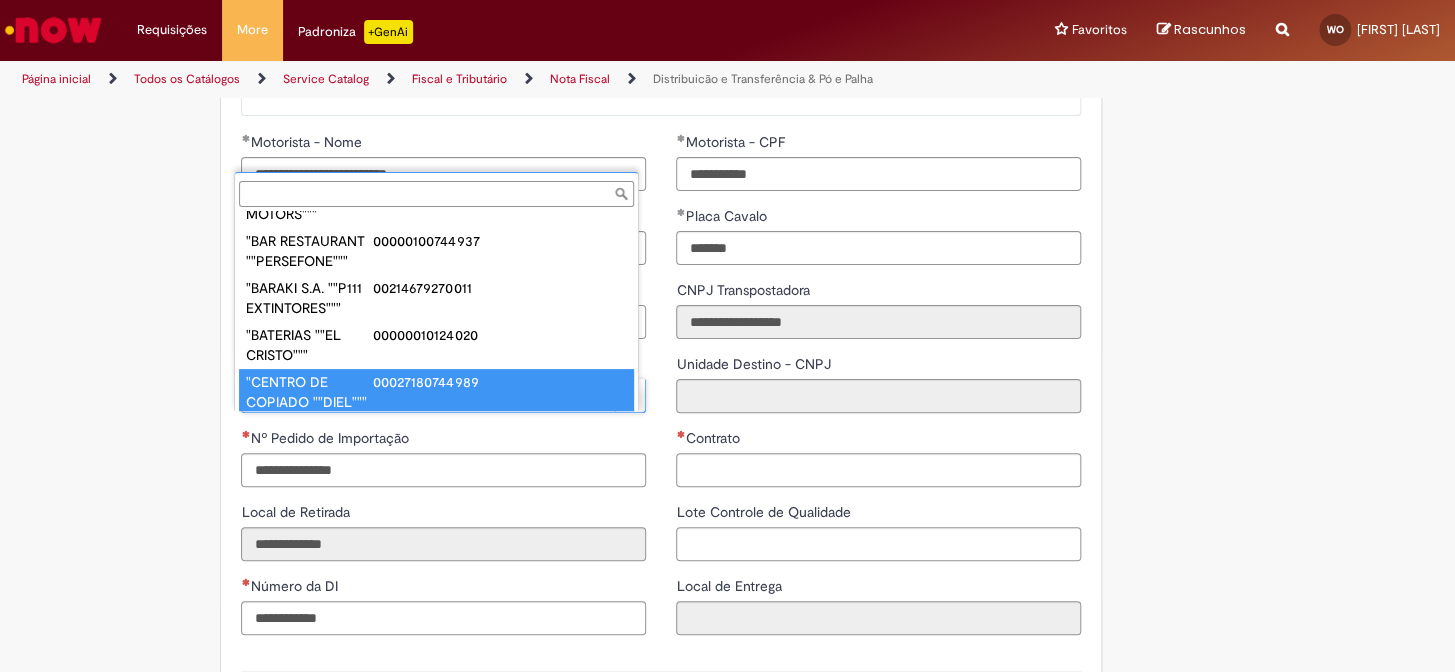 type on "**********" 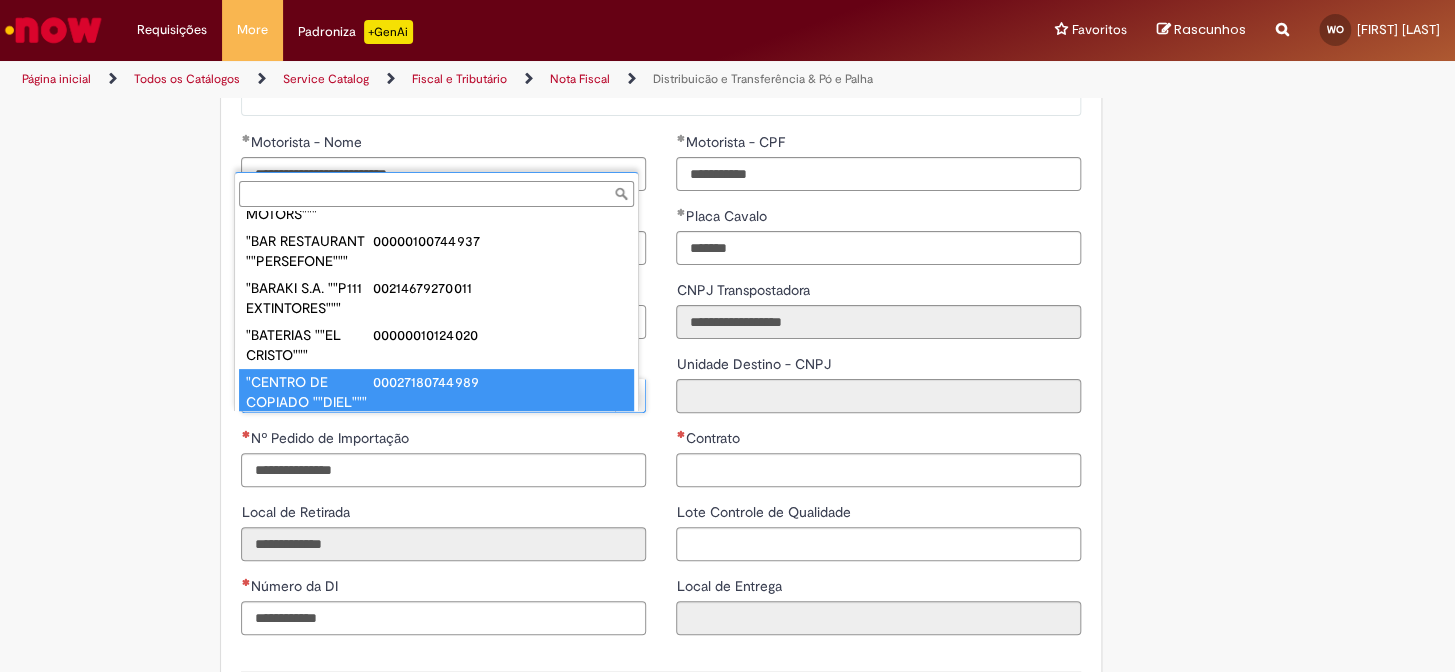 type on "**********" 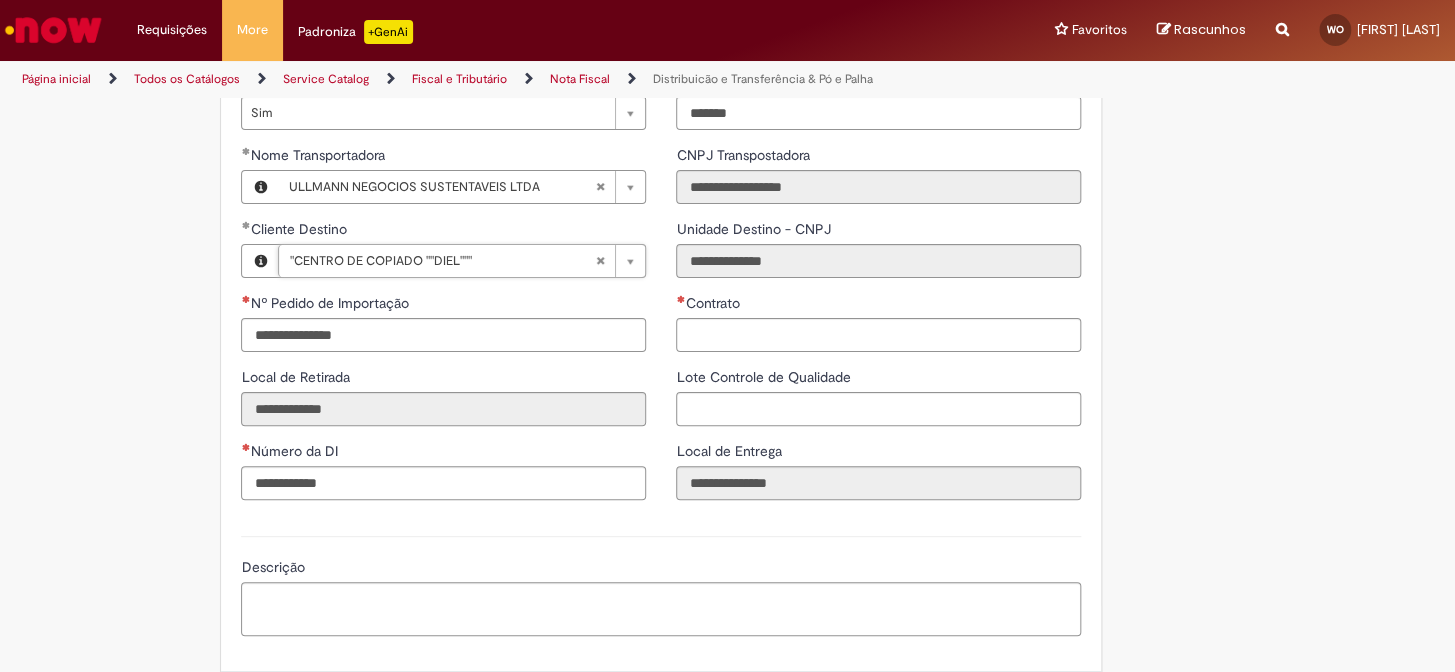 scroll, scrollTop: 2570, scrollLeft: 0, axis: vertical 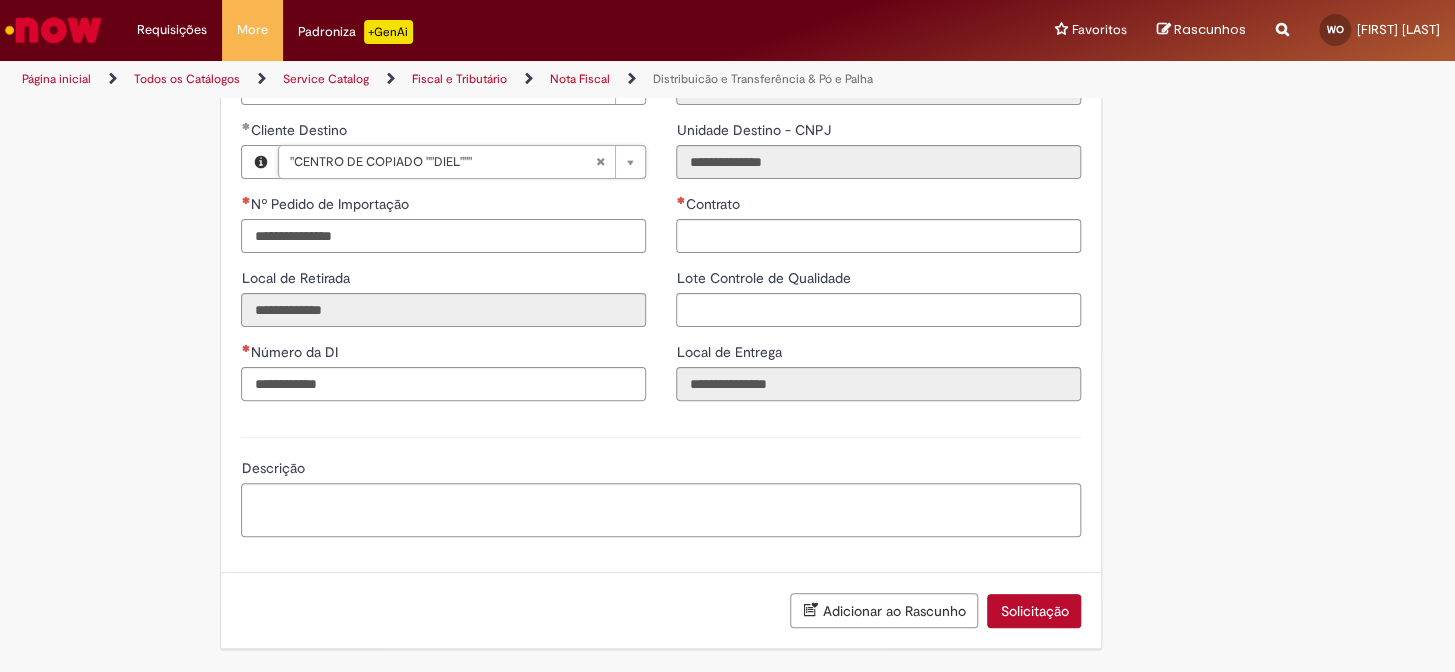 click on "Nº Pedido de Importação" at bounding box center (443, 236) 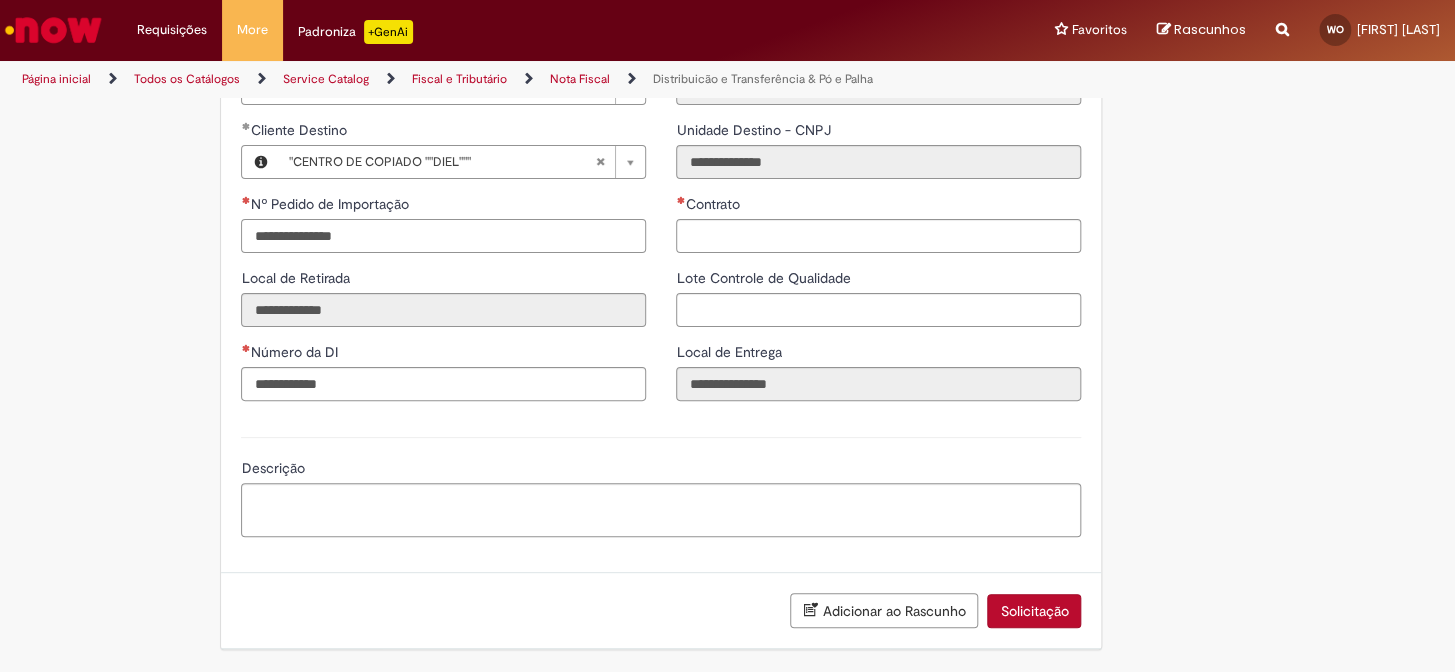 paste on "**********" 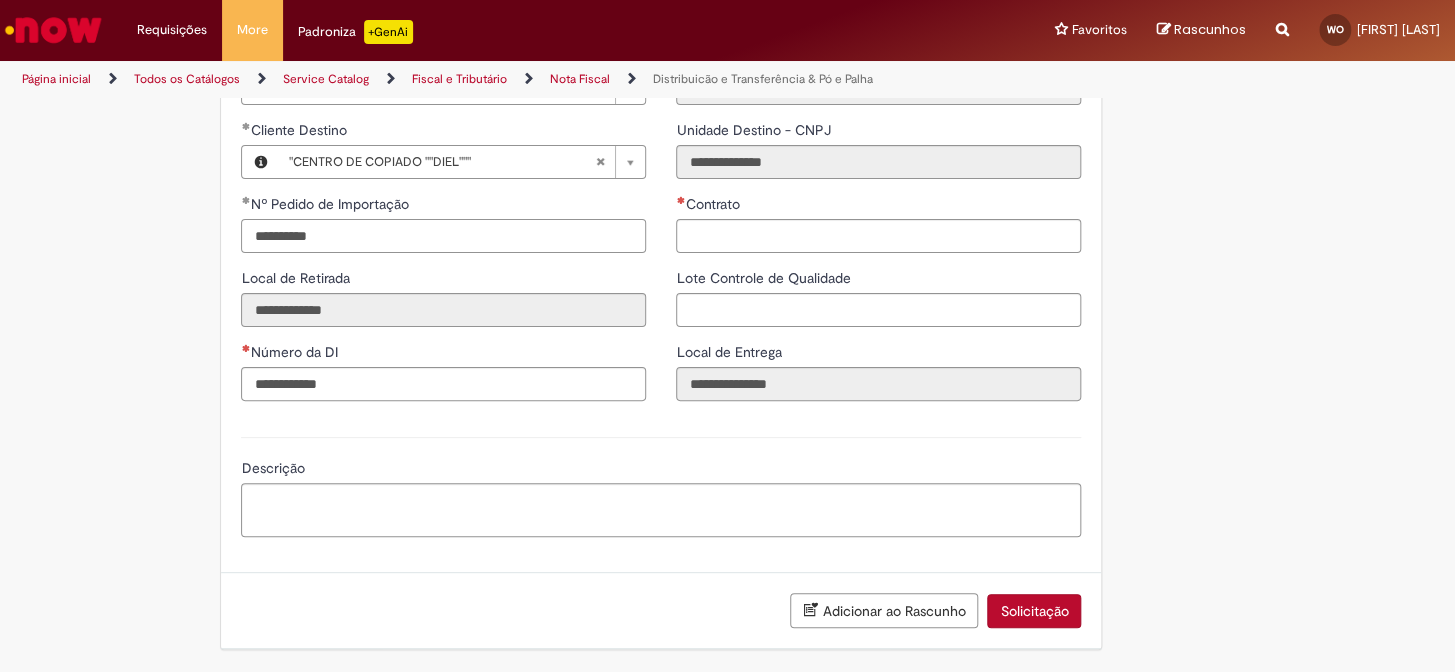type on "**********" 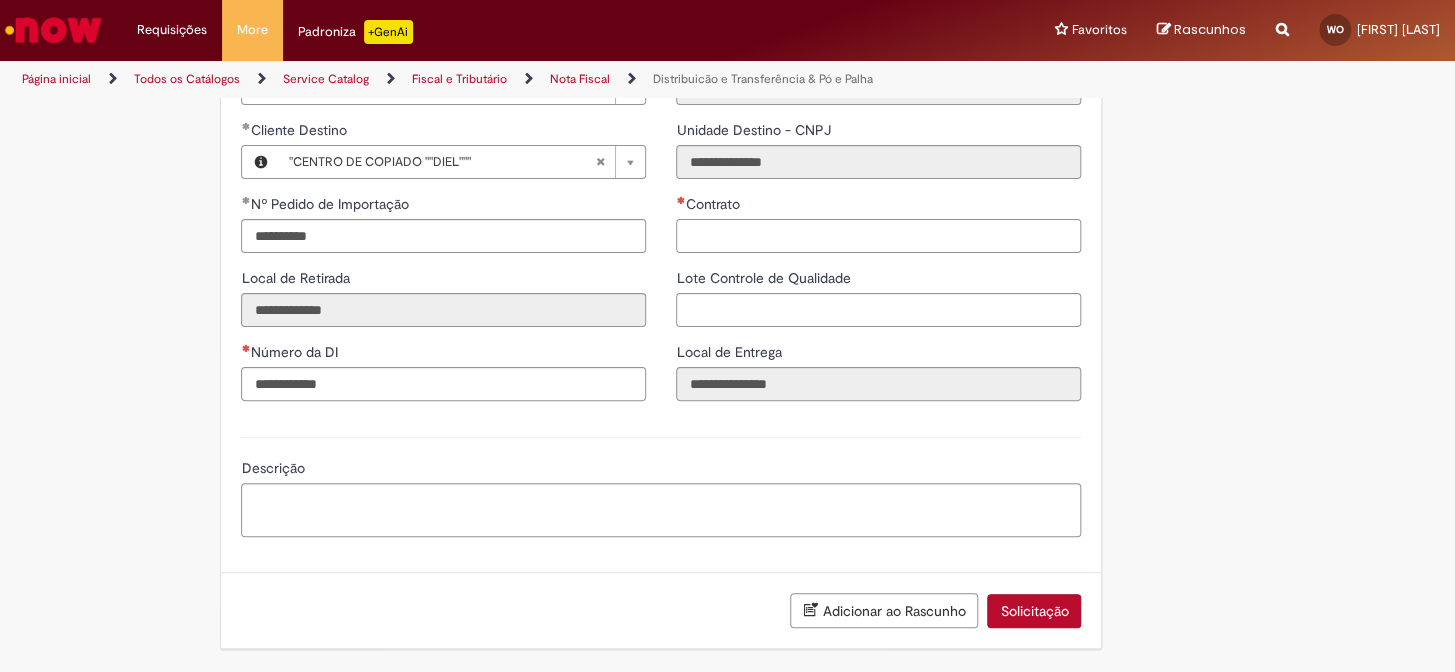 click on "Contrato" at bounding box center (878, 236) 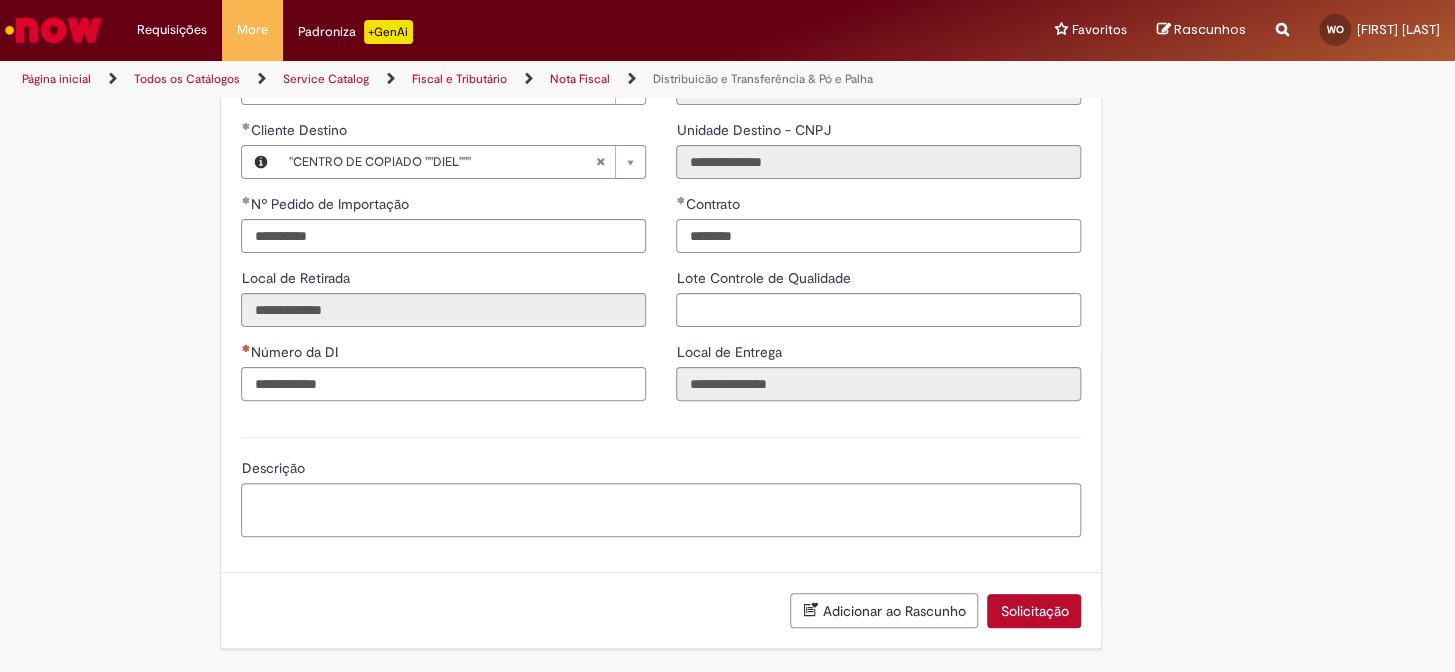 type on "********" 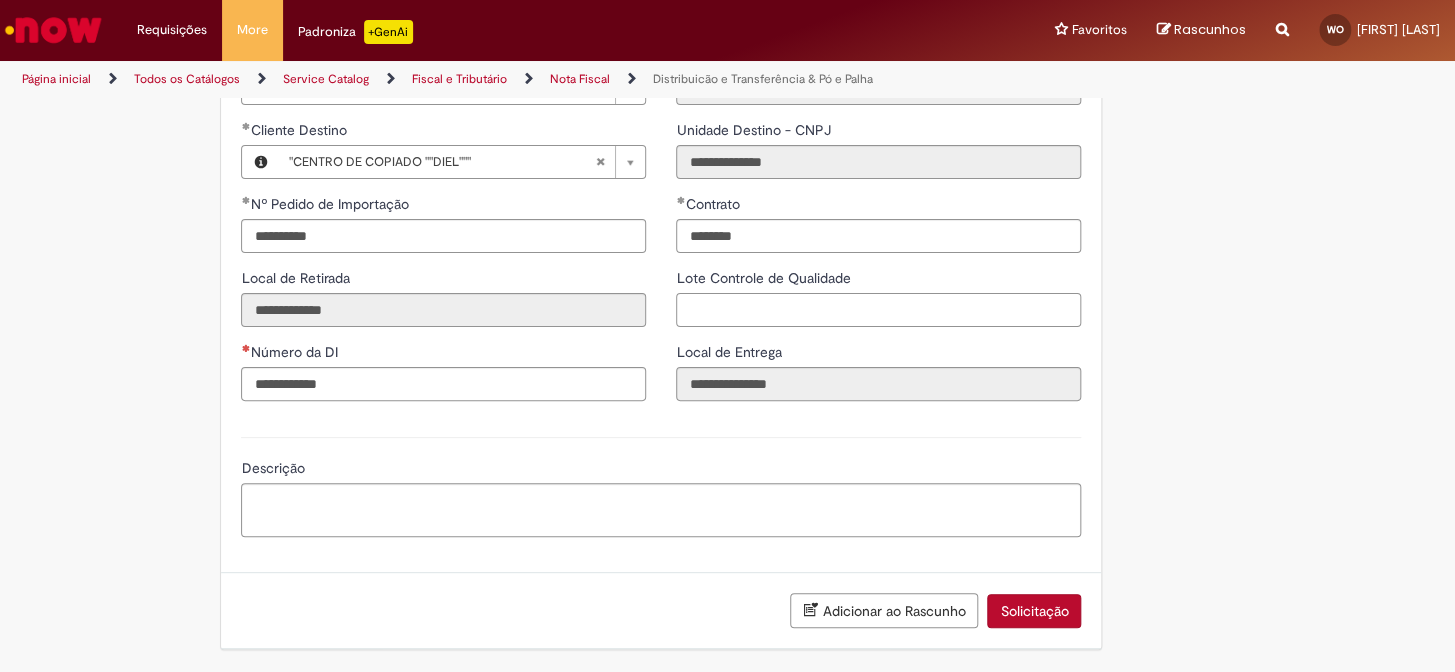 click on "Lote Controle de Qualidade" at bounding box center (878, 310) 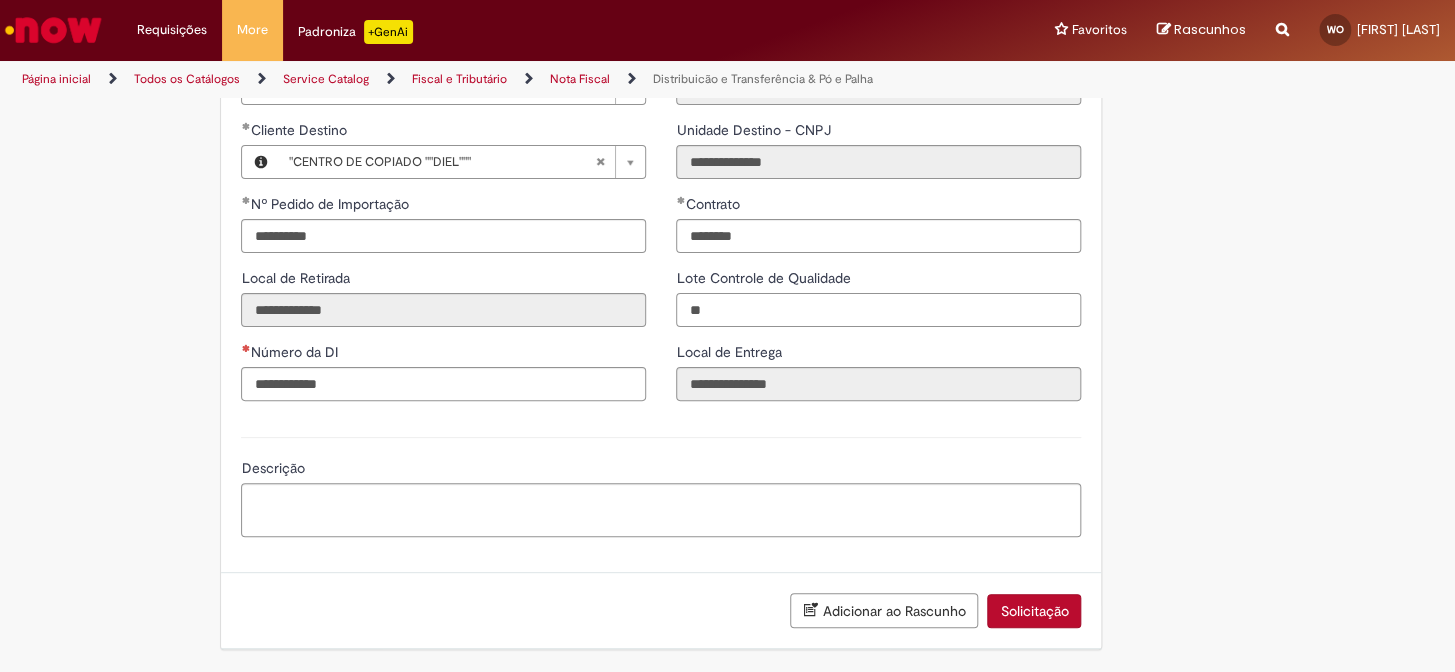 type on "**" 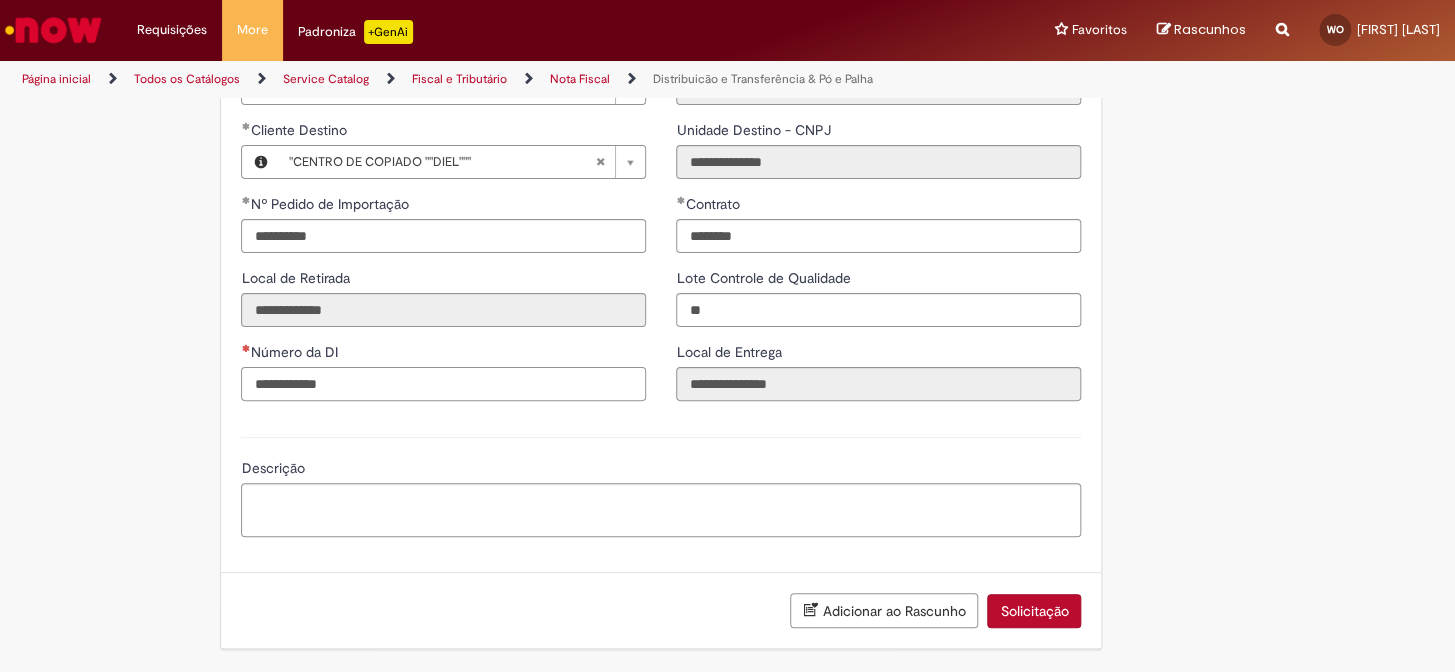 click on "Número da DI" at bounding box center [443, 384] 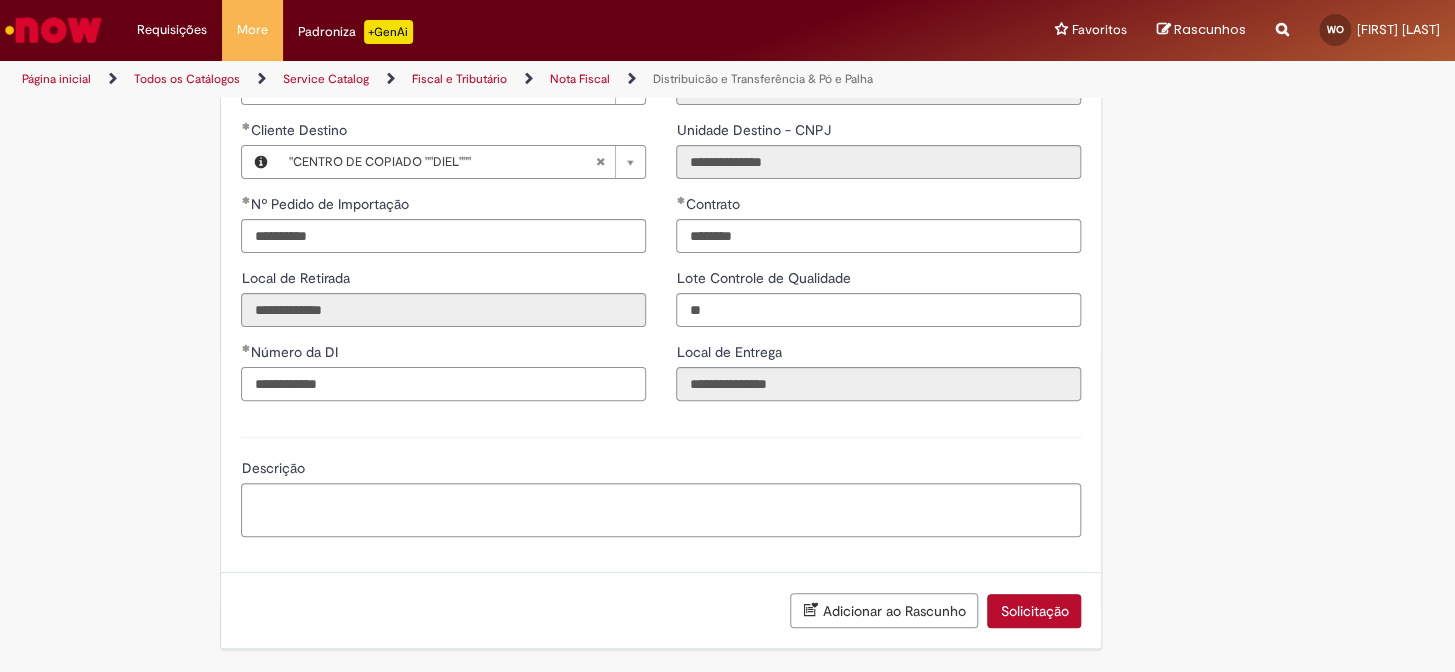 type on "**********" 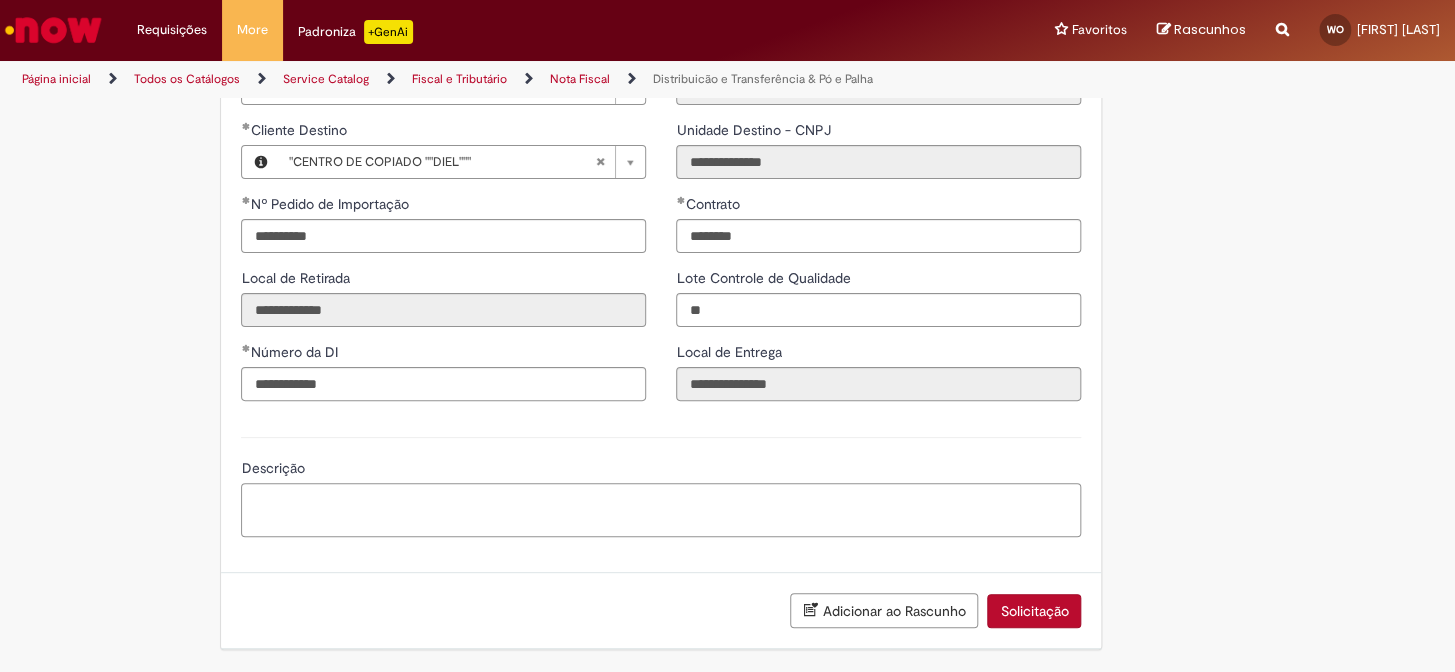 click on "Descrição" at bounding box center [661, 510] 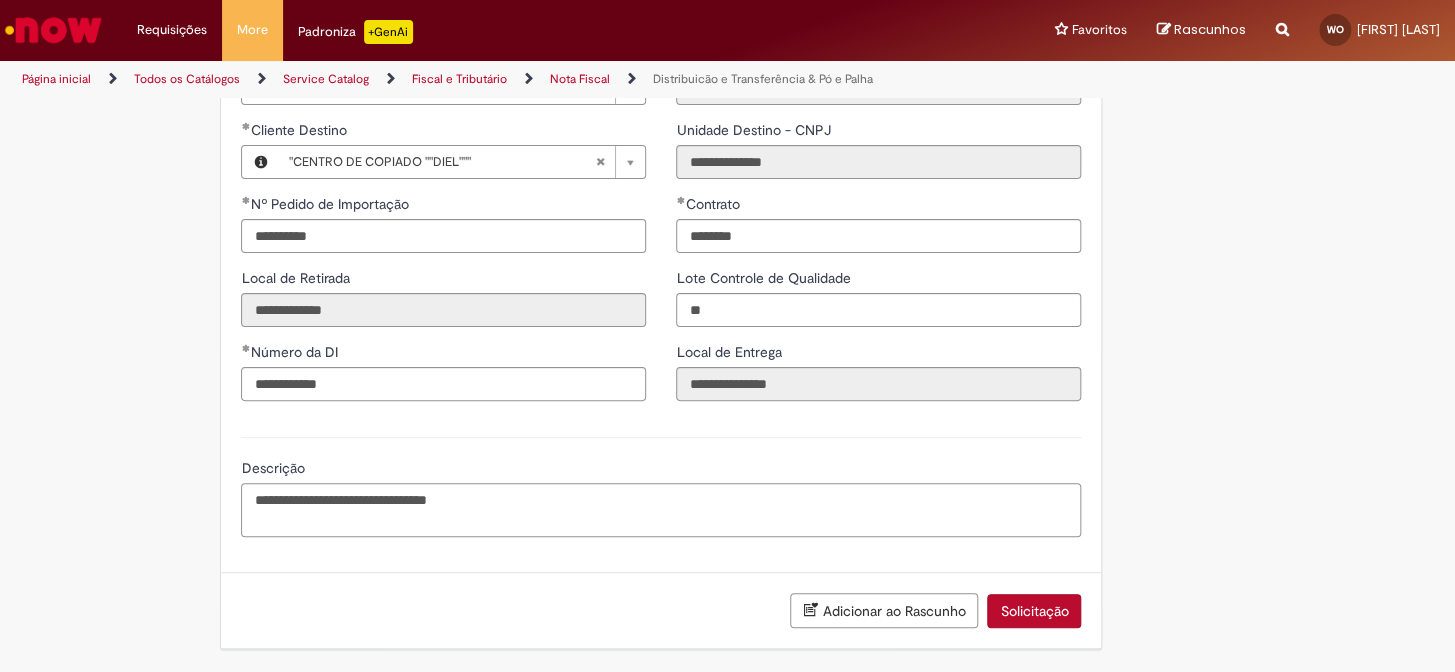 paste on "**********" 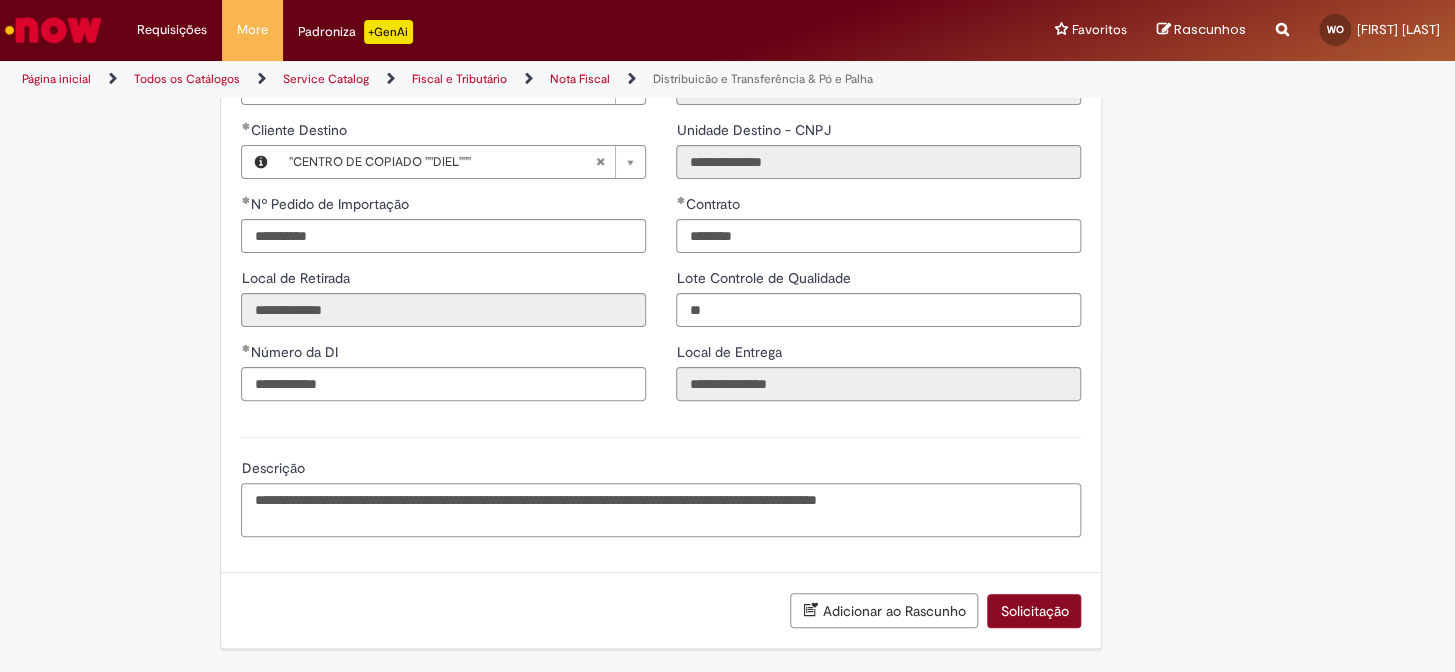 type on "**********" 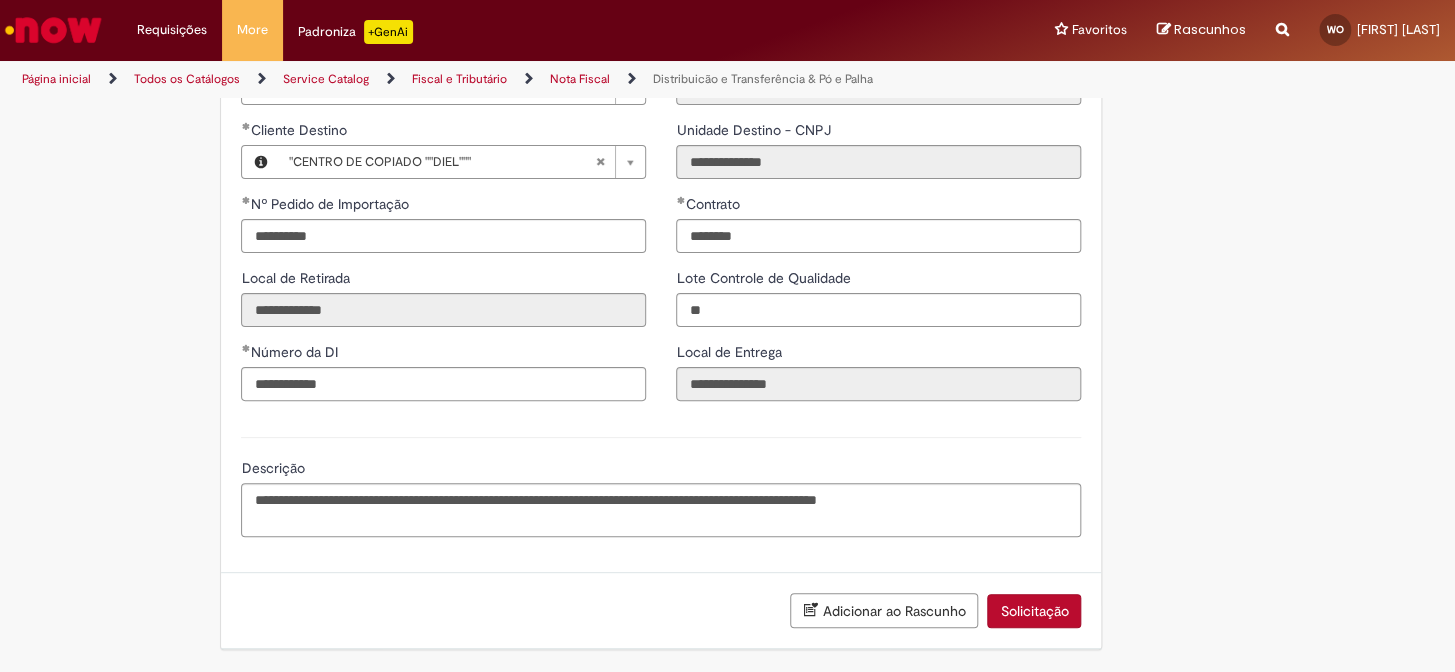 click on "Solicitação" at bounding box center [1034, 611] 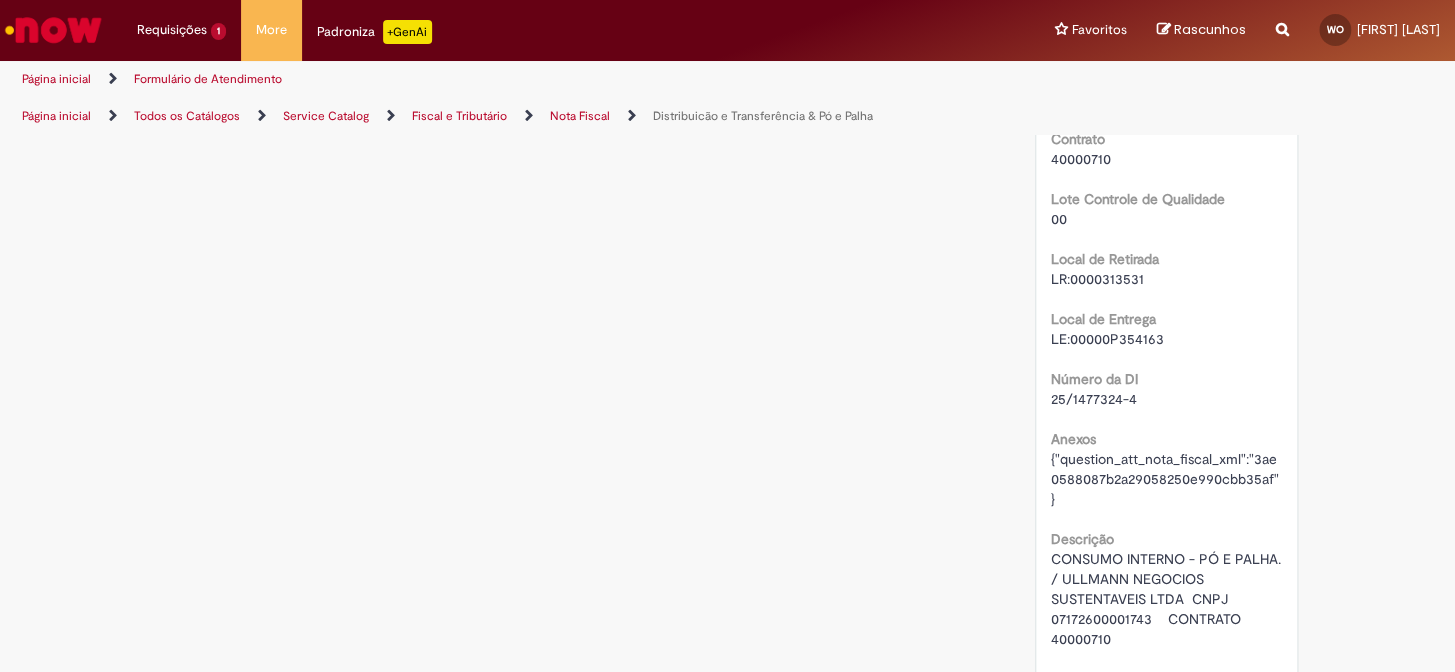 scroll, scrollTop: 0, scrollLeft: 0, axis: both 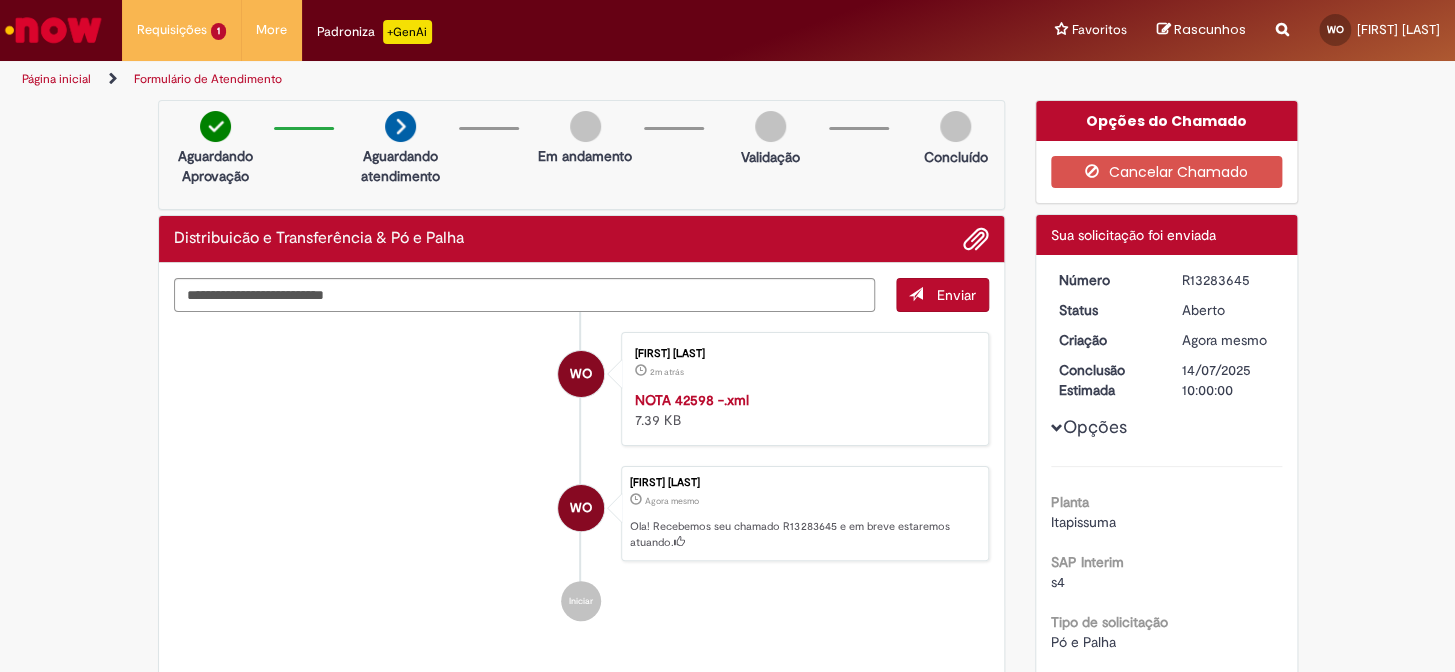 click at bounding box center (53, 30) 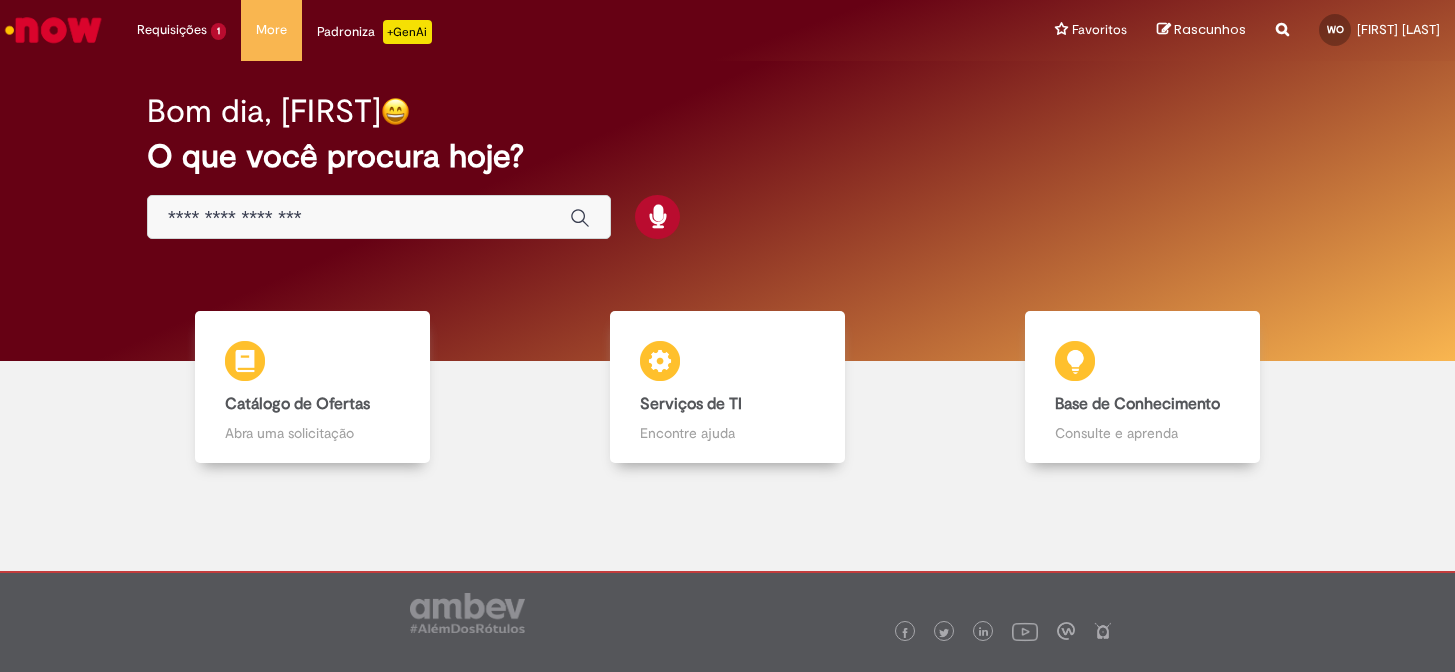 scroll, scrollTop: 0, scrollLeft: 0, axis: both 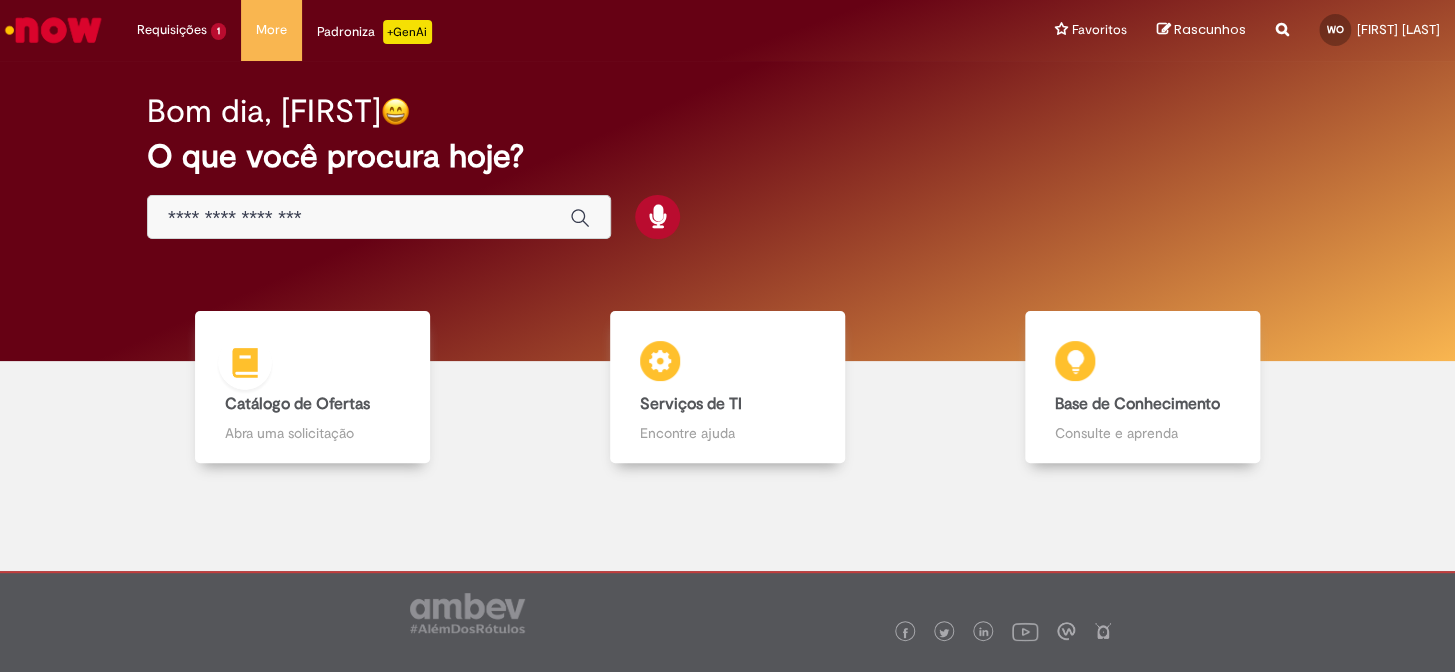drag, startPoint x: 293, startPoint y: 377, endPoint x: 262, endPoint y: 236, distance: 144.36758 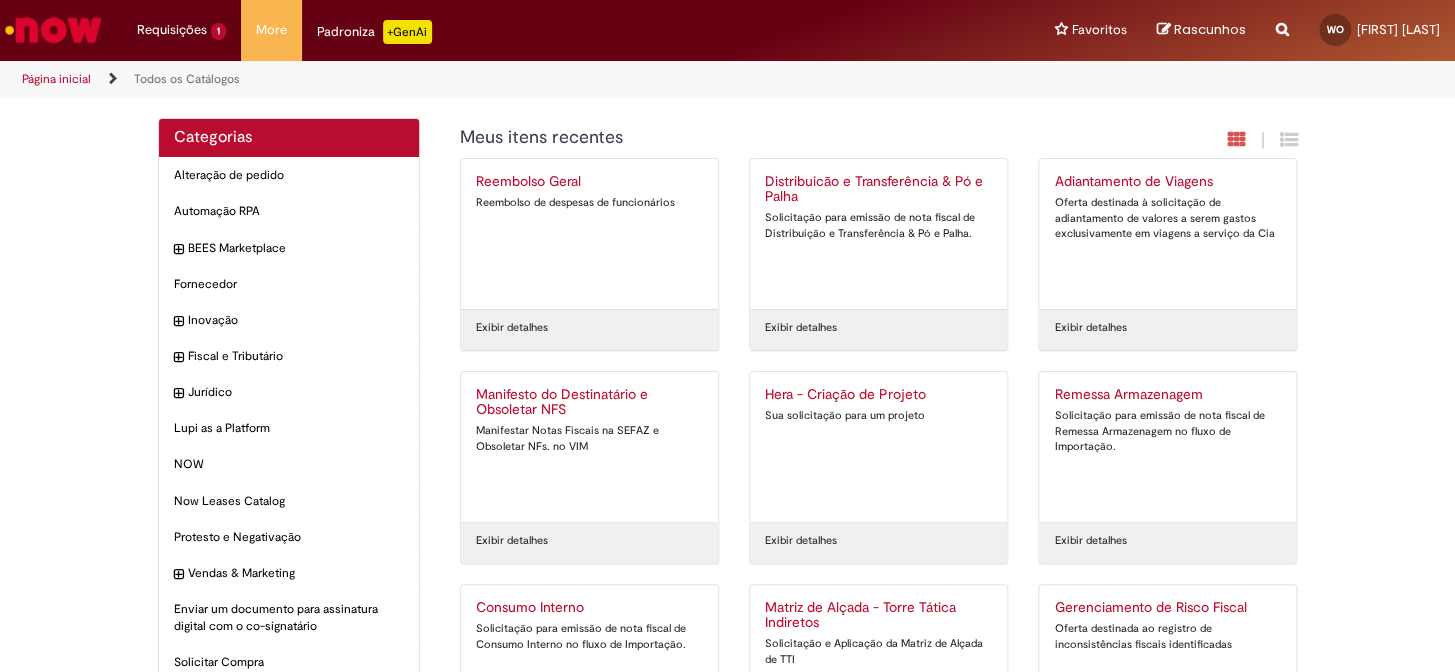 click on "Solicitação para emissão de nota fiscal de Distribuição e Transferência  & Pó e Palha." at bounding box center (878, 225) 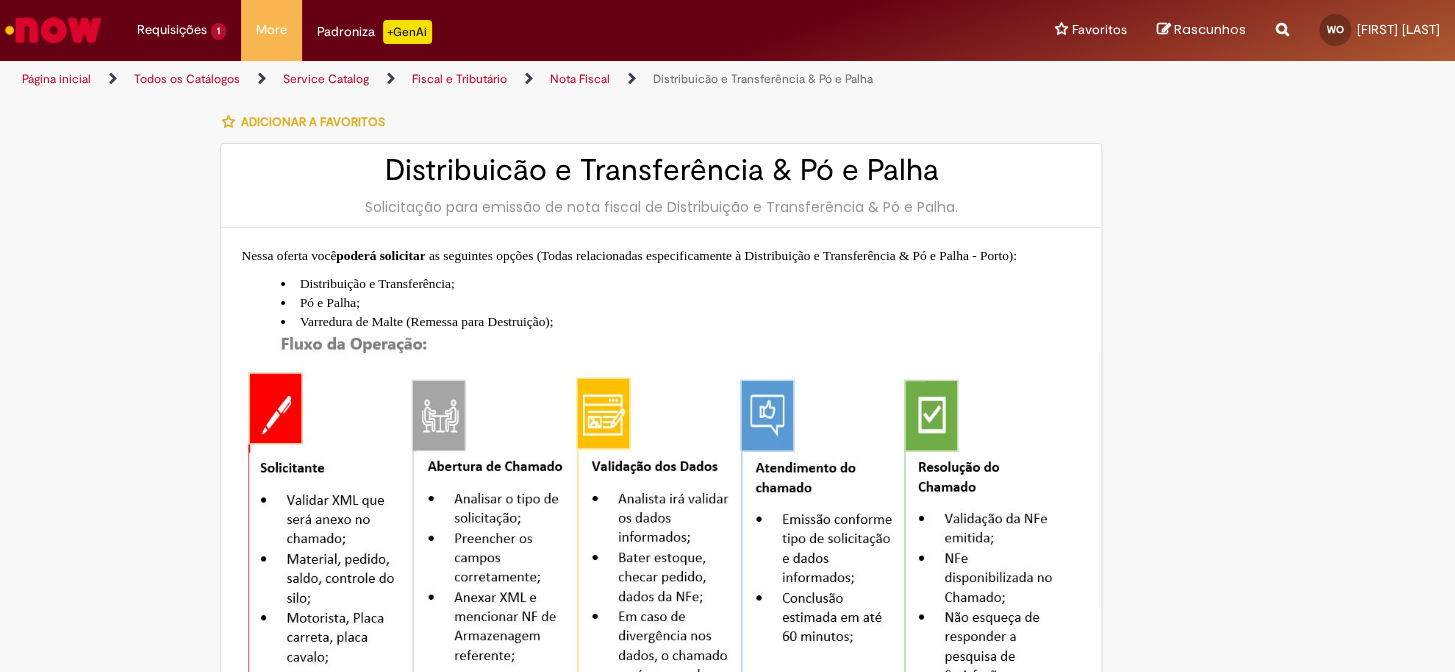 type on "**********" 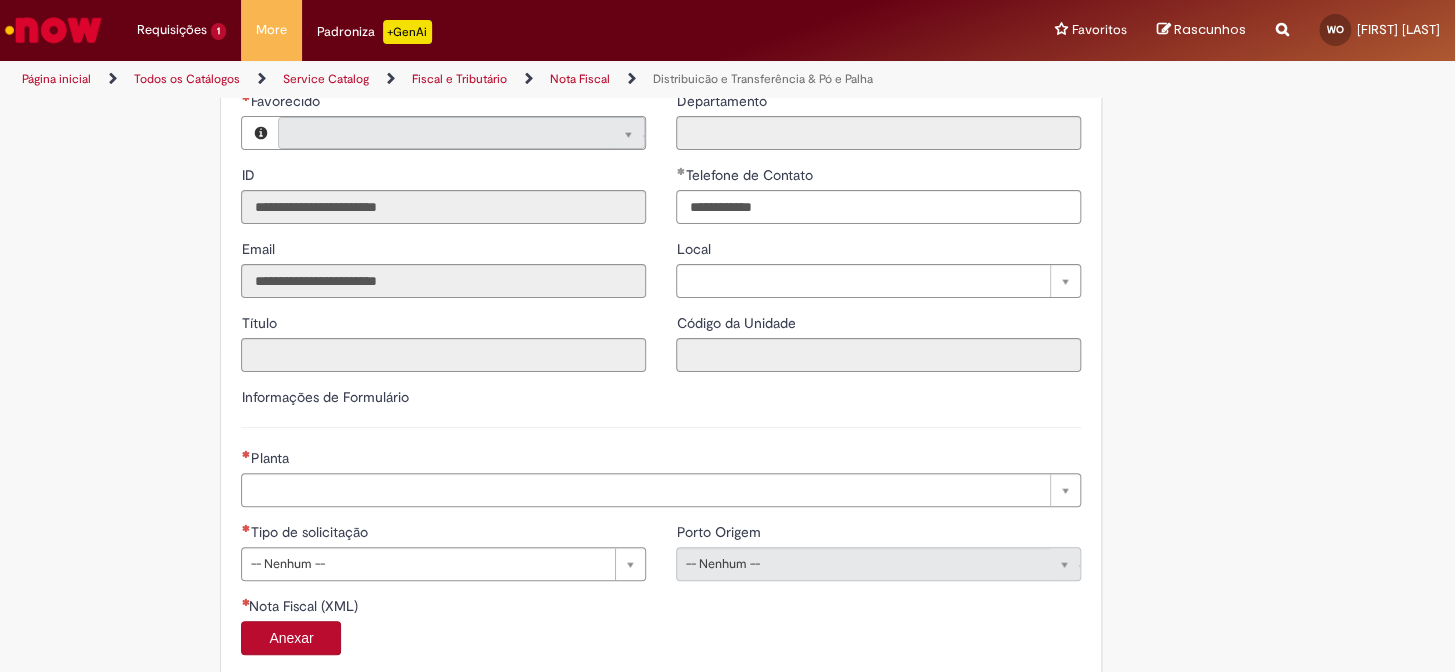 type on "**********" 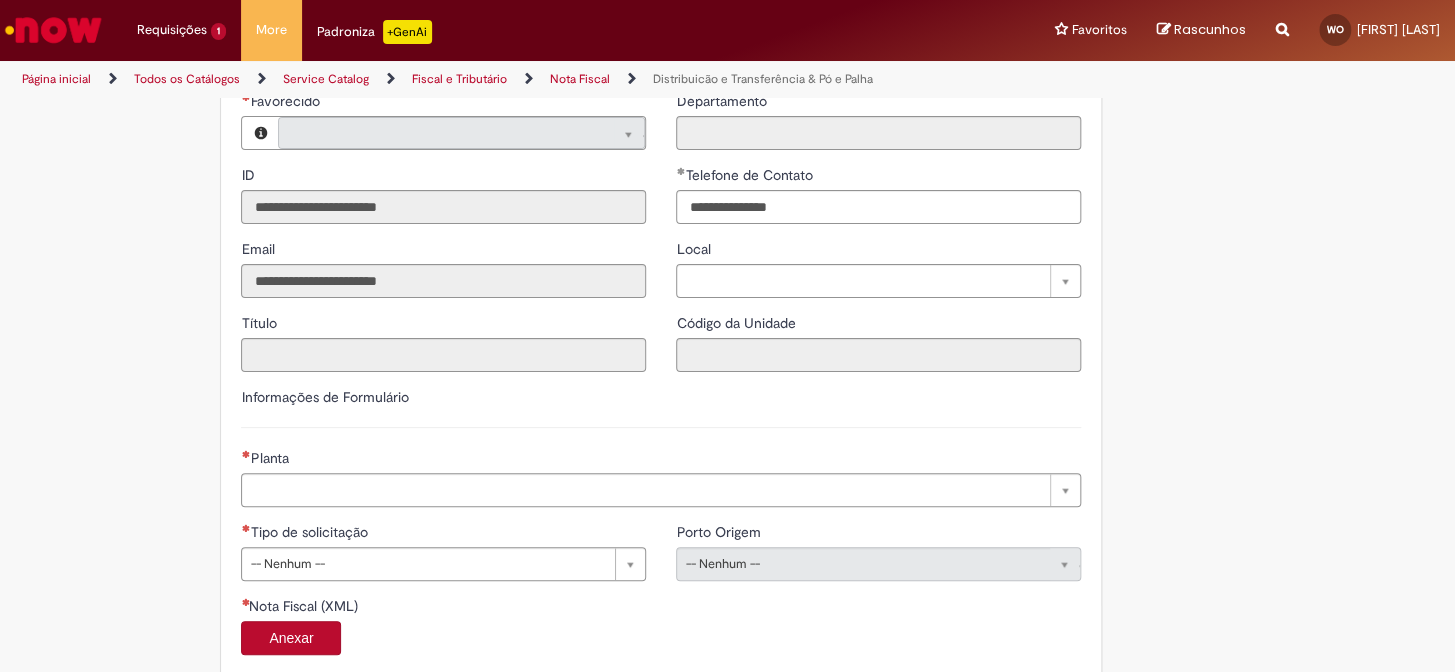 type on "**********" 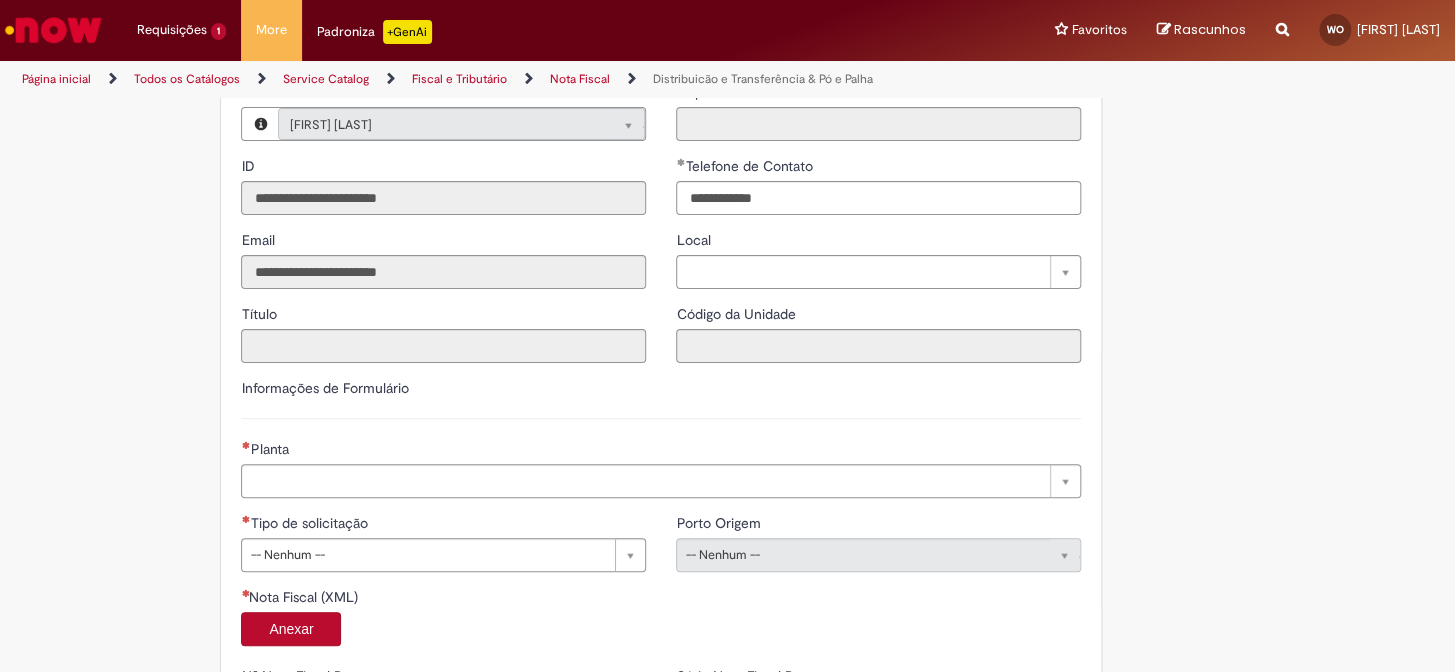 type on "**********" 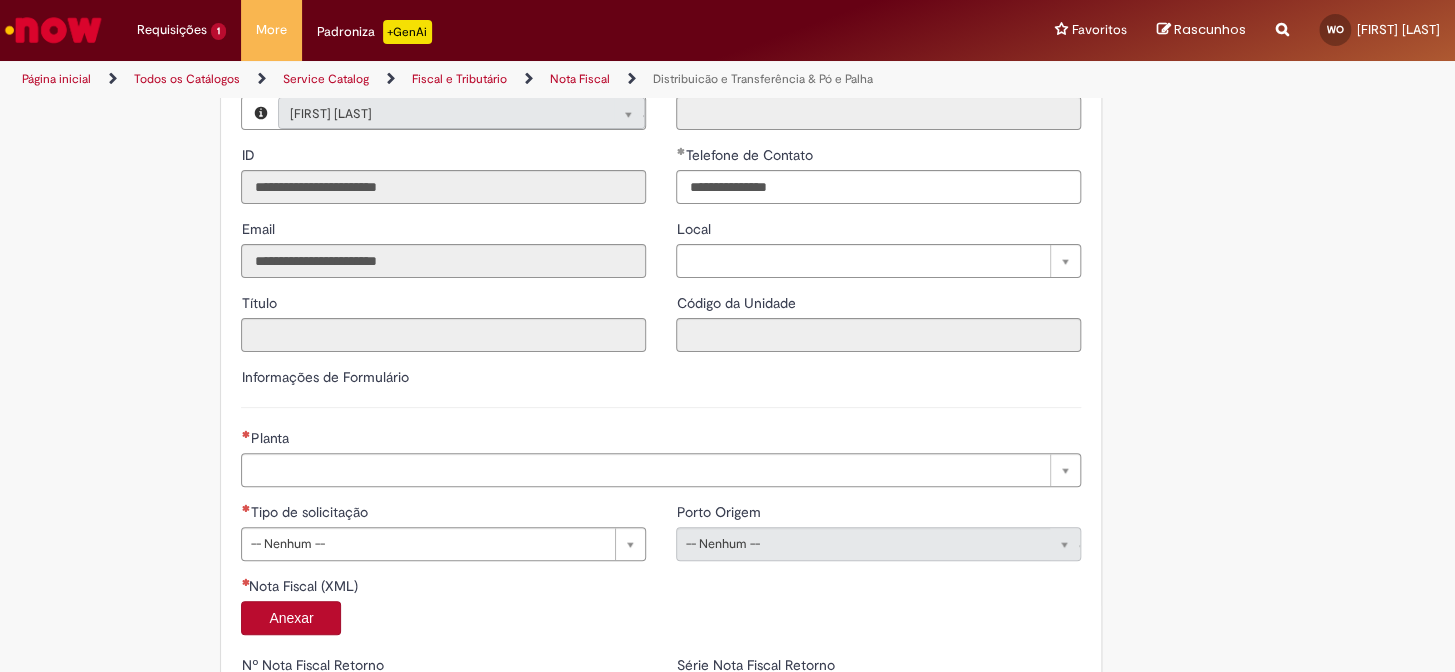 scroll, scrollTop: 909, scrollLeft: 0, axis: vertical 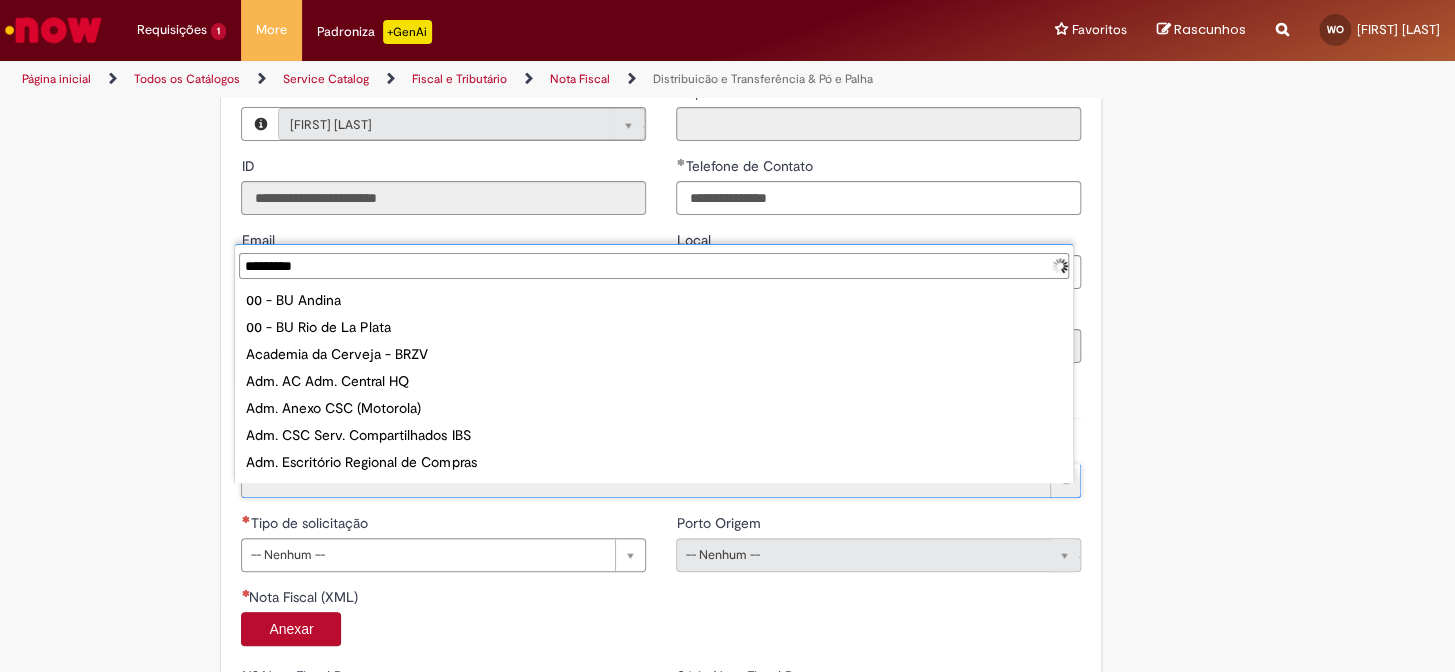 type on "**********" 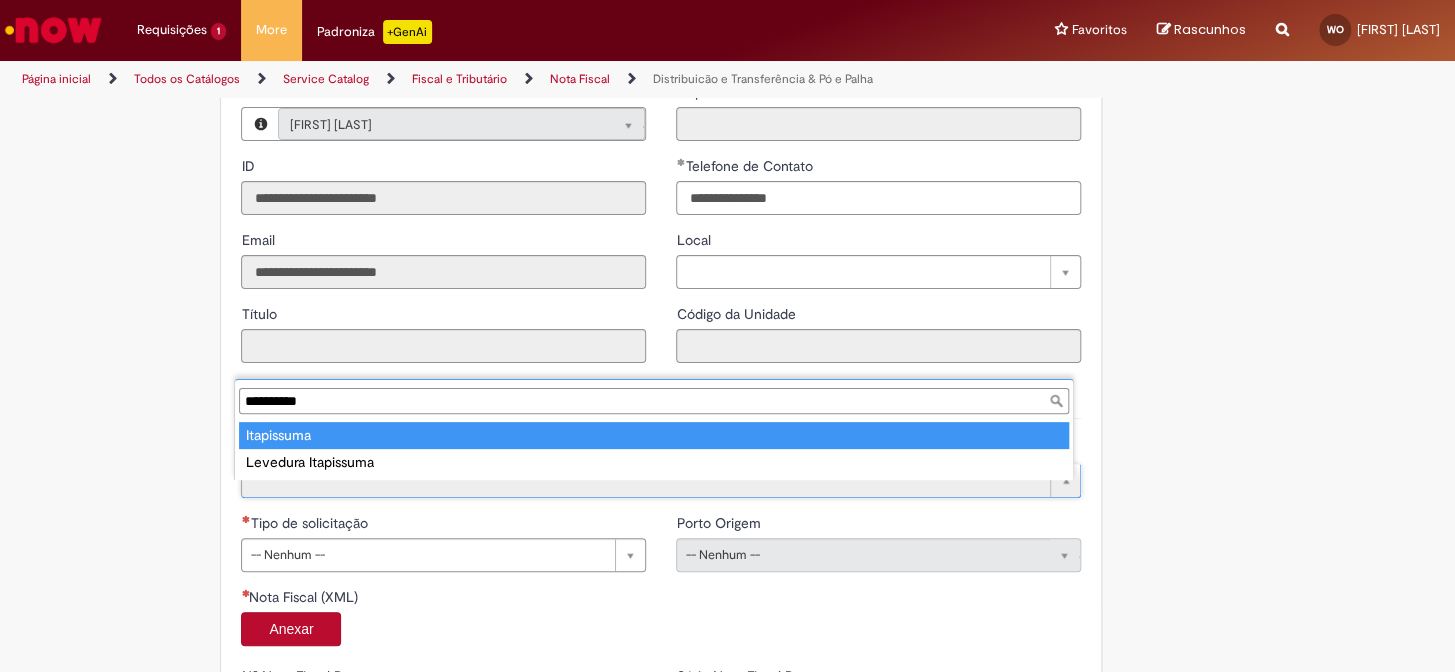 type on "**********" 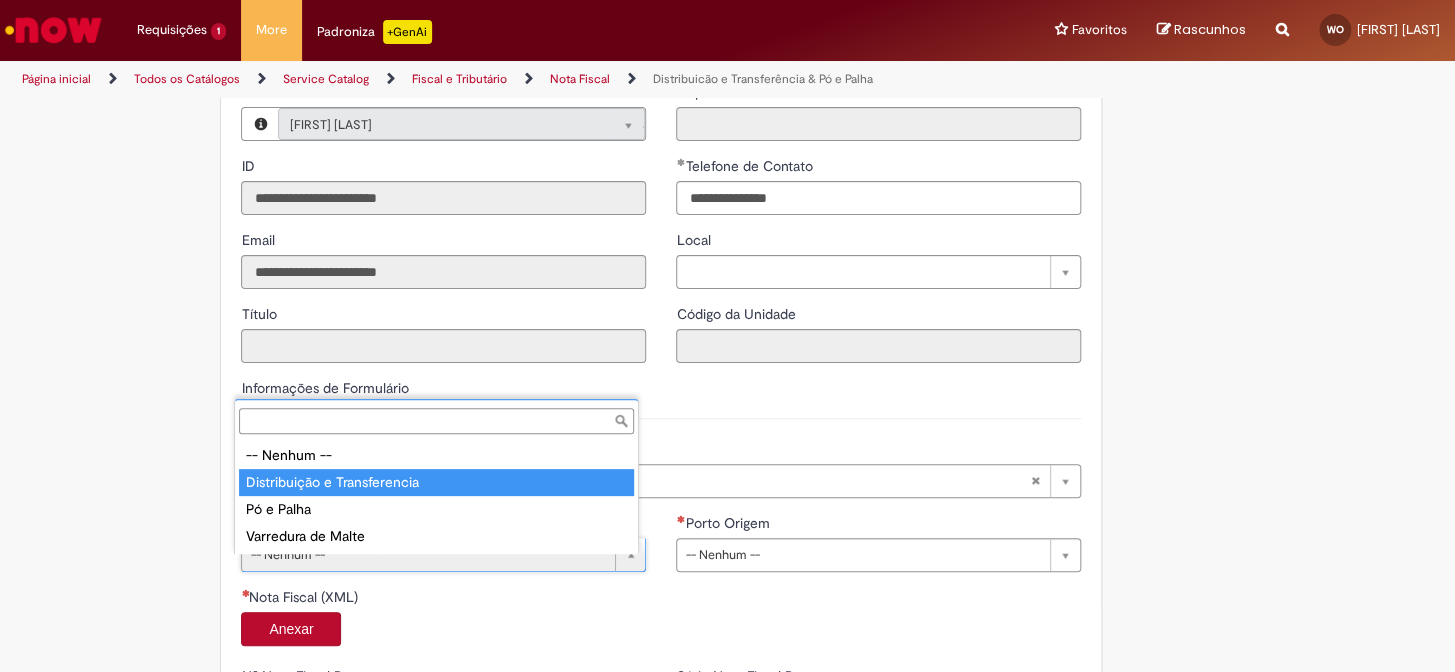 type on "**********" 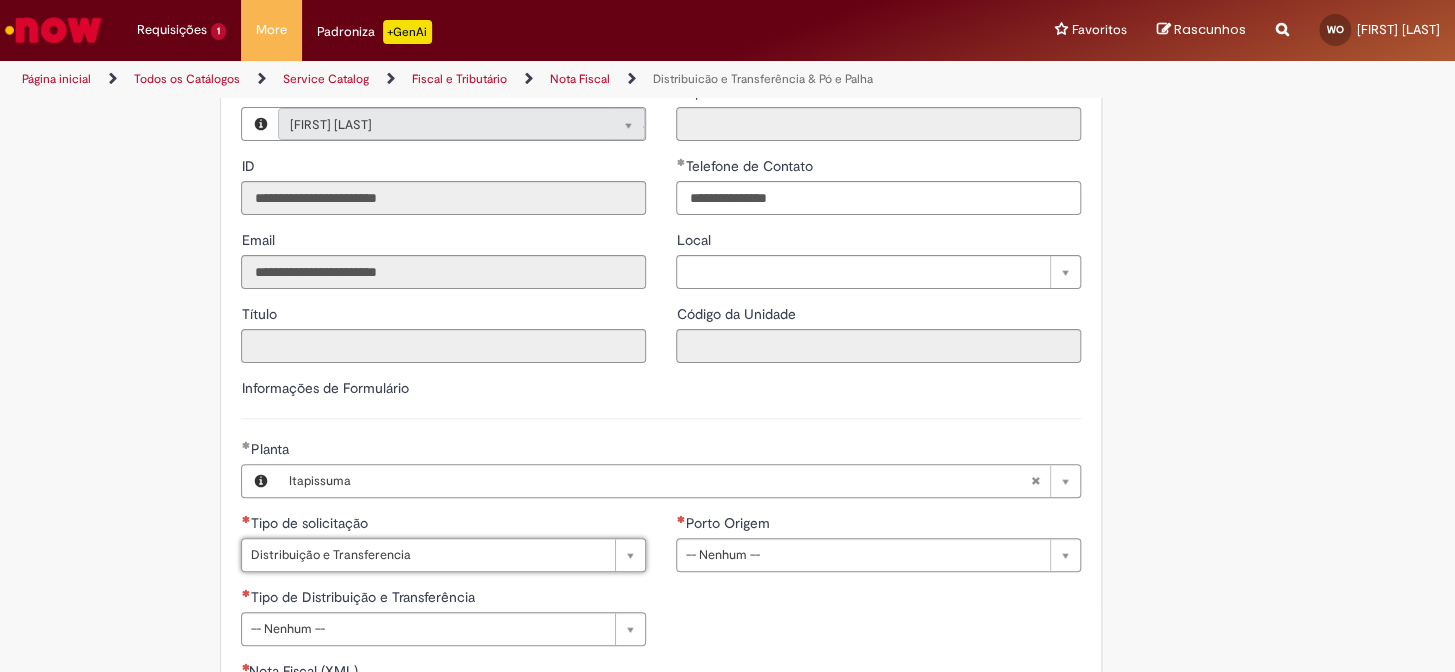 select on "**********" 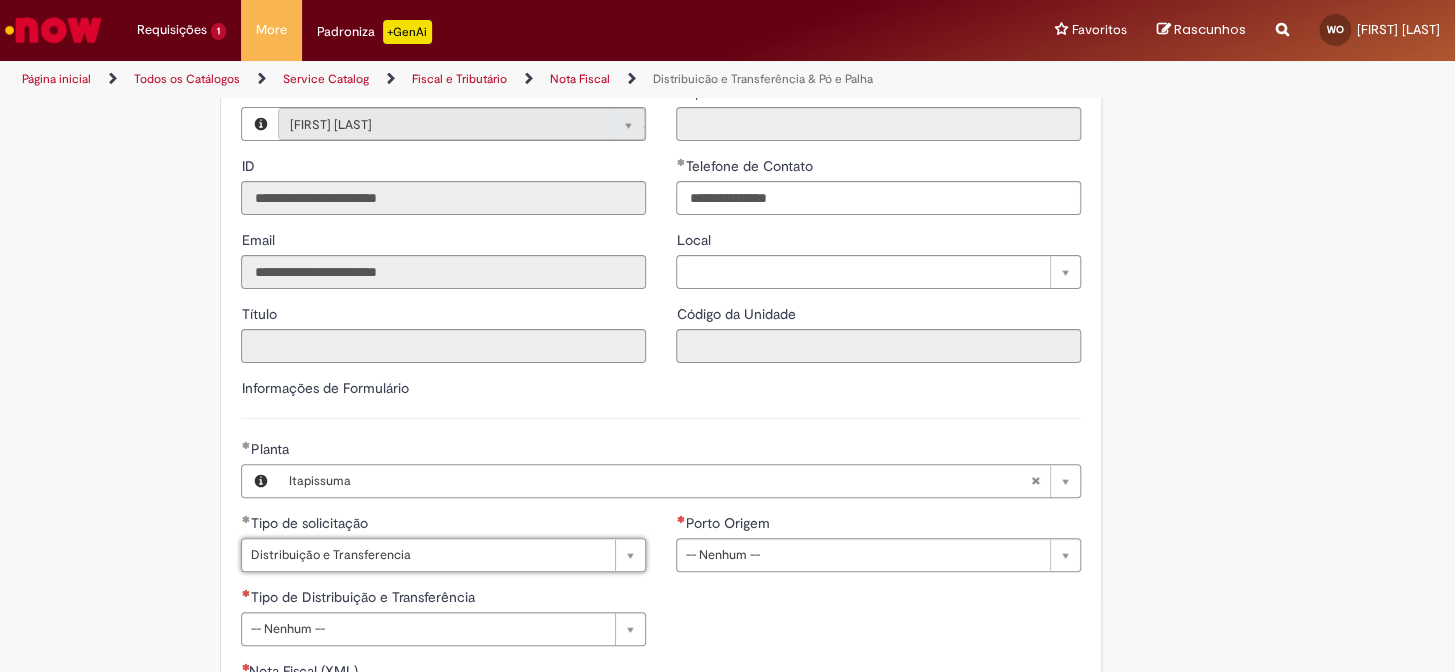 scroll, scrollTop: 1090, scrollLeft: 0, axis: vertical 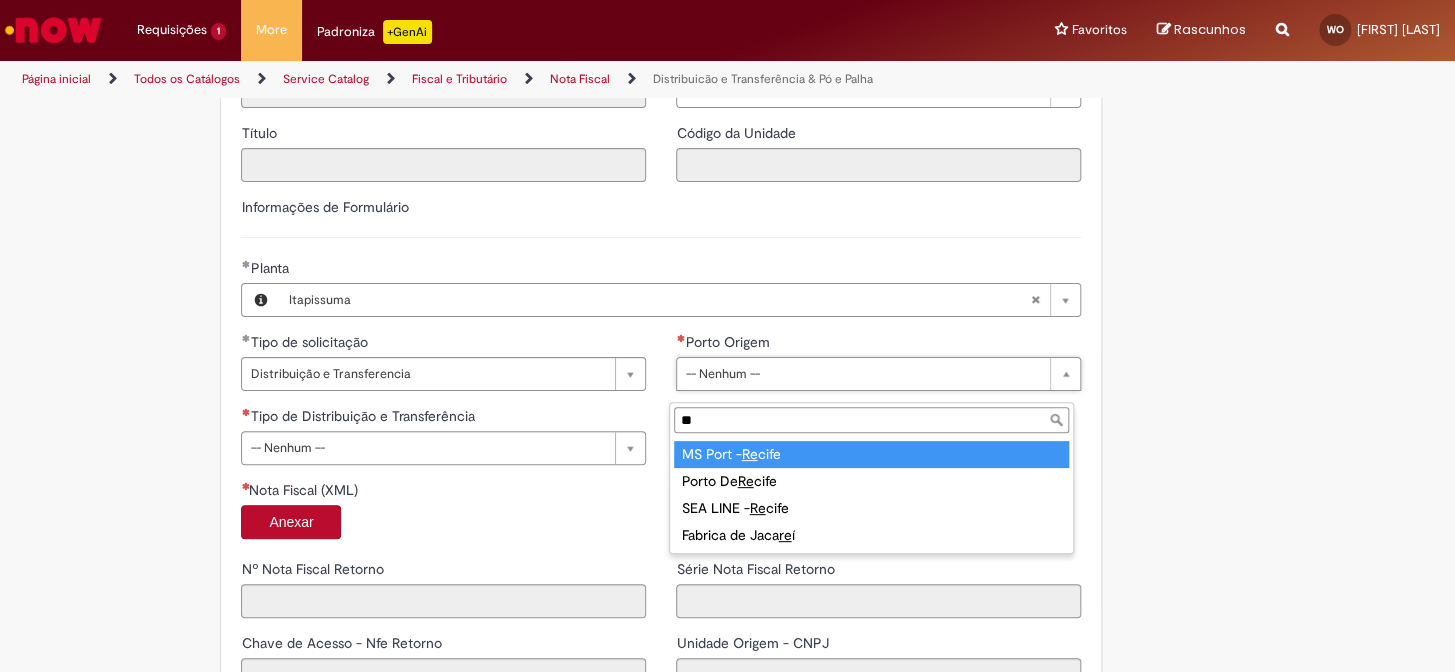 type on "***" 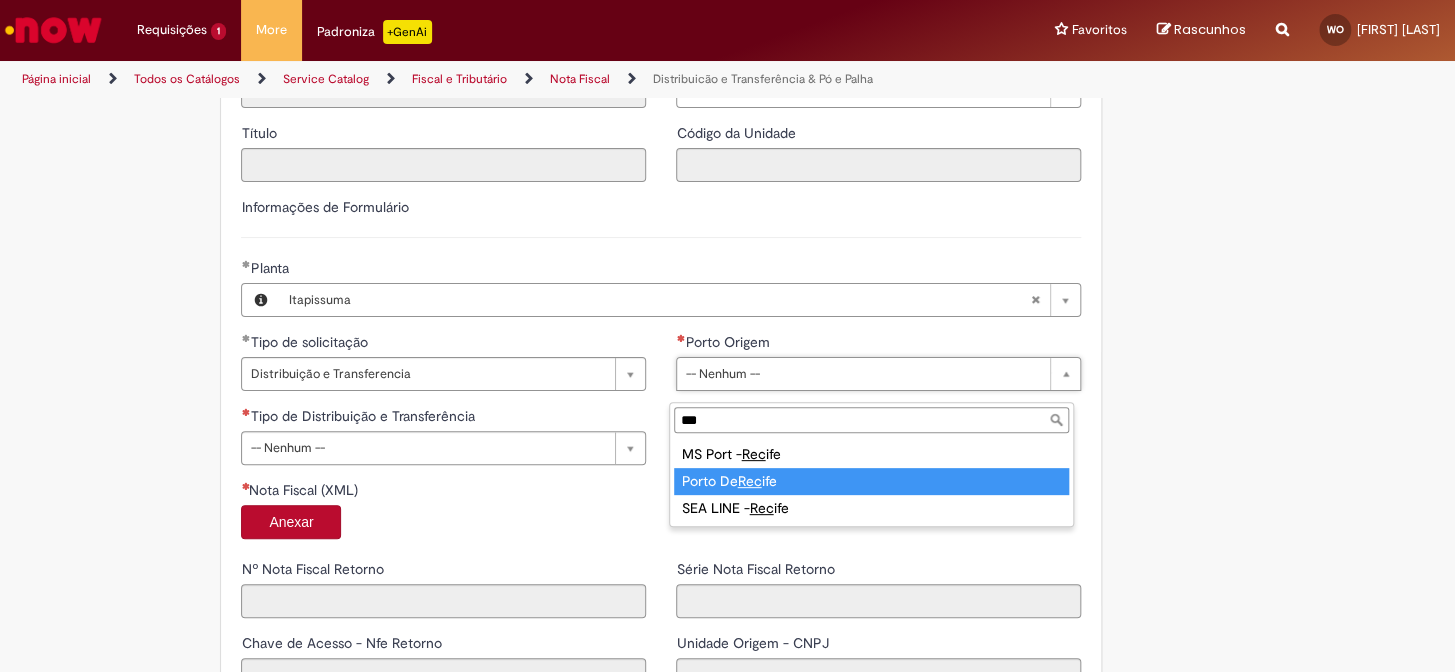 type on "**********" 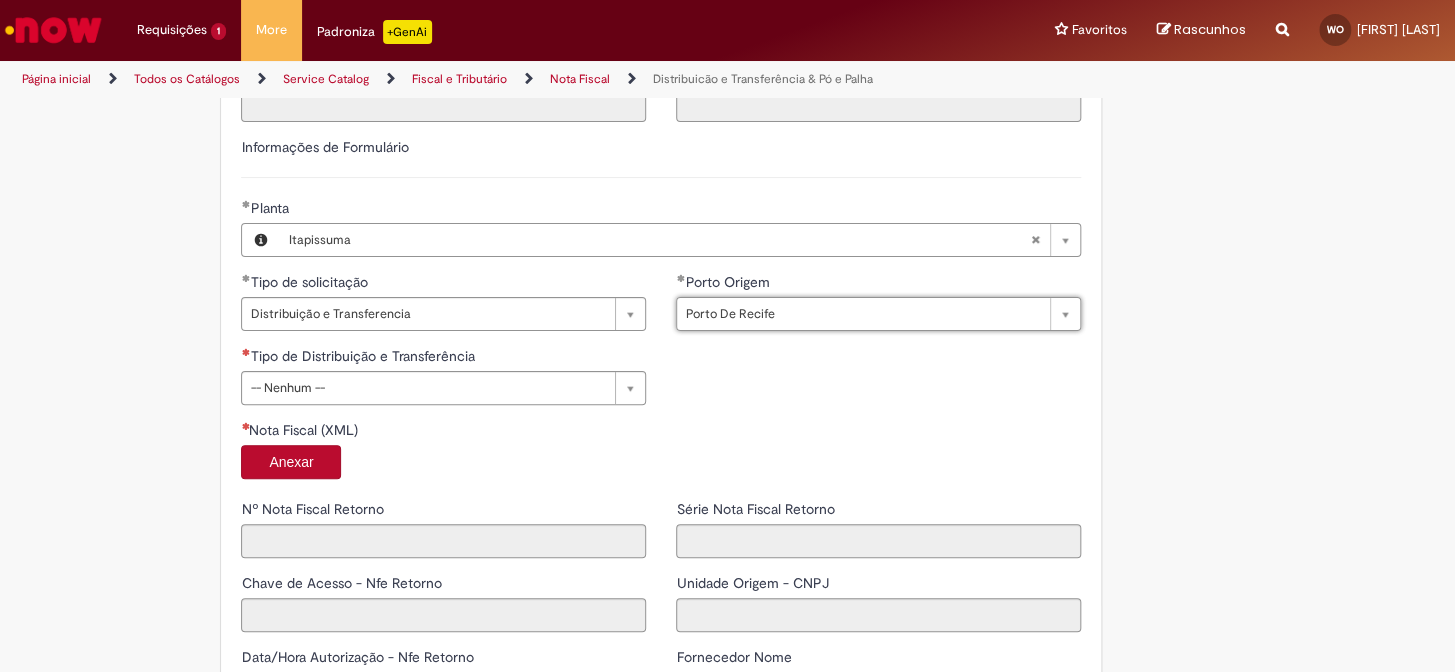 scroll, scrollTop: 1181, scrollLeft: 0, axis: vertical 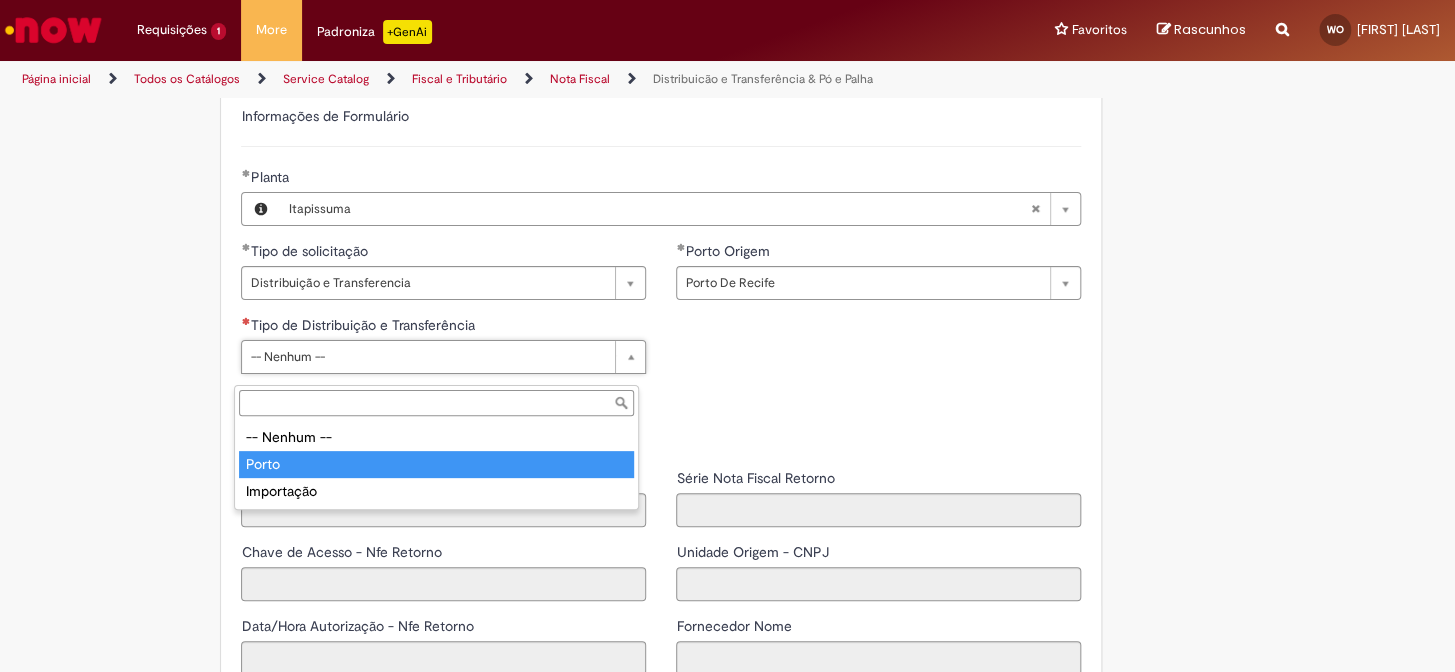 type on "*****" 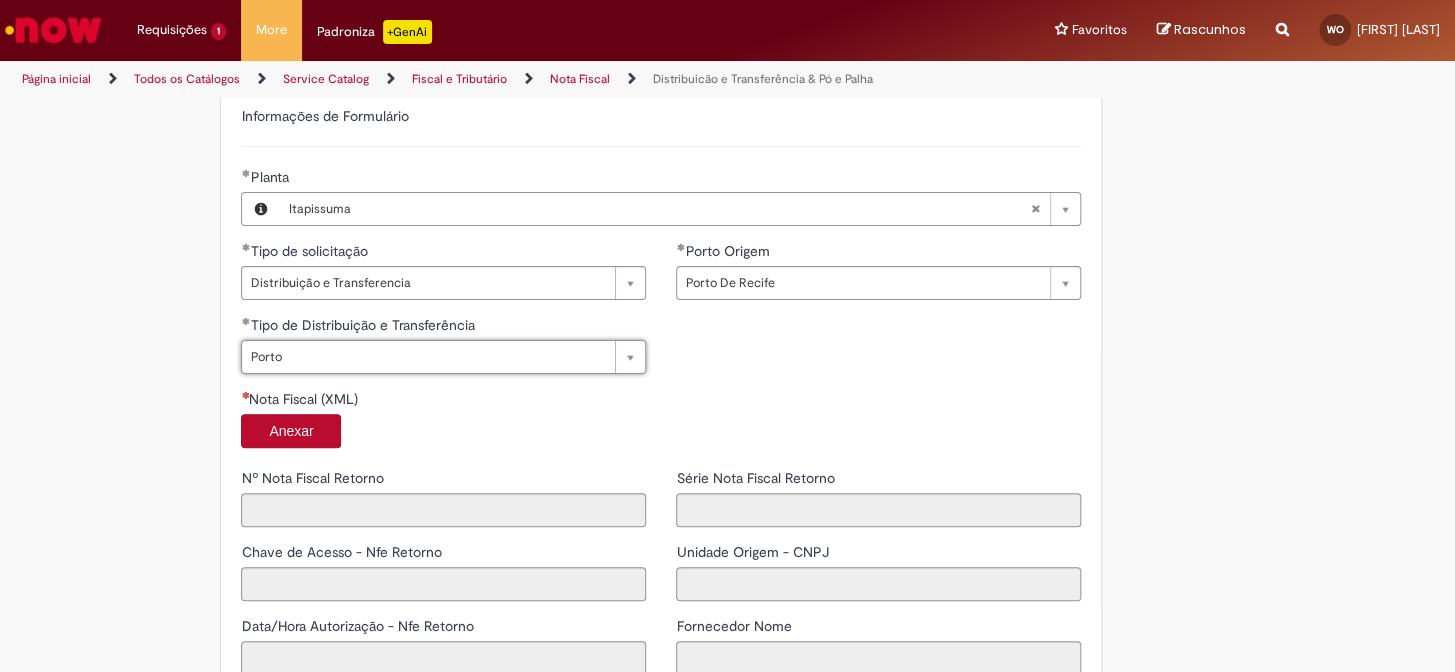 click on "Anexar" at bounding box center (291, 431) 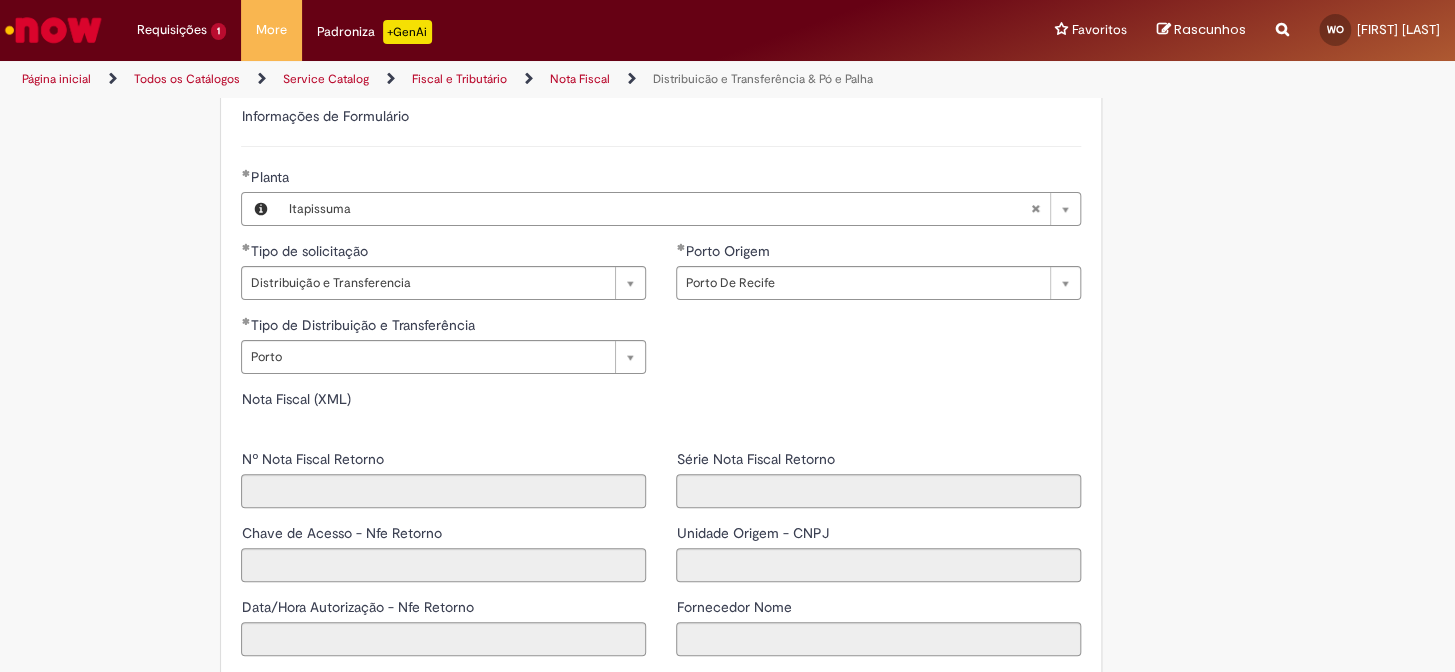 type on "*****" 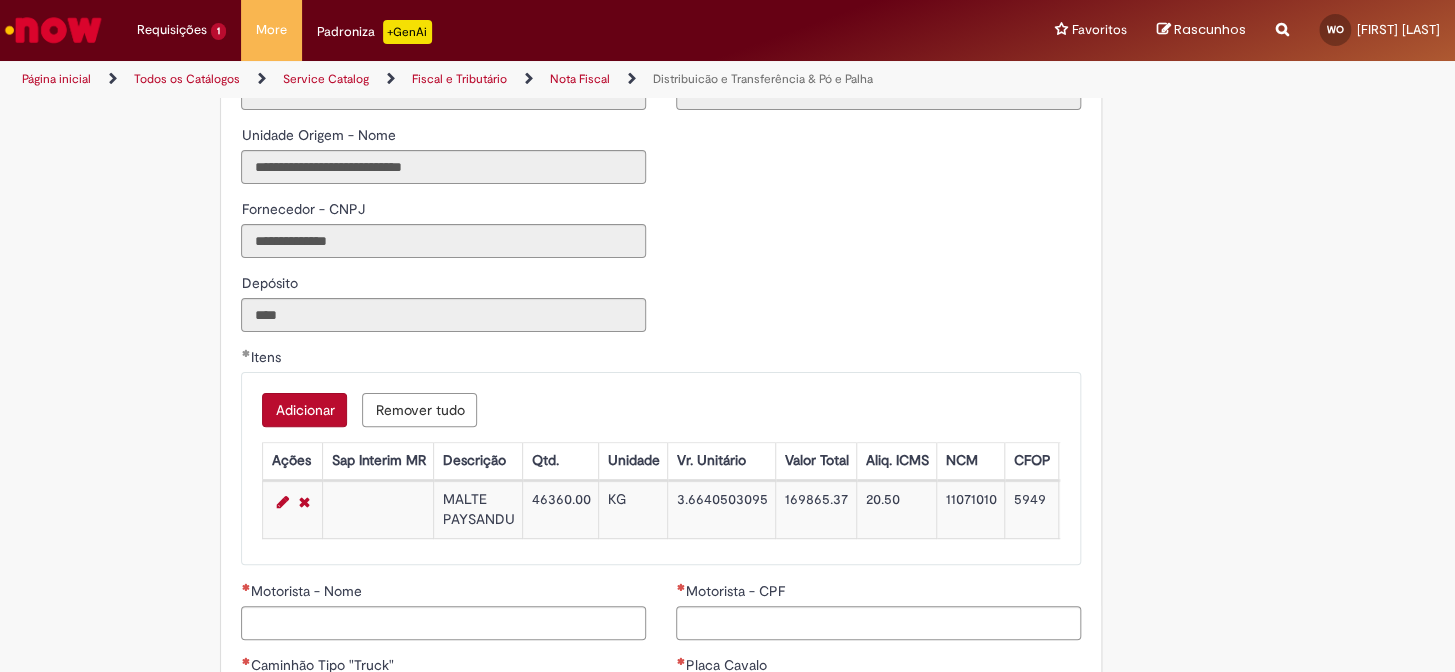scroll, scrollTop: 1909, scrollLeft: 0, axis: vertical 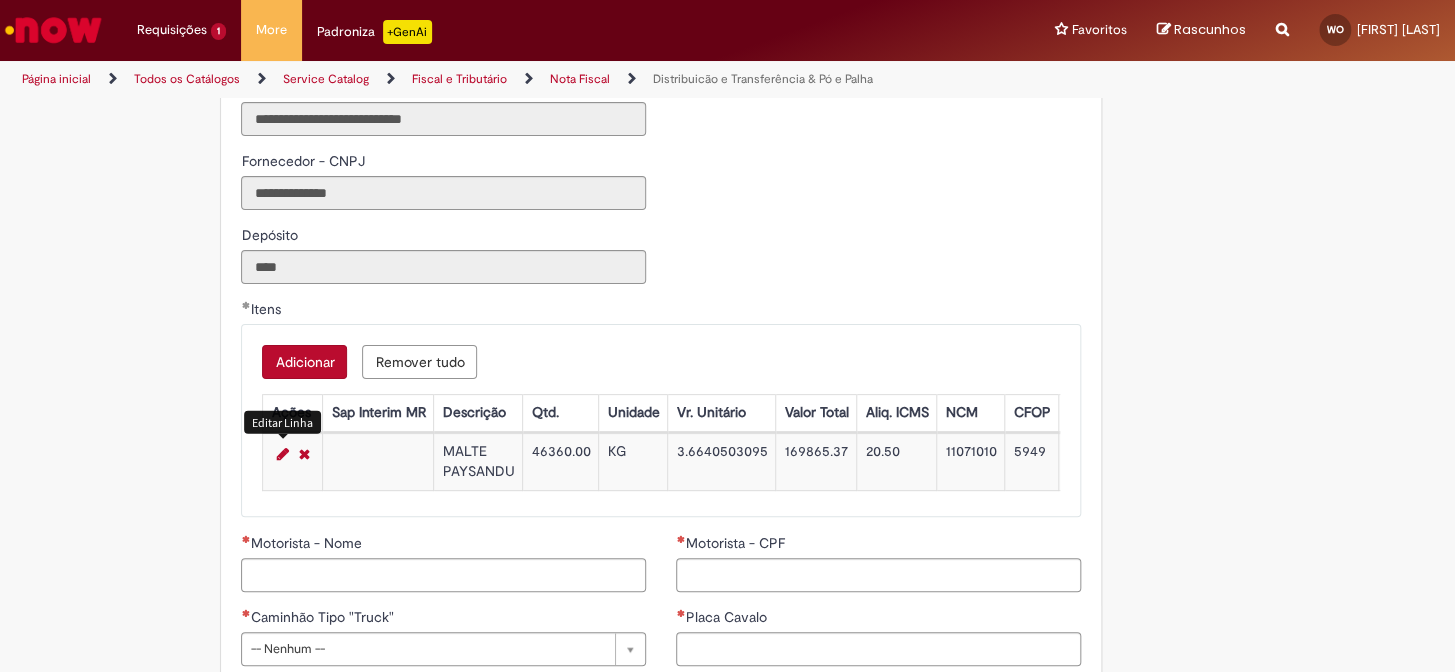 click at bounding box center (282, 454) 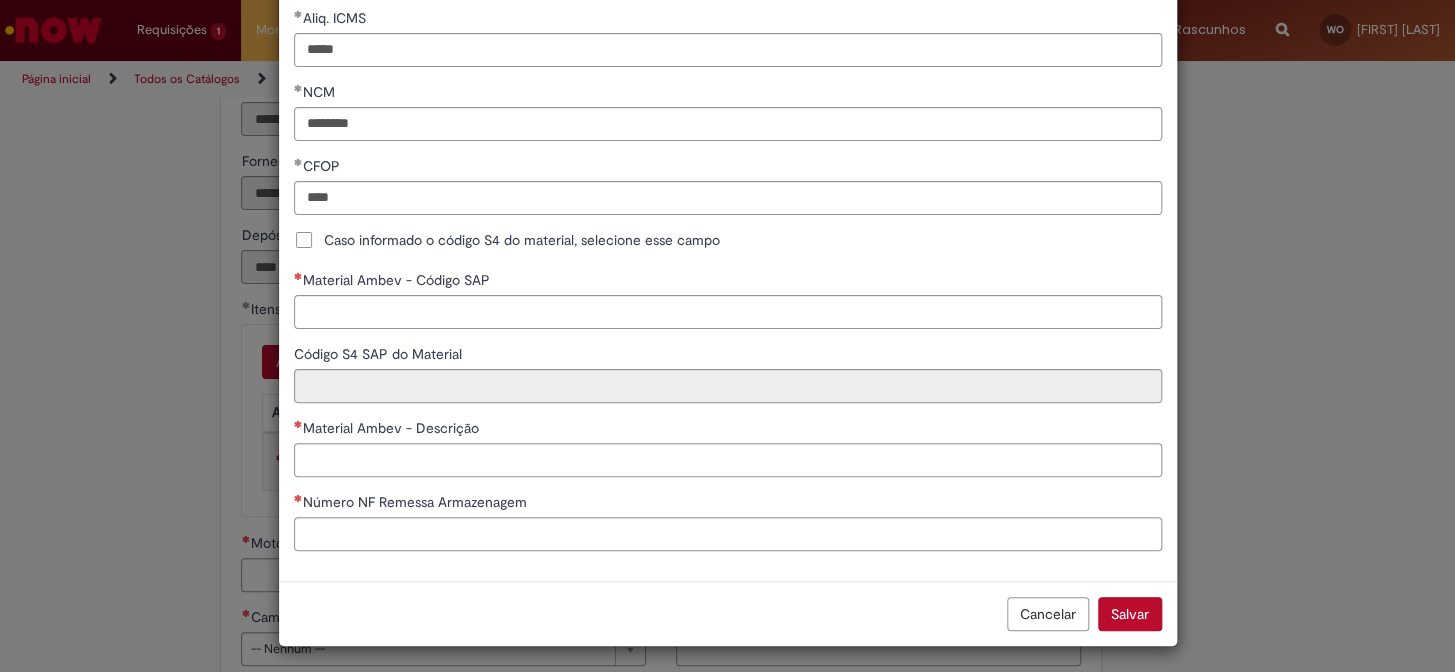 scroll, scrollTop: 469, scrollLeft: 0, axis: vertical 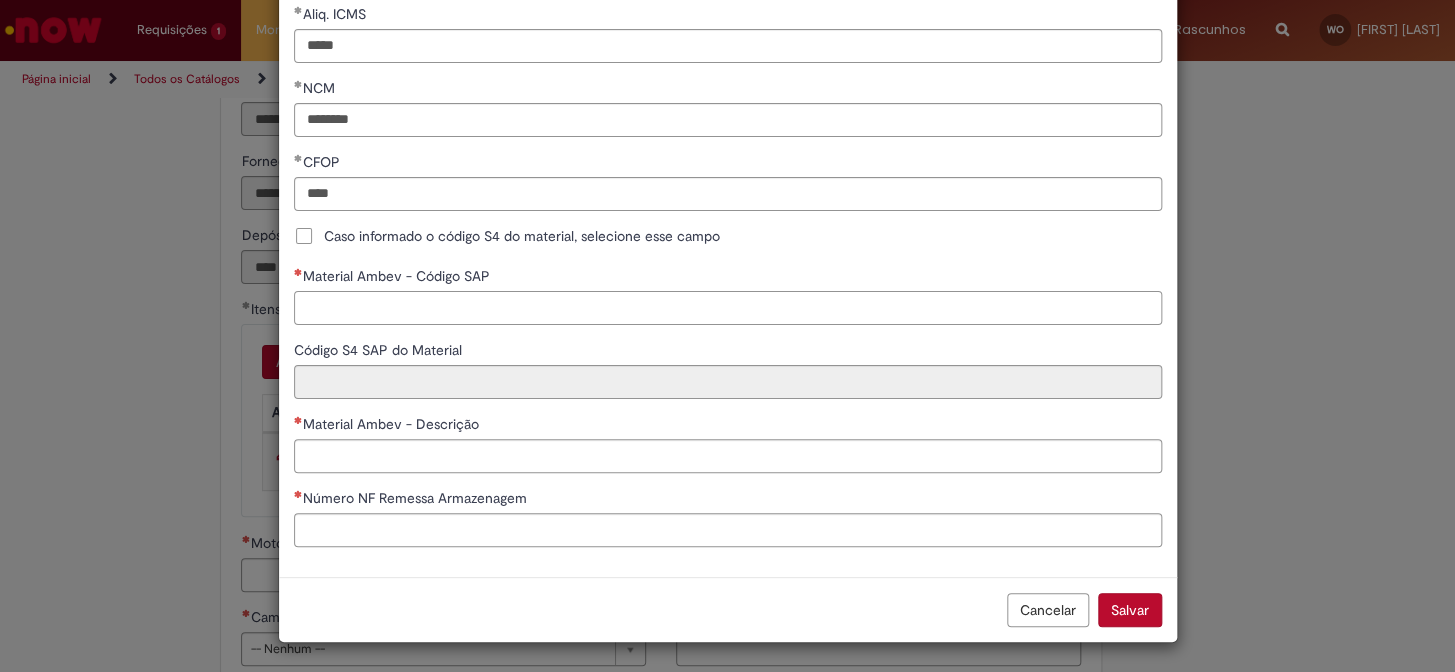 click on "Material Ambev - Código SAP" at bounding box center [728, 308] 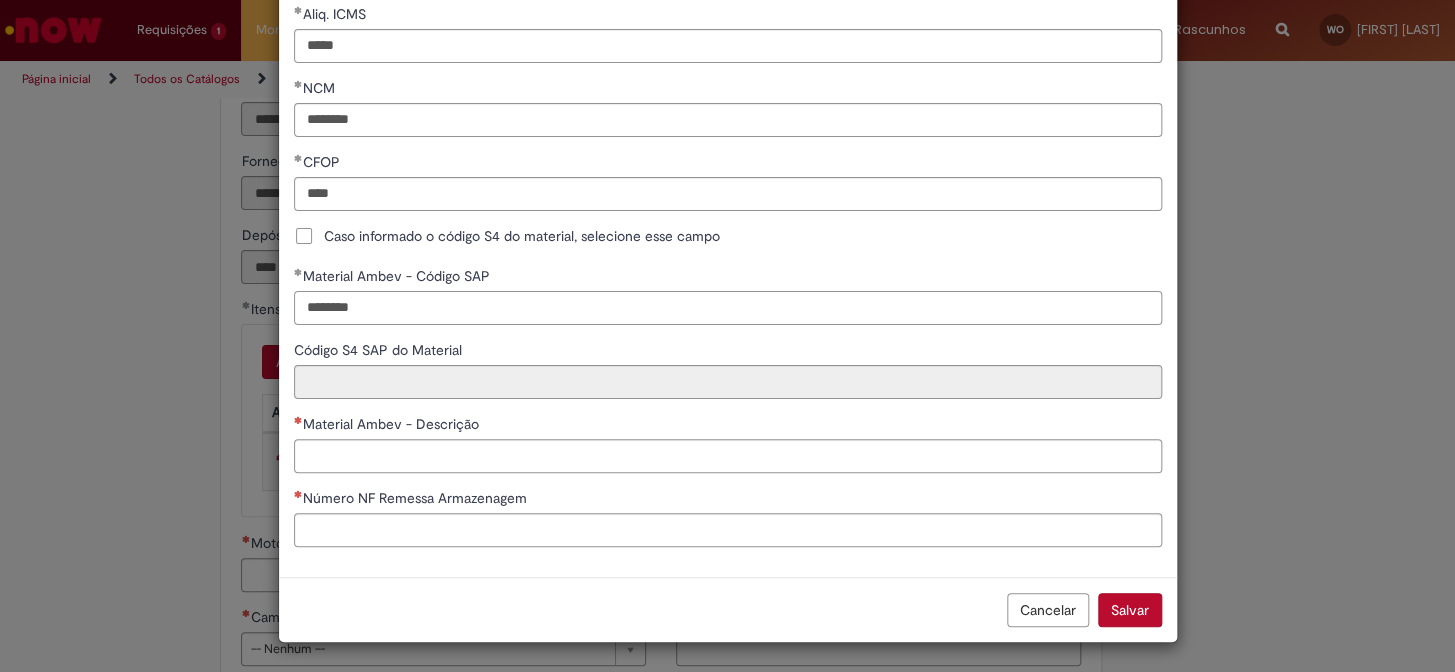 type on "********" 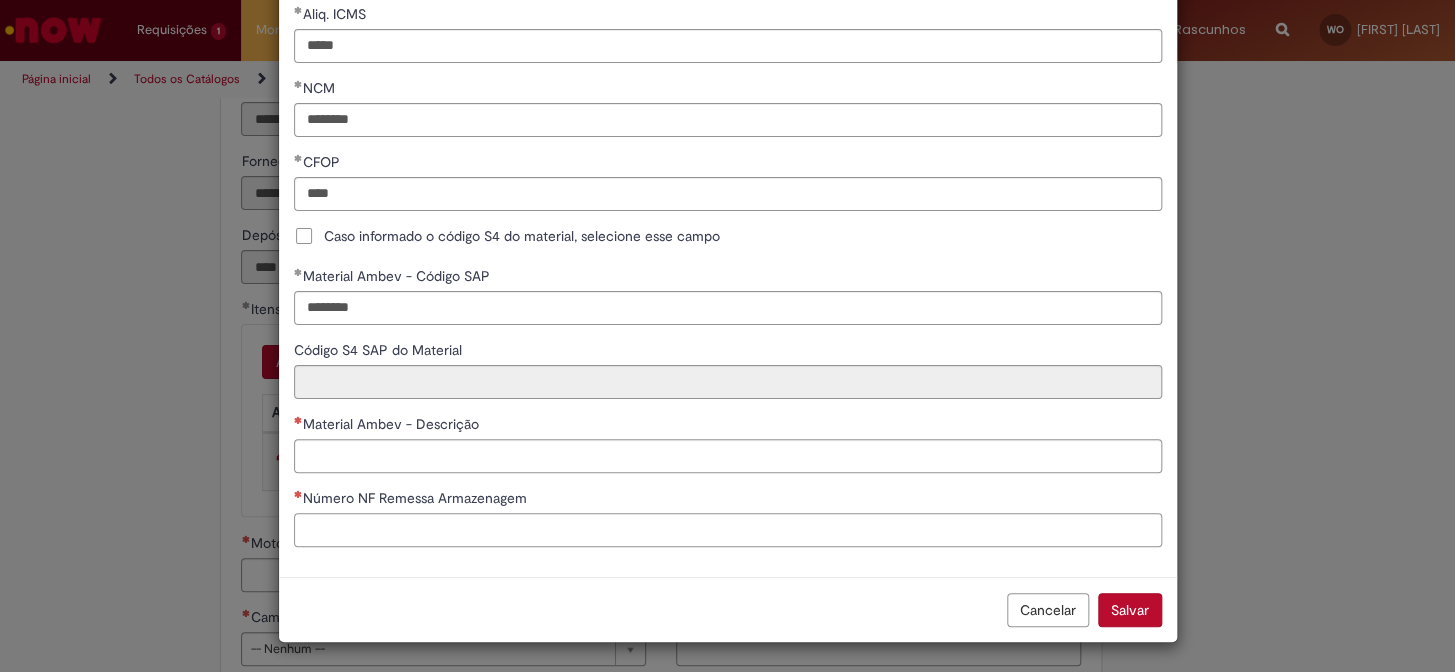 click on "Número NF Remessa Armazenagem" at bounding box center [728, 530] 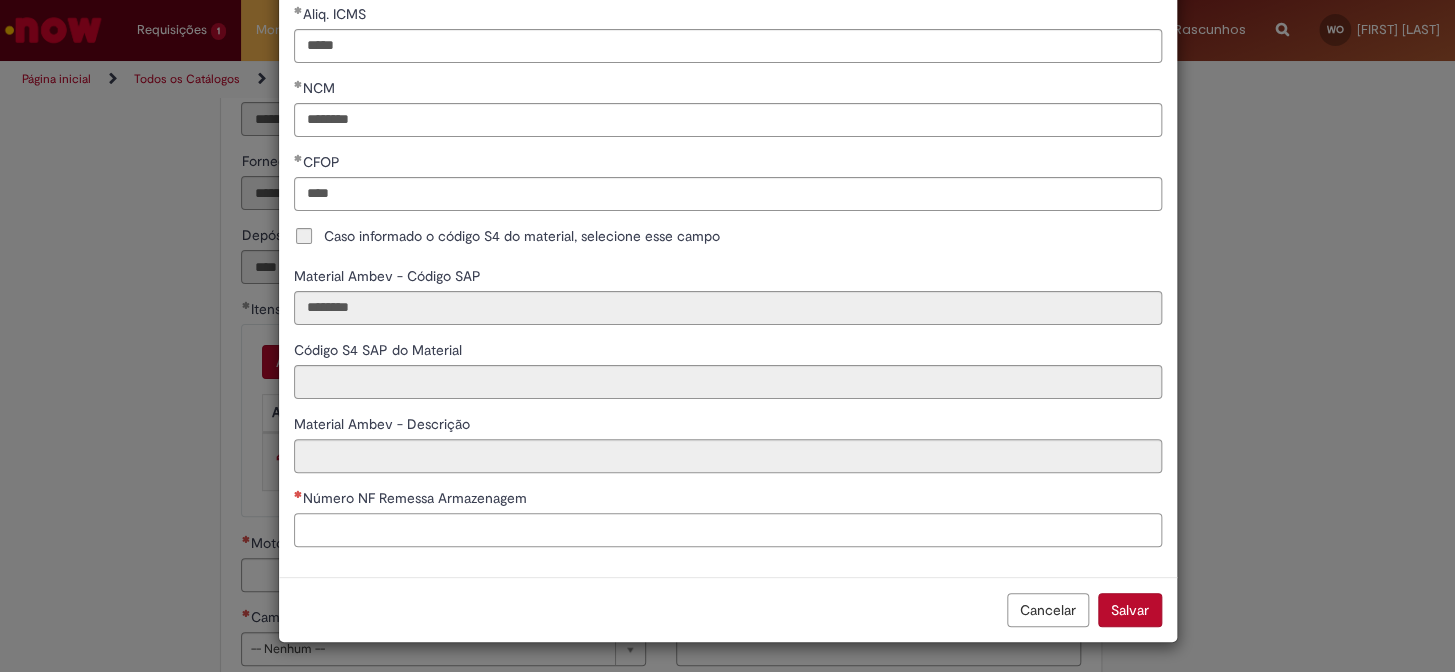 type on "**********" 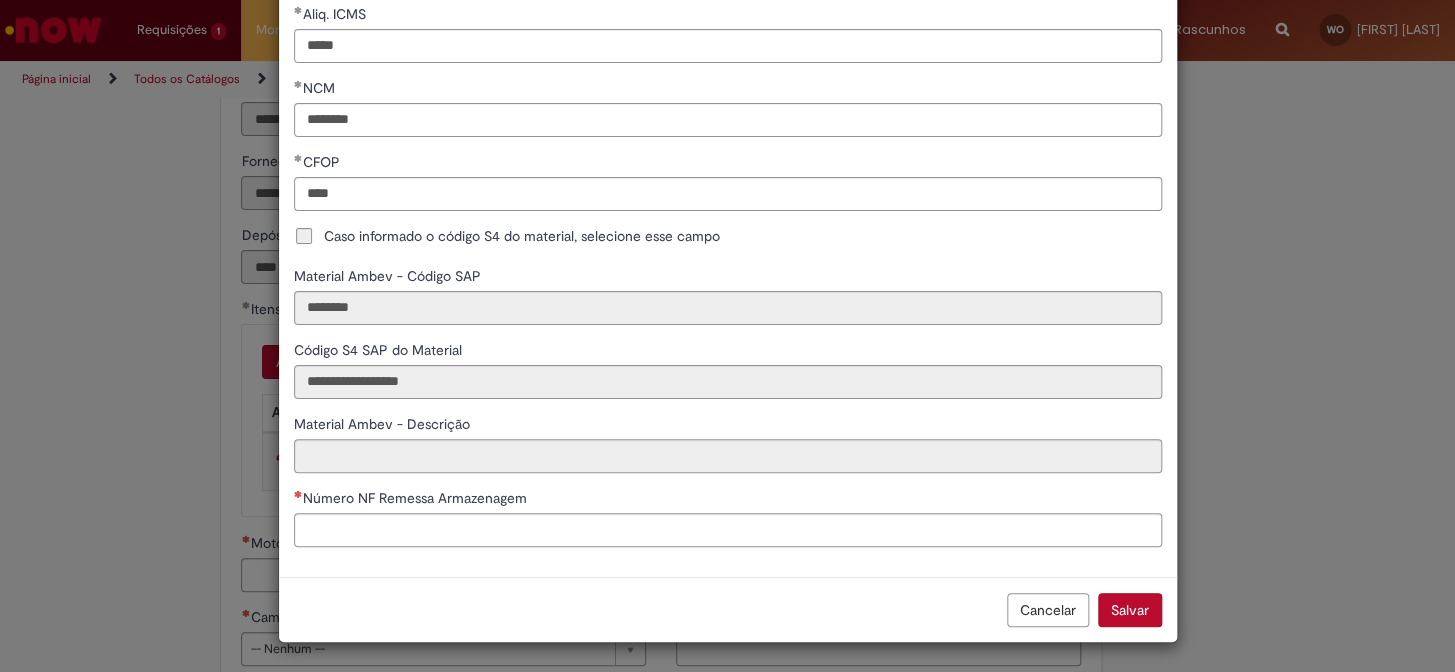type on "**********" 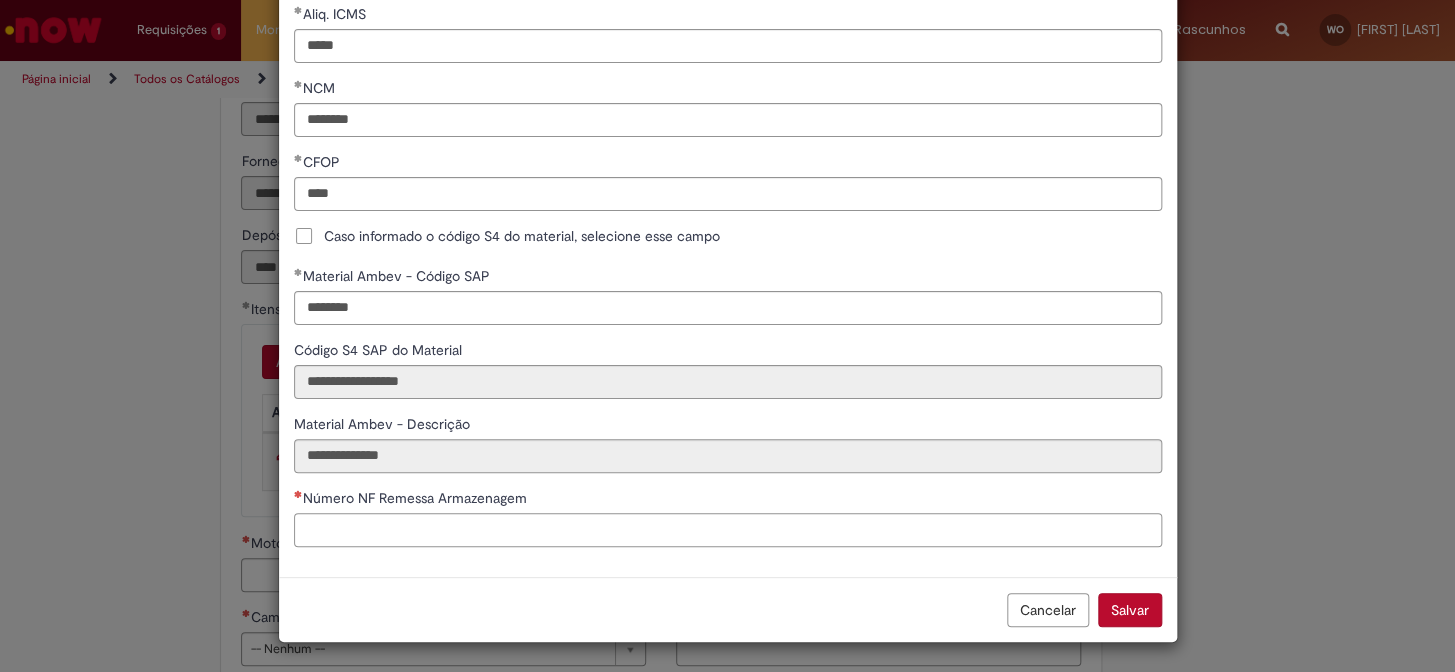 paste on "******" 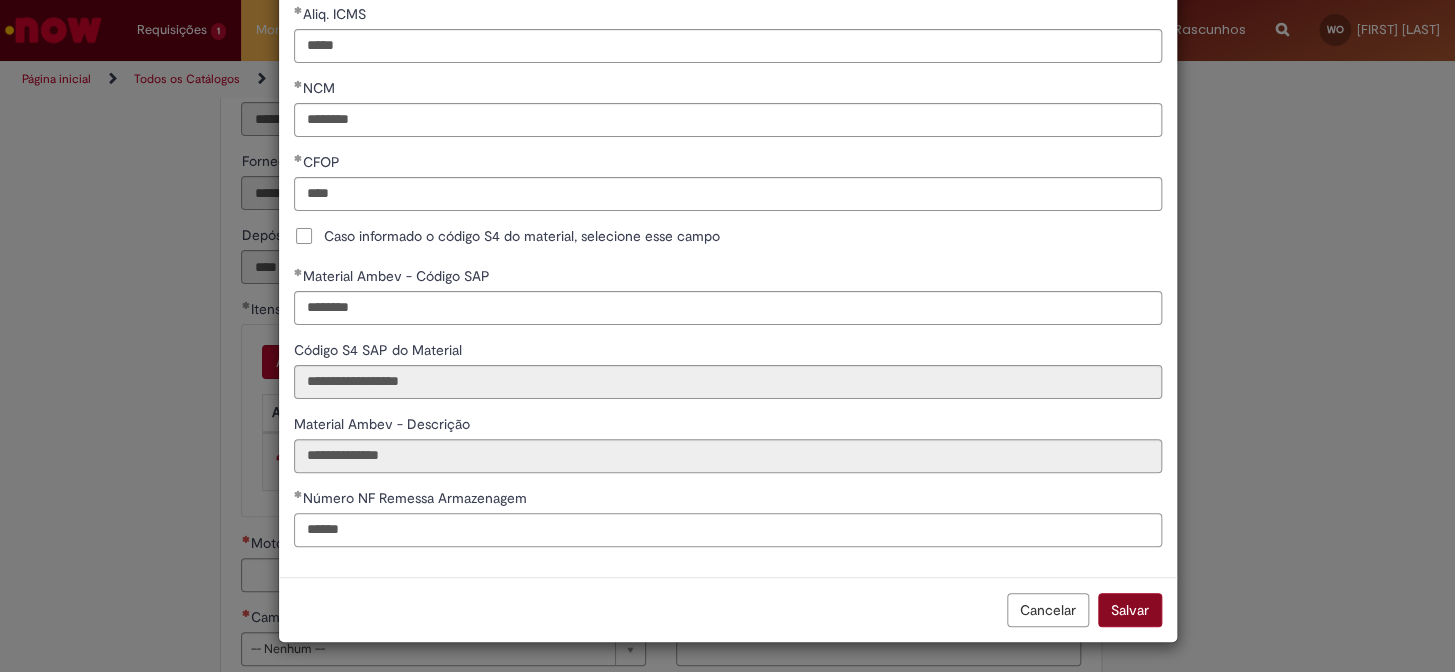 type on "******" 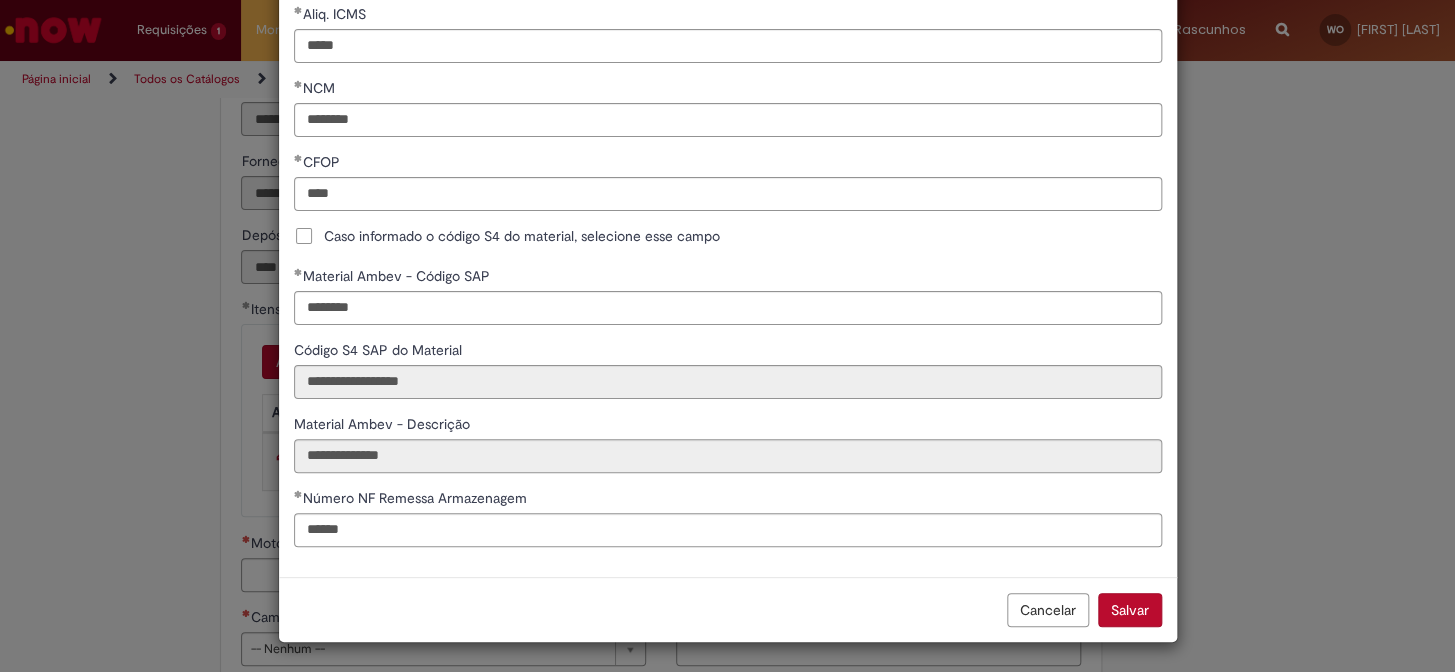 click on "Salvar" at bounding box center [1130, 610] 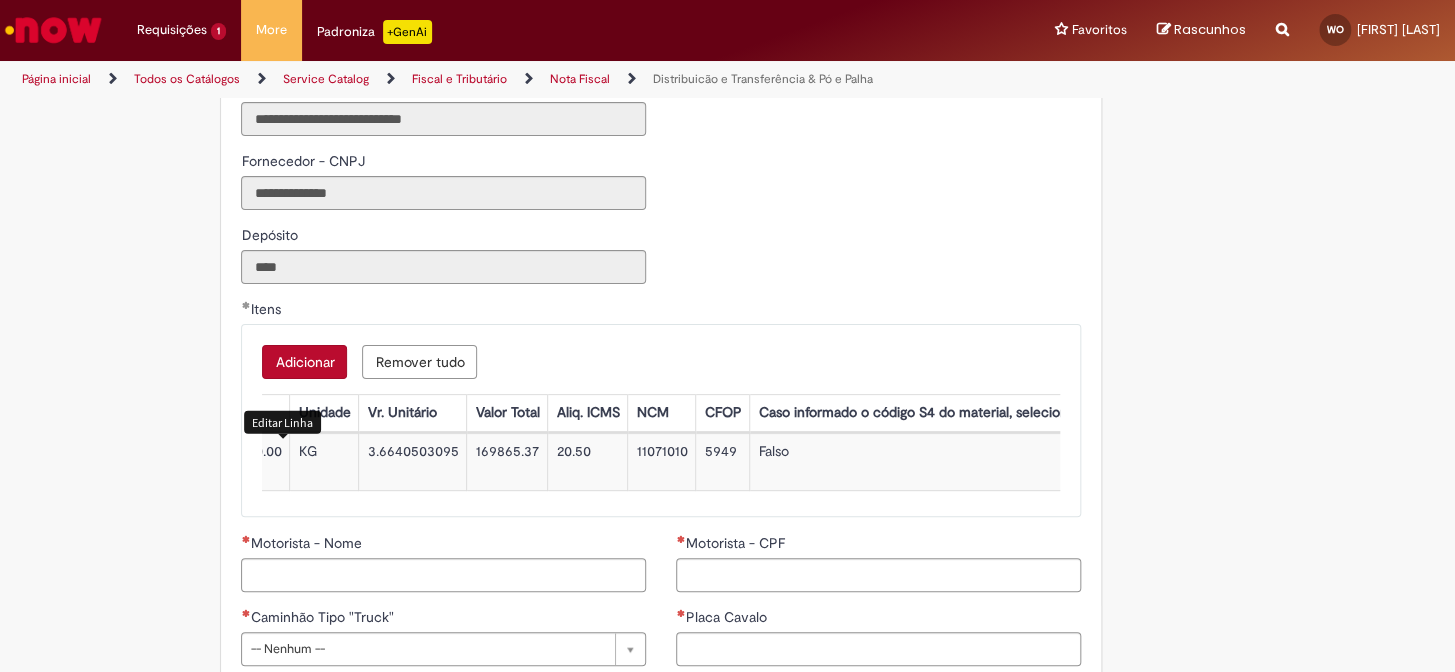 scroll, scrollTop: 0, scrollLeft: 1373, axis: horizontal 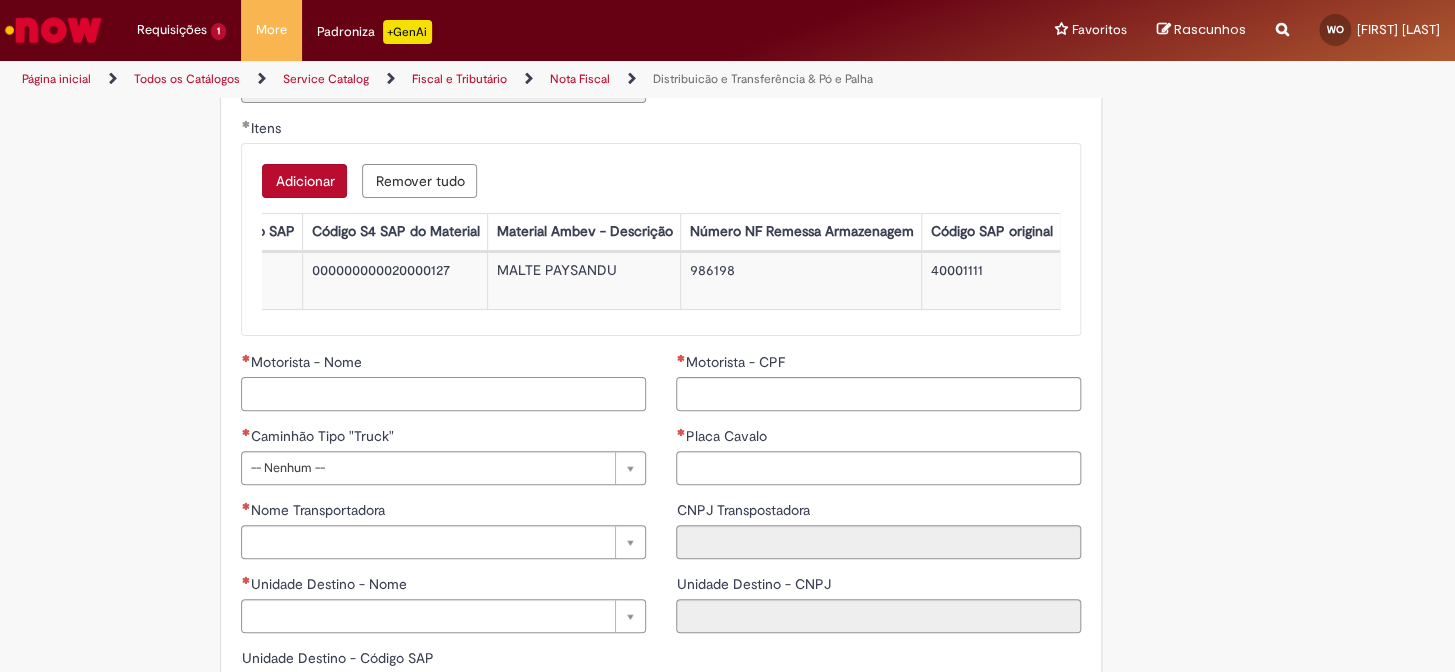 click on "Motorista - Nome" at bounding box center [443, 394] 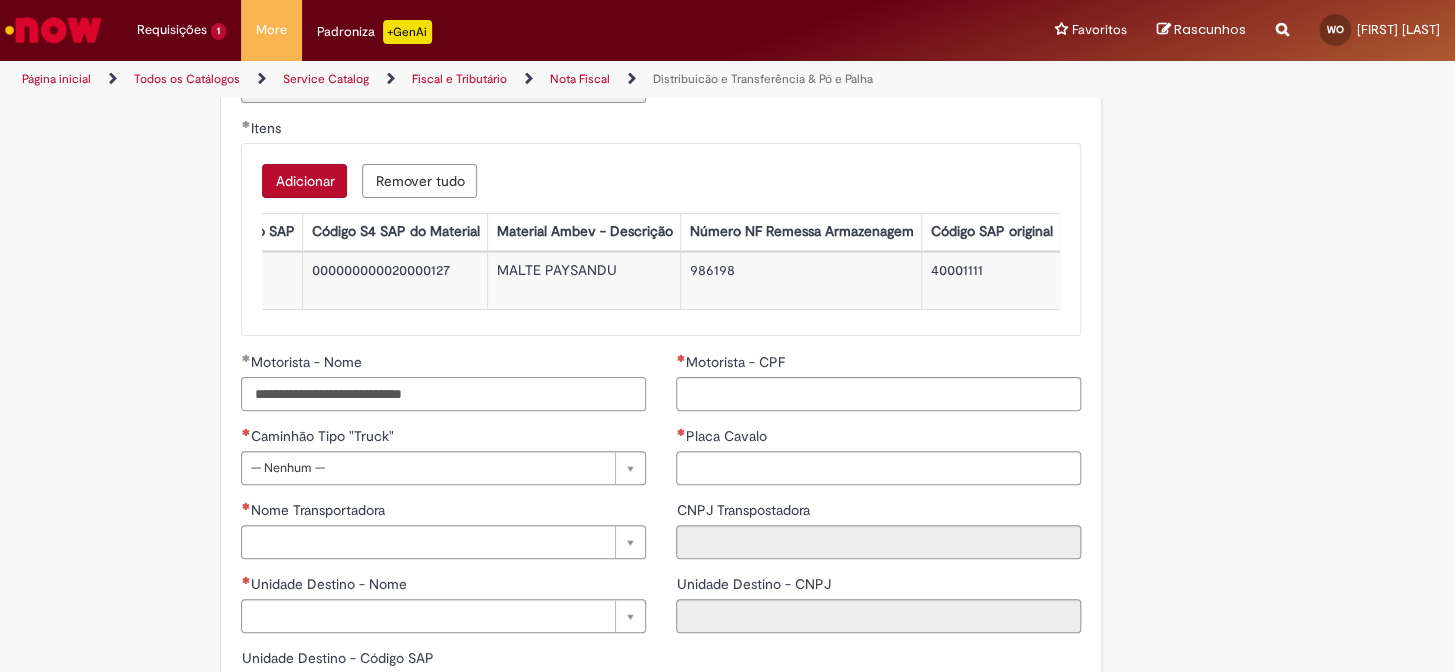 type on "**********" 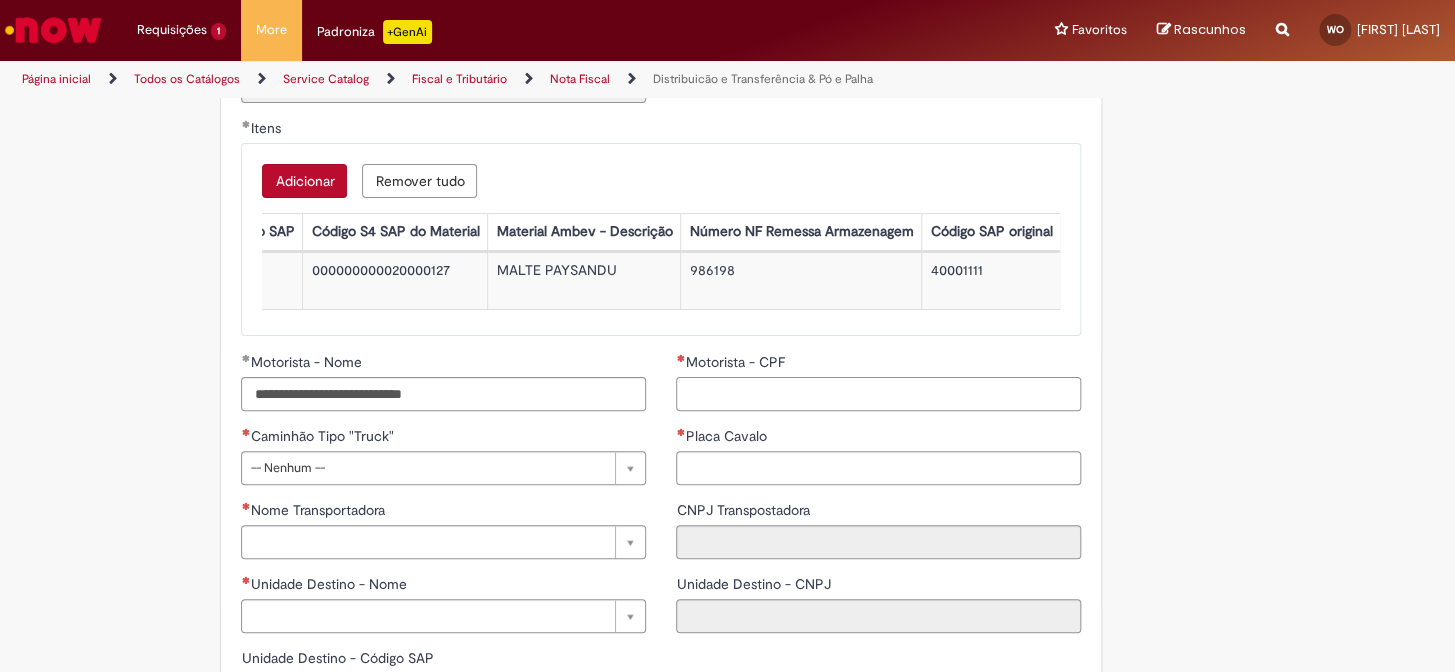 click on "Motorista - CPF" at bounding box center (878, 394) 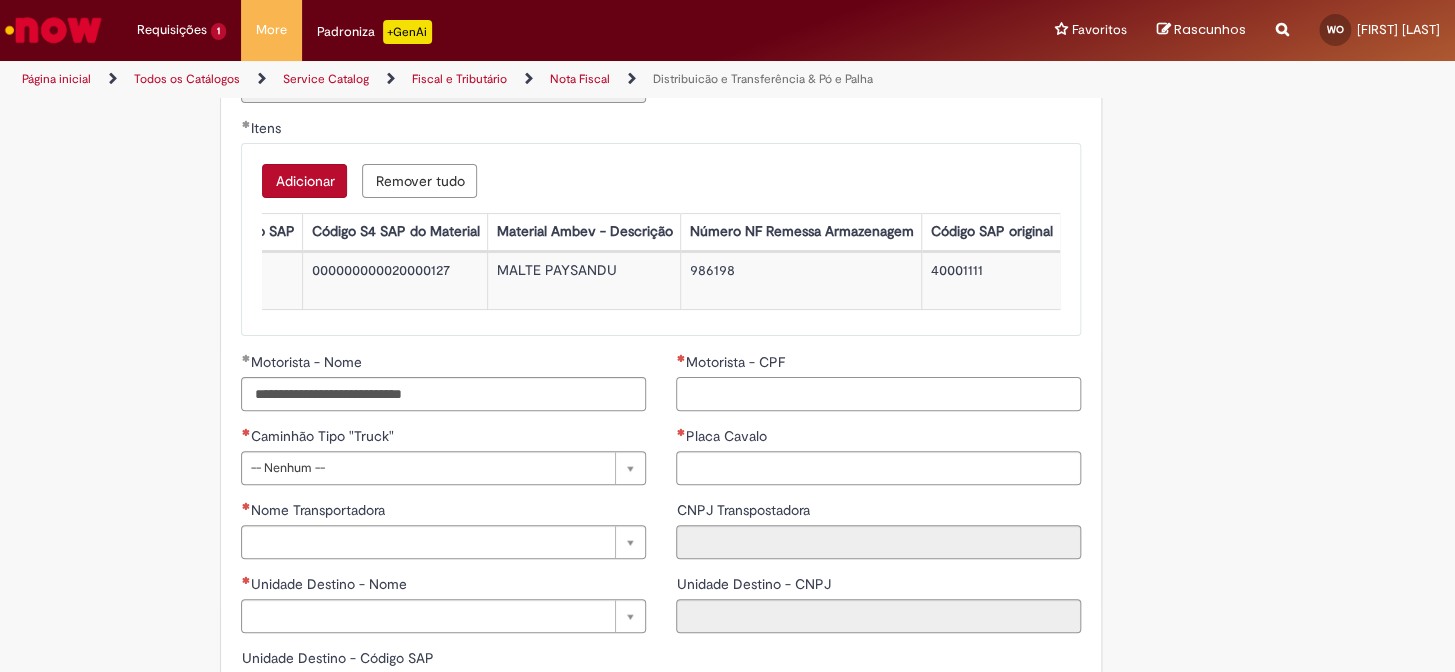 paste on "**********" 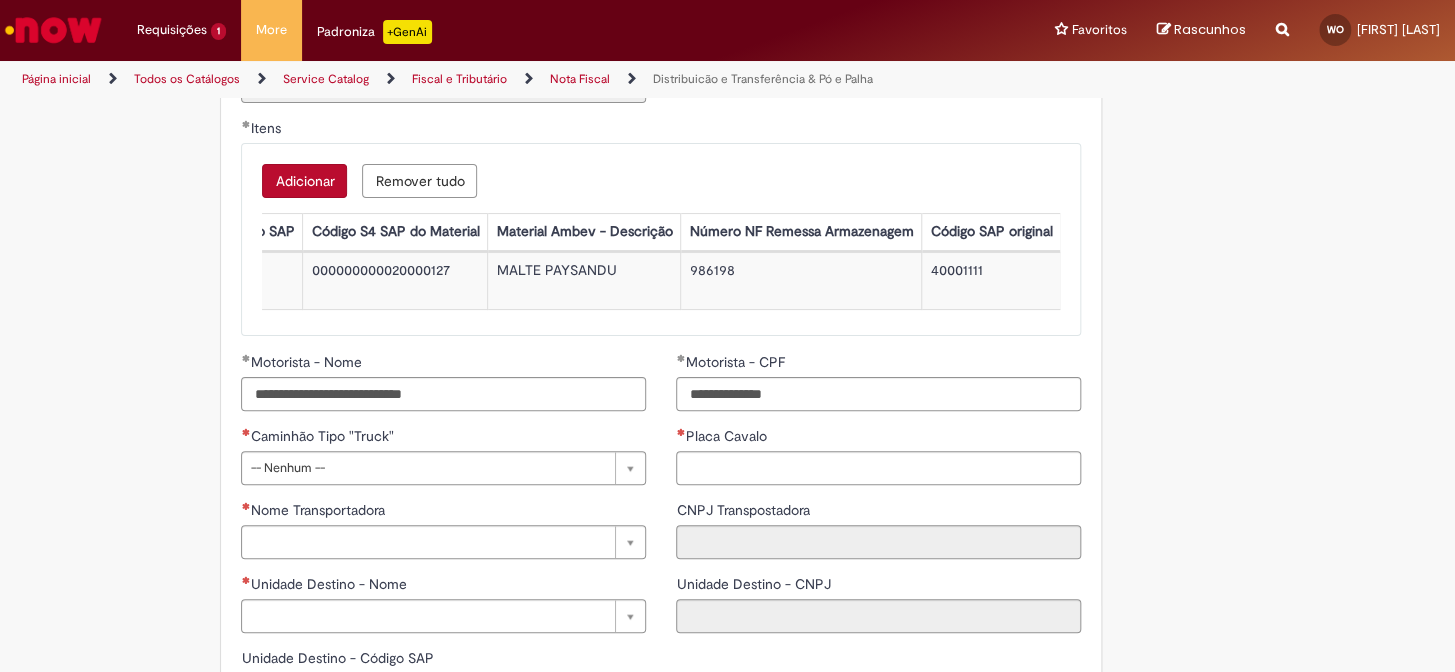 type on "**********" 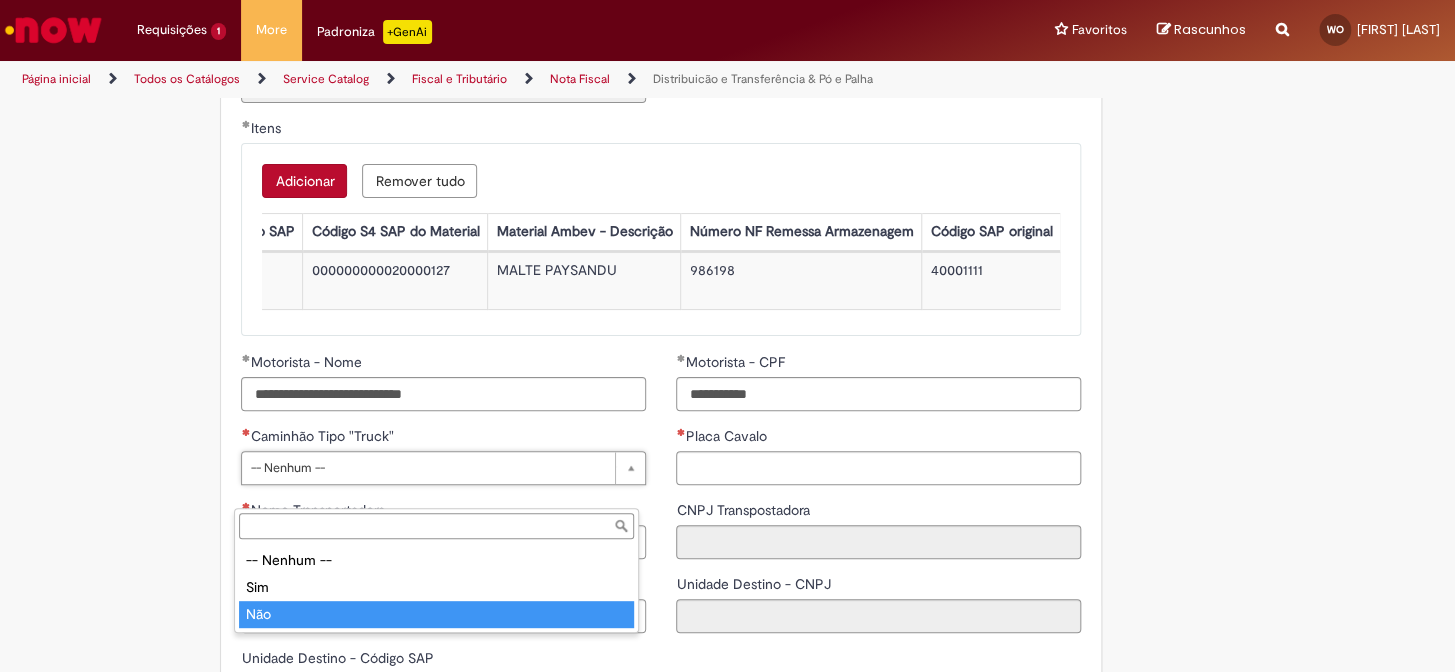 type on "***" 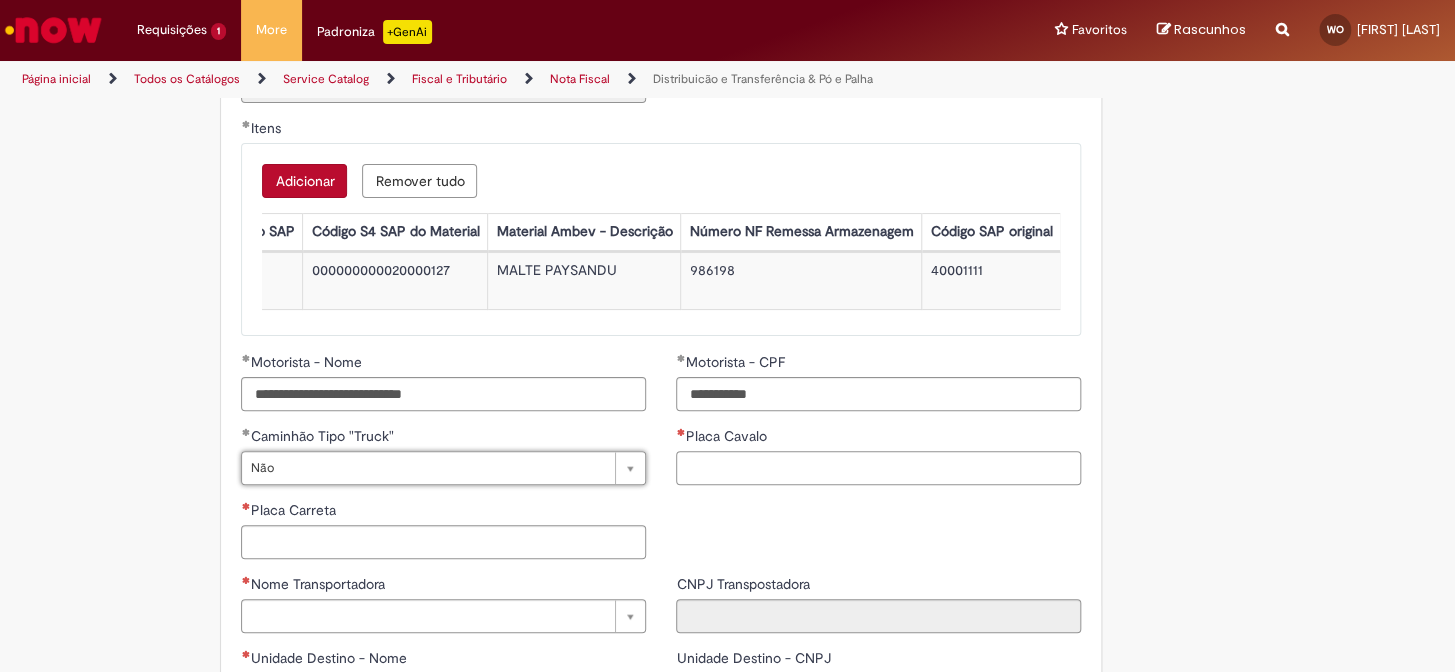 click on "Placa Cavalo" at bounding box center [878, 468] 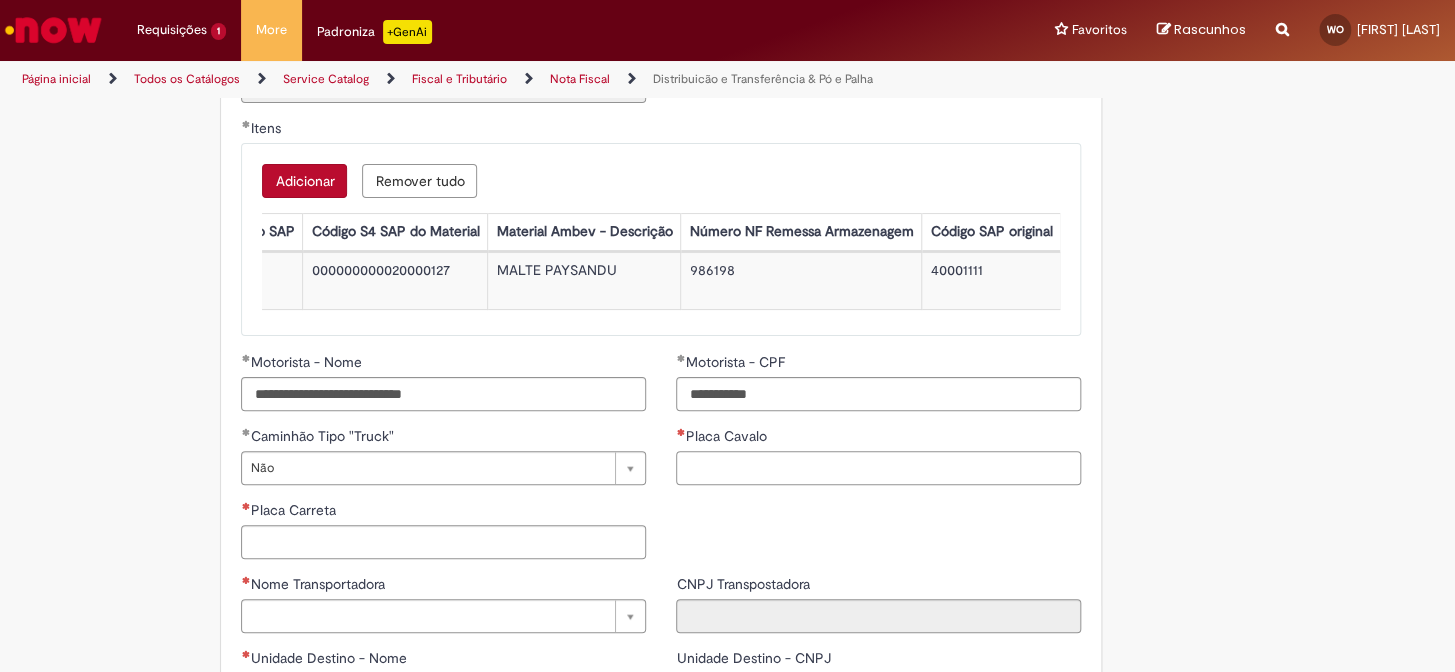 paste on "*******" 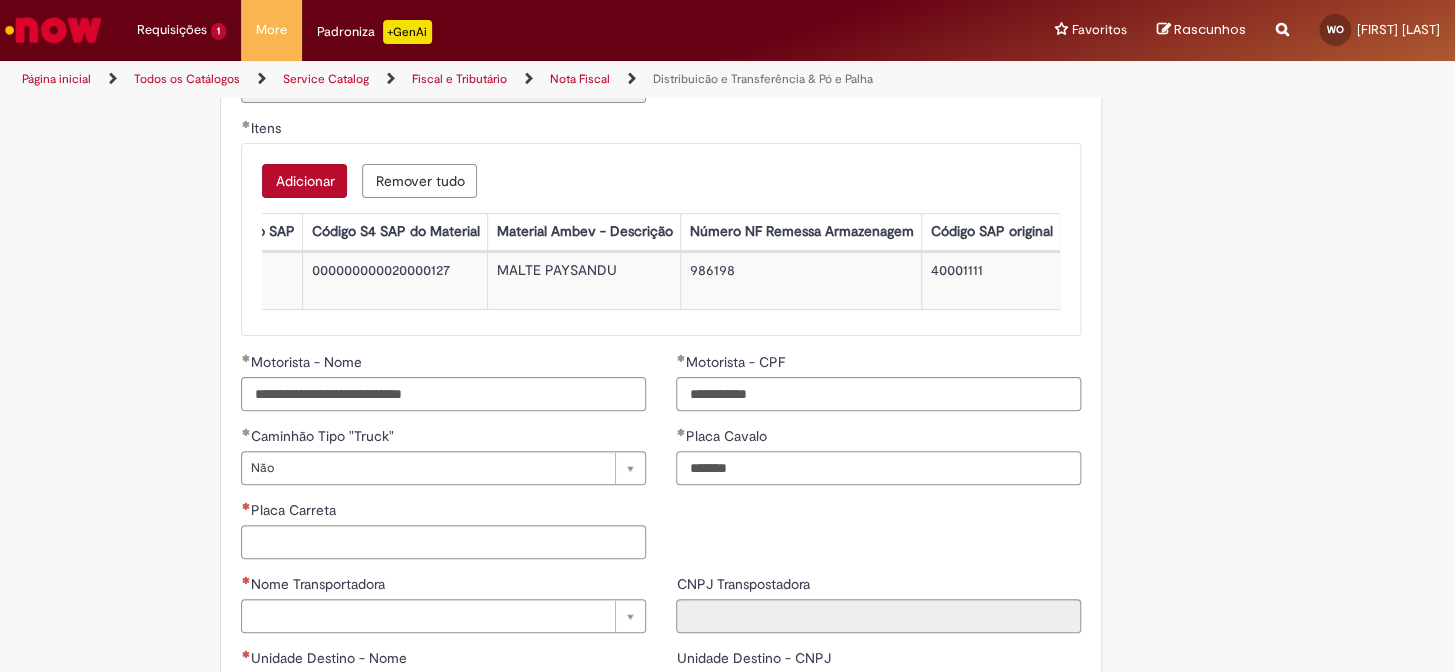 type on "*******" 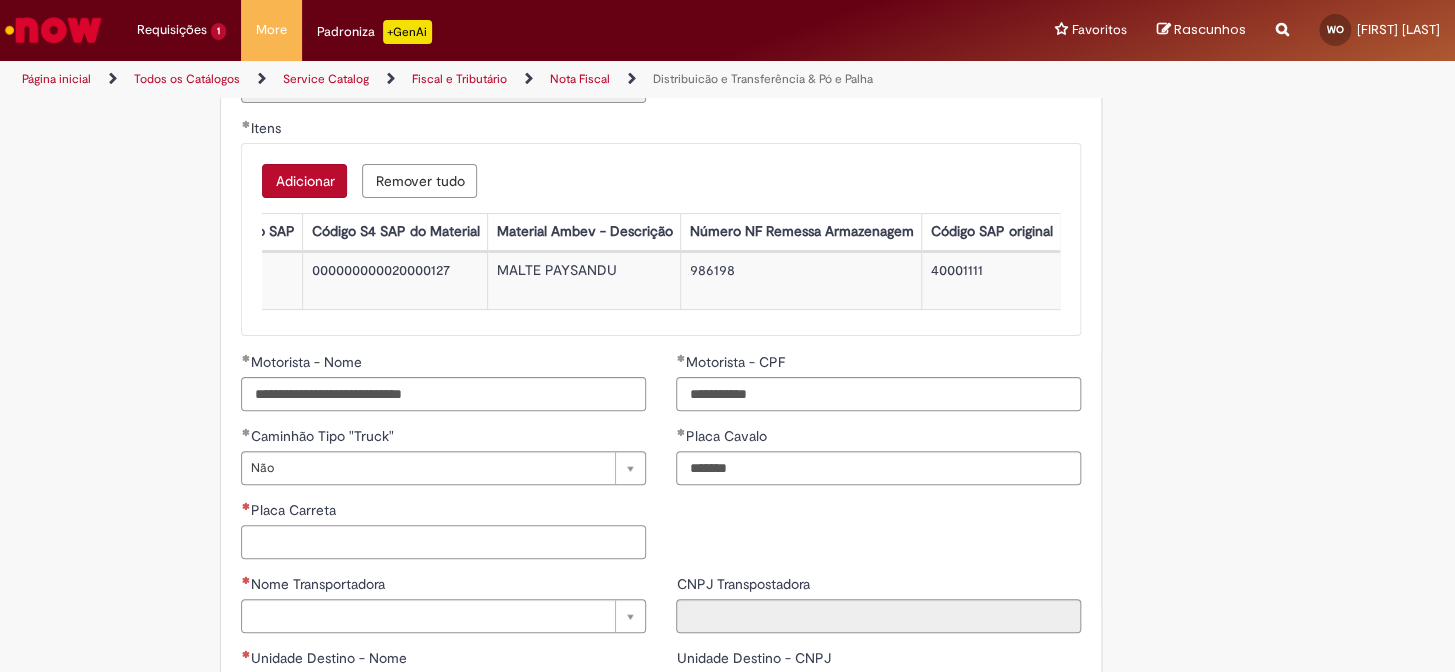 click on "Placa Carreta" at bounding box center (443, 542) 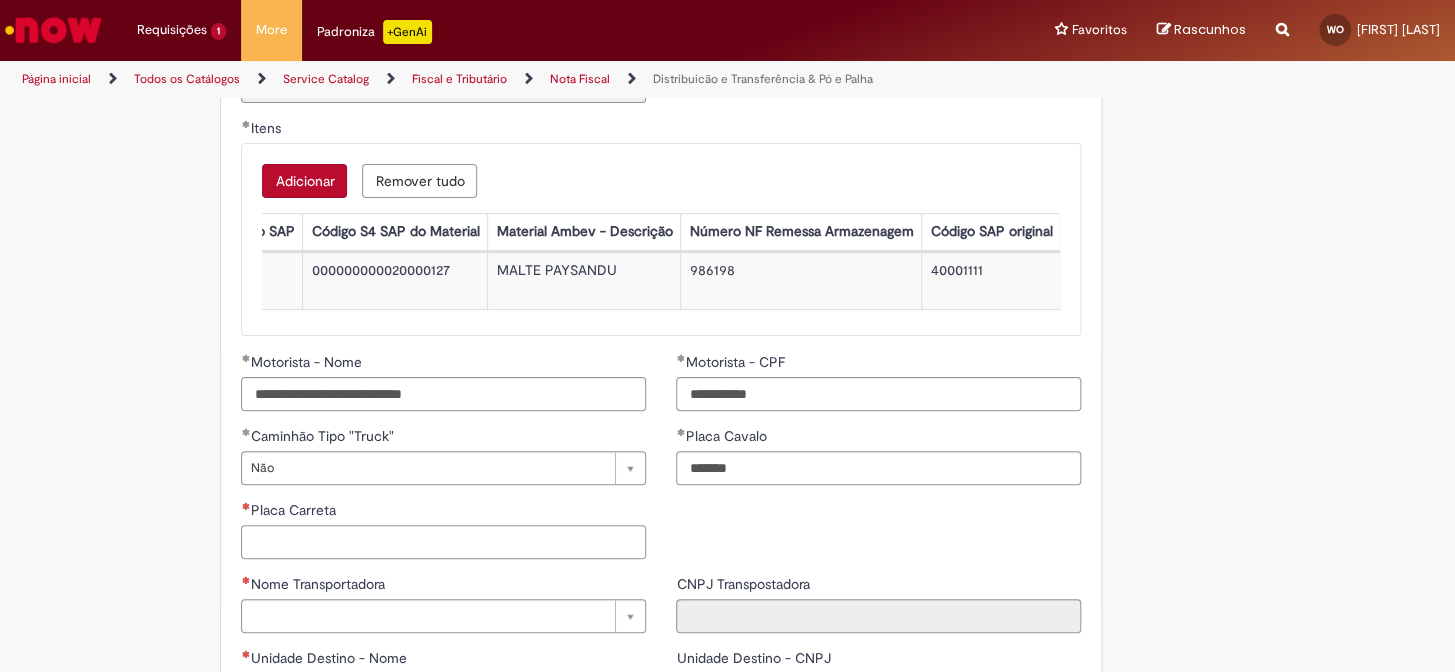 paste on "*******" 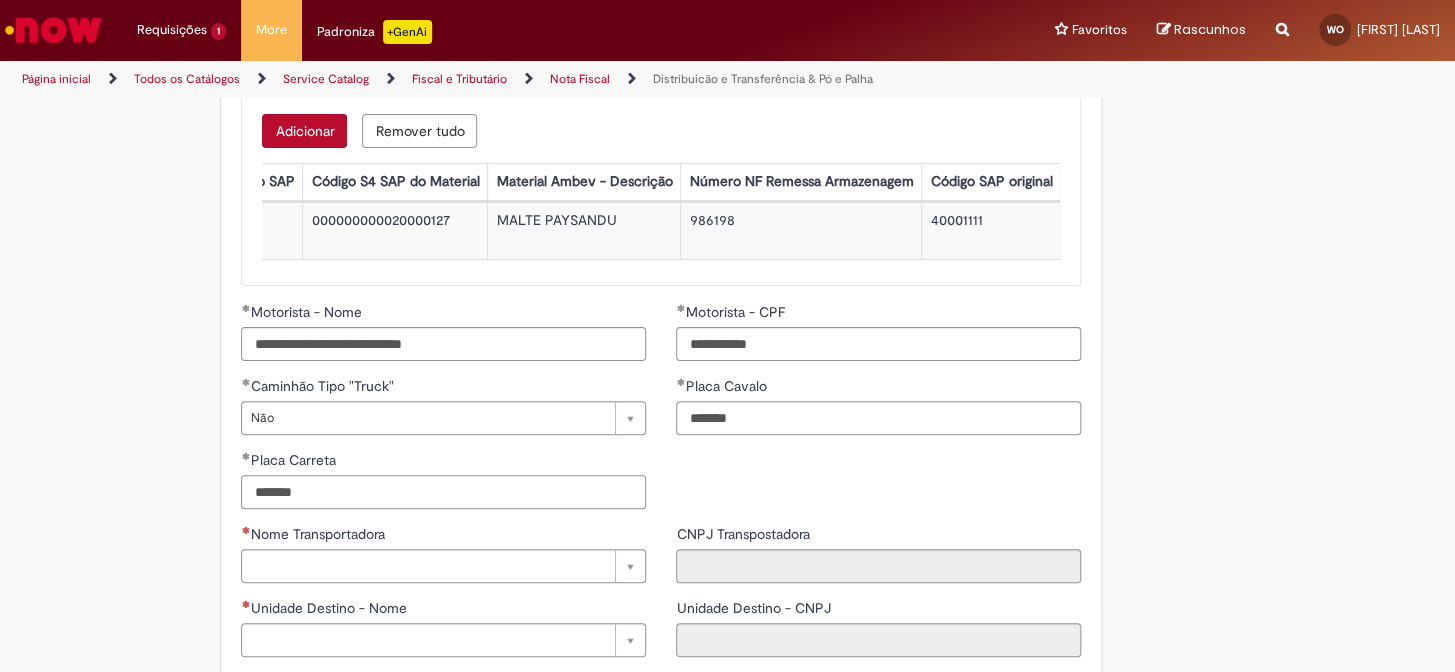 scroll, scrollTop: 2181, scrollLeft: 0, axis: vertical 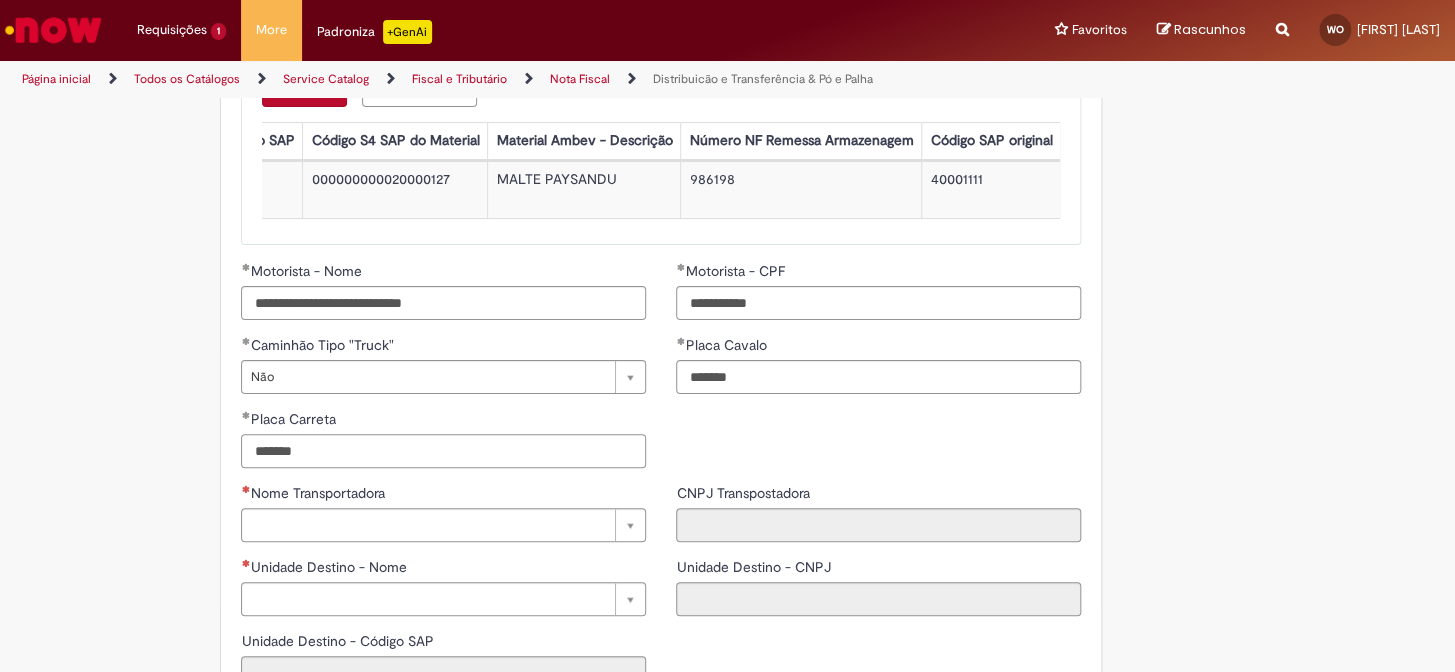 type on "*******" 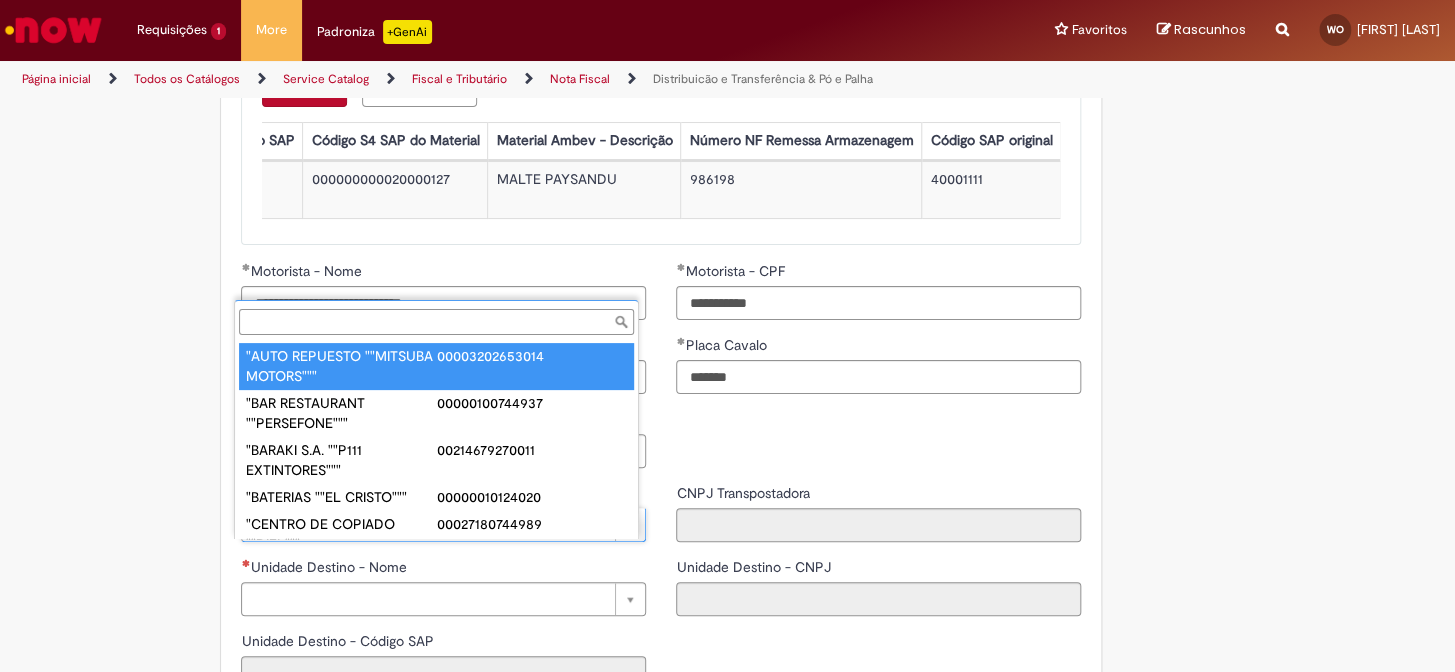 paste on "**********" 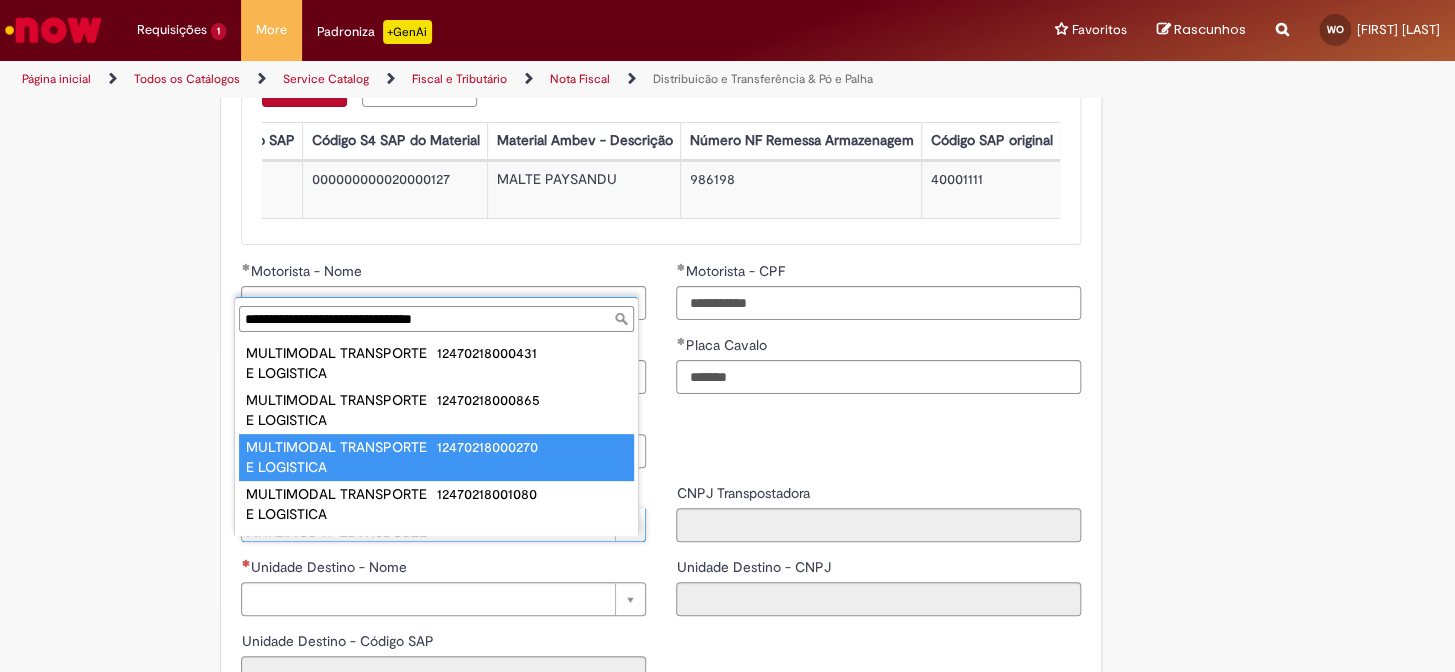 scroll, scrollTop: 81, scrollLeft: 0, axis: vertical 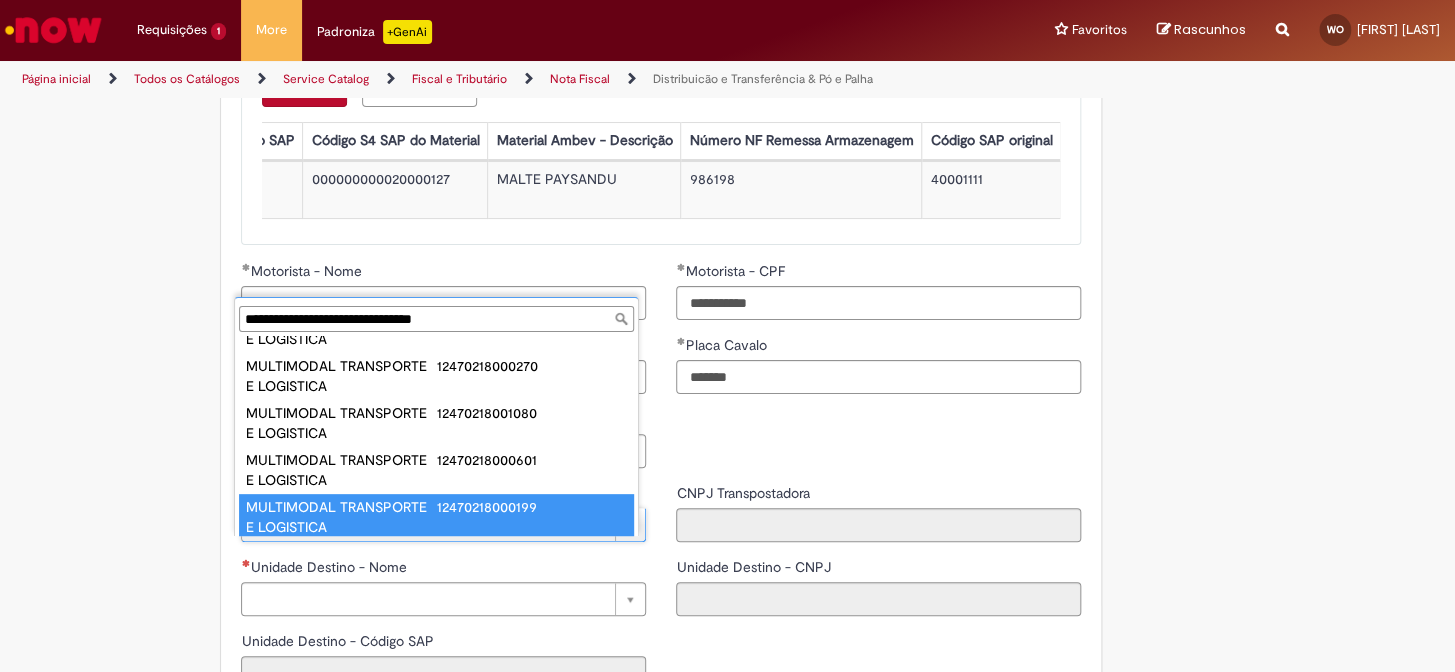 type on "**********" 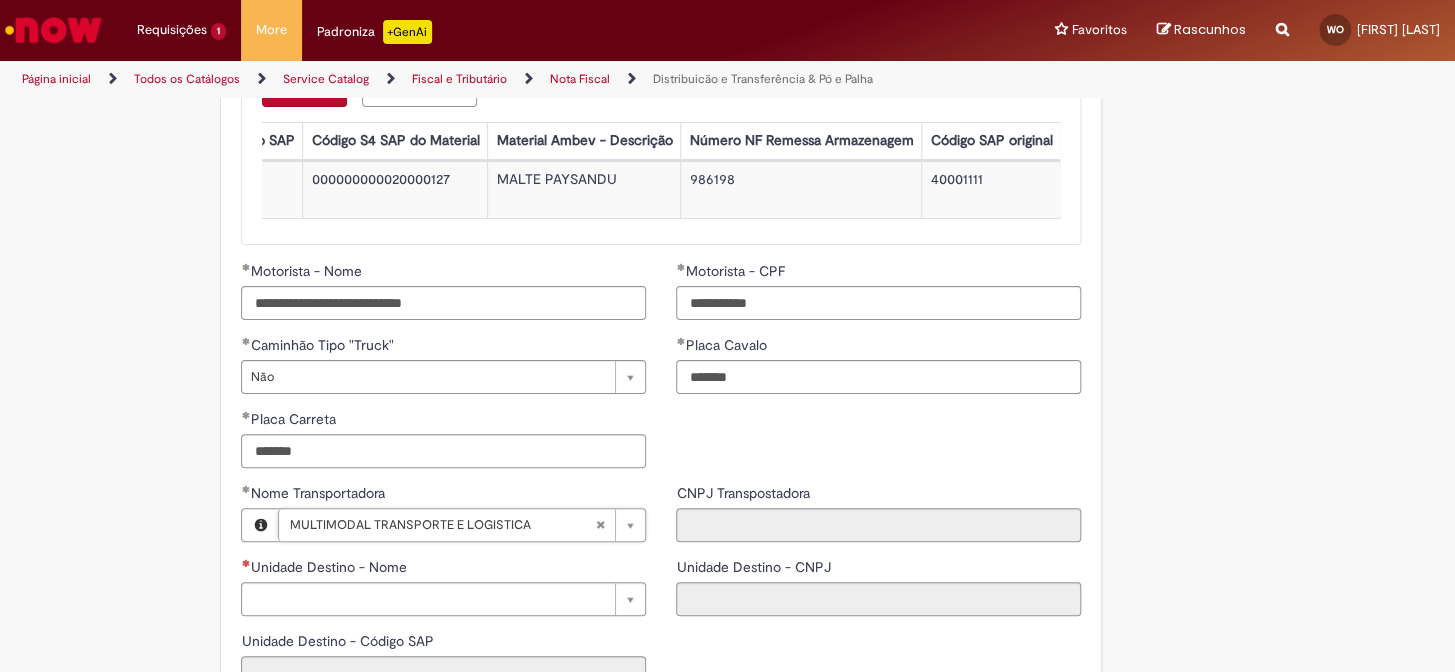 type on "**********" 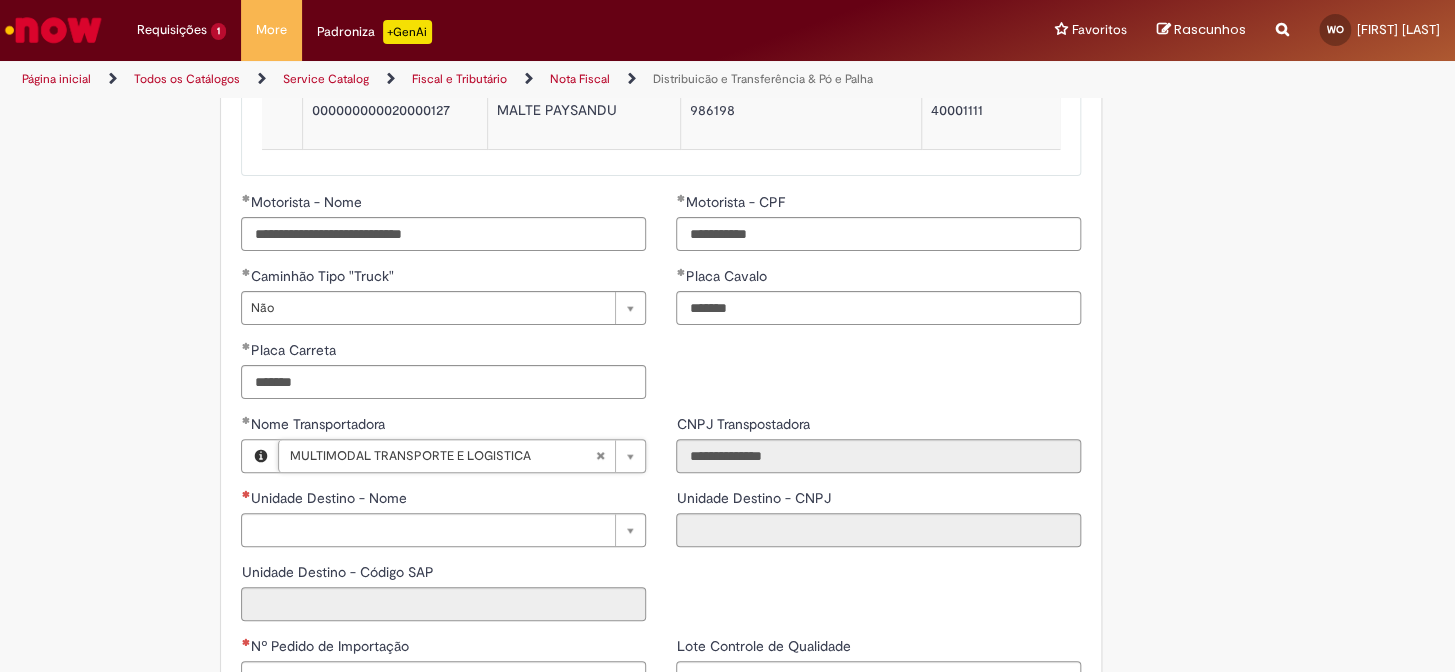 scroll, scrollTop: 2363, scrollLeft: 0, axis: vertical 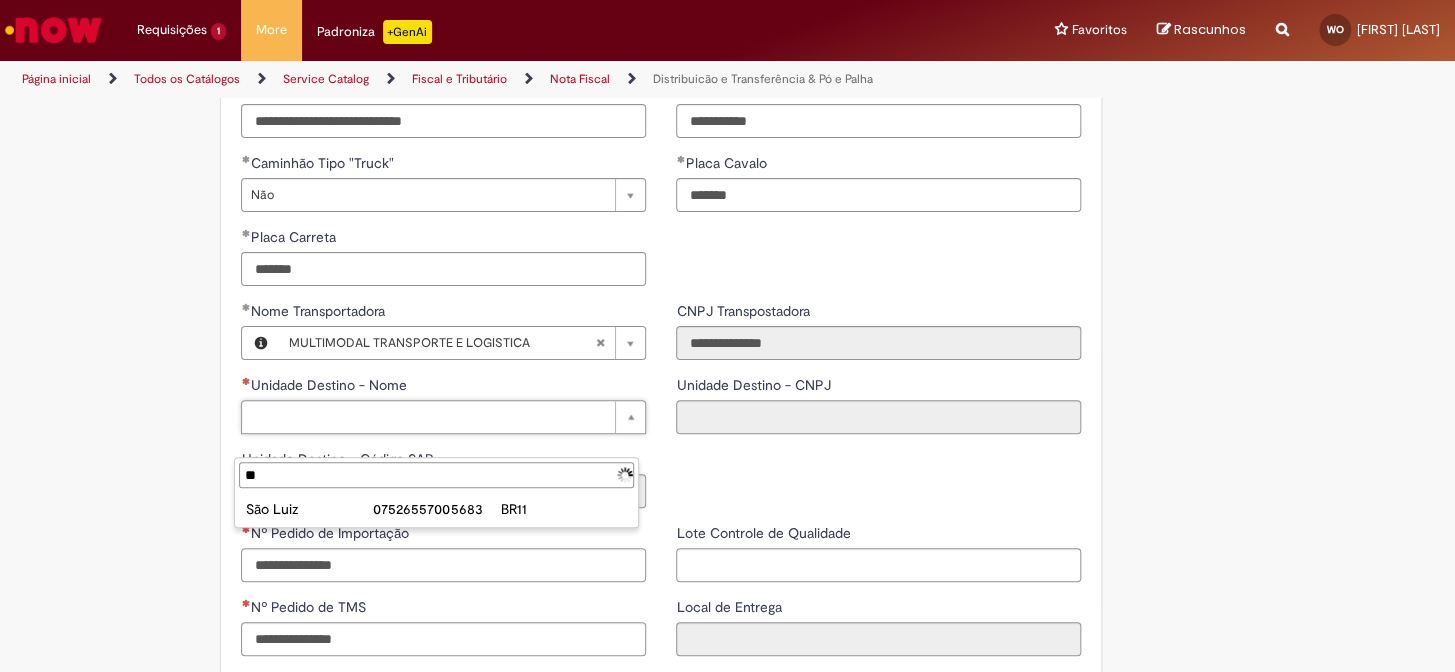 type on "*" 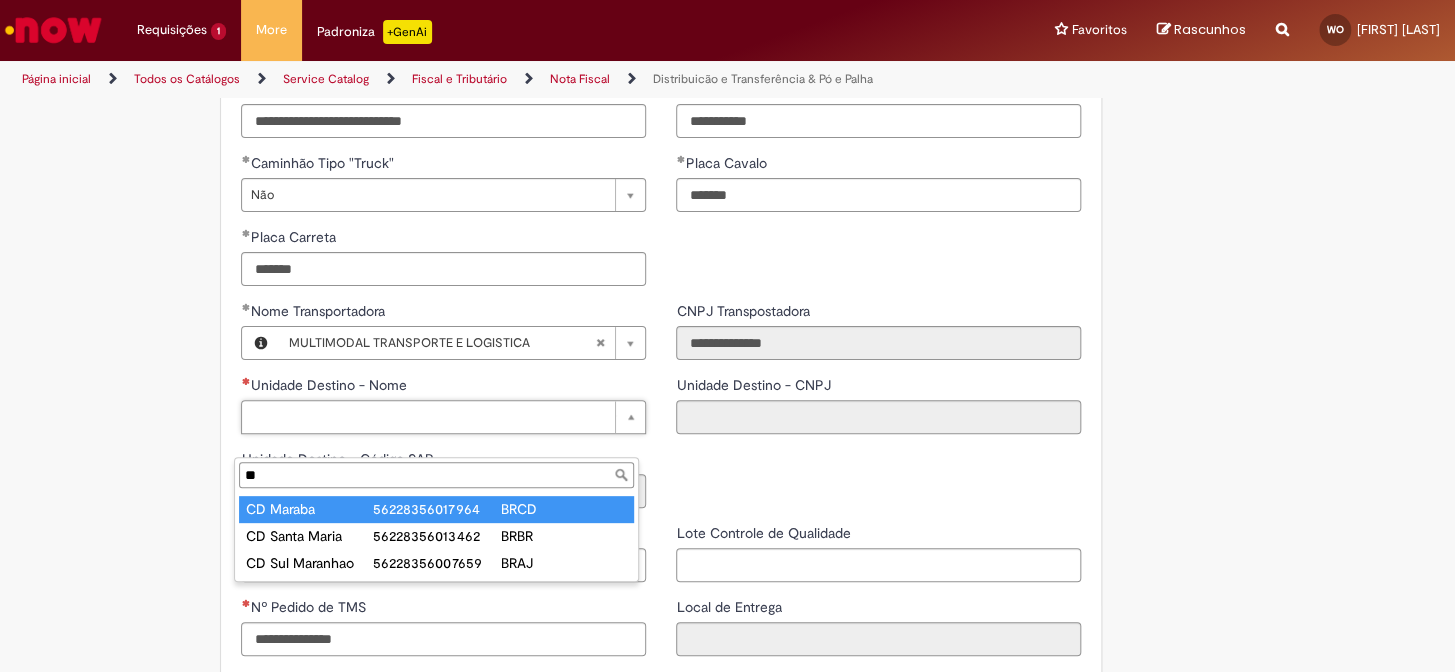 type on "*" 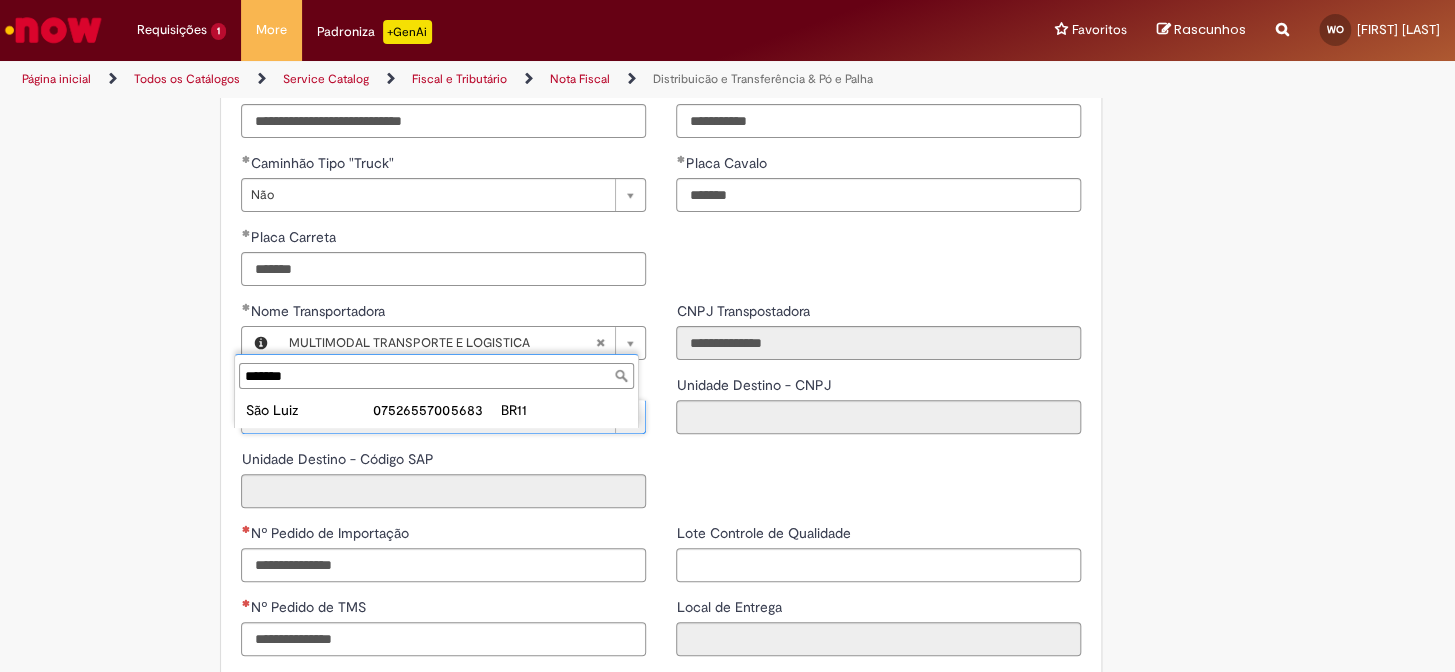 type on "*******" 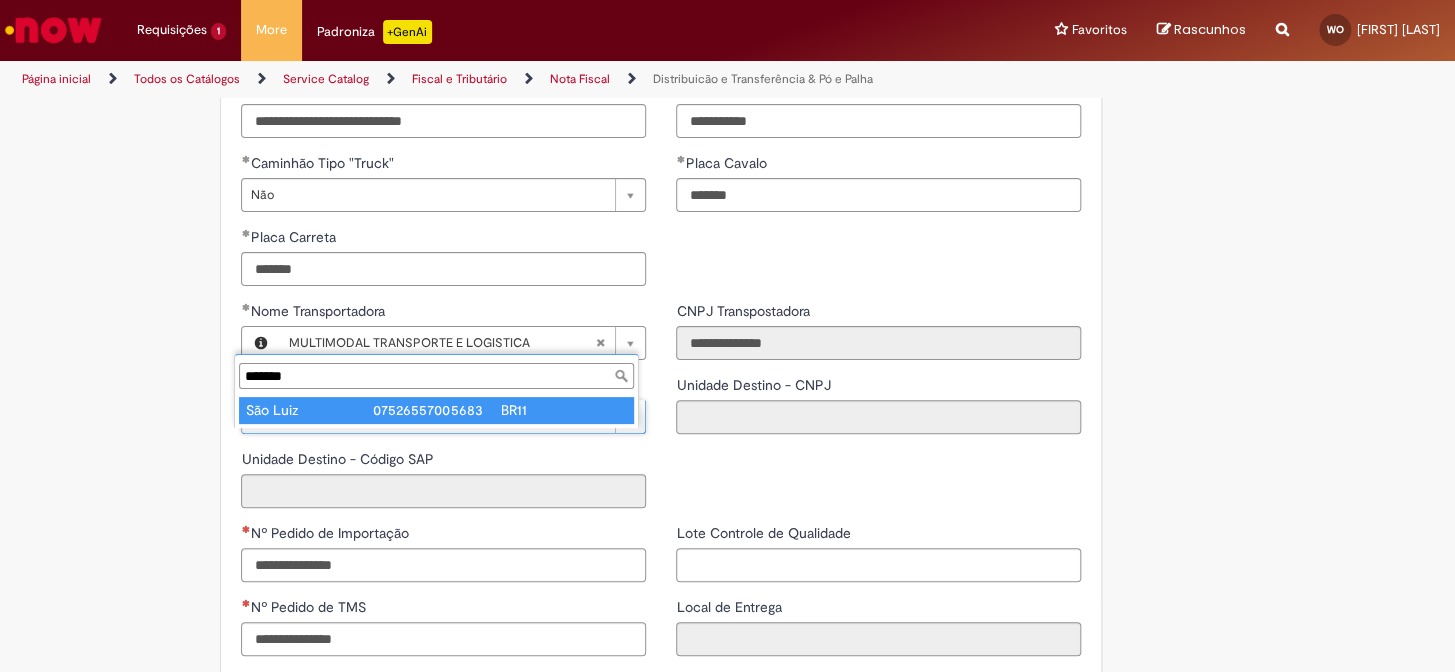 type on "********" 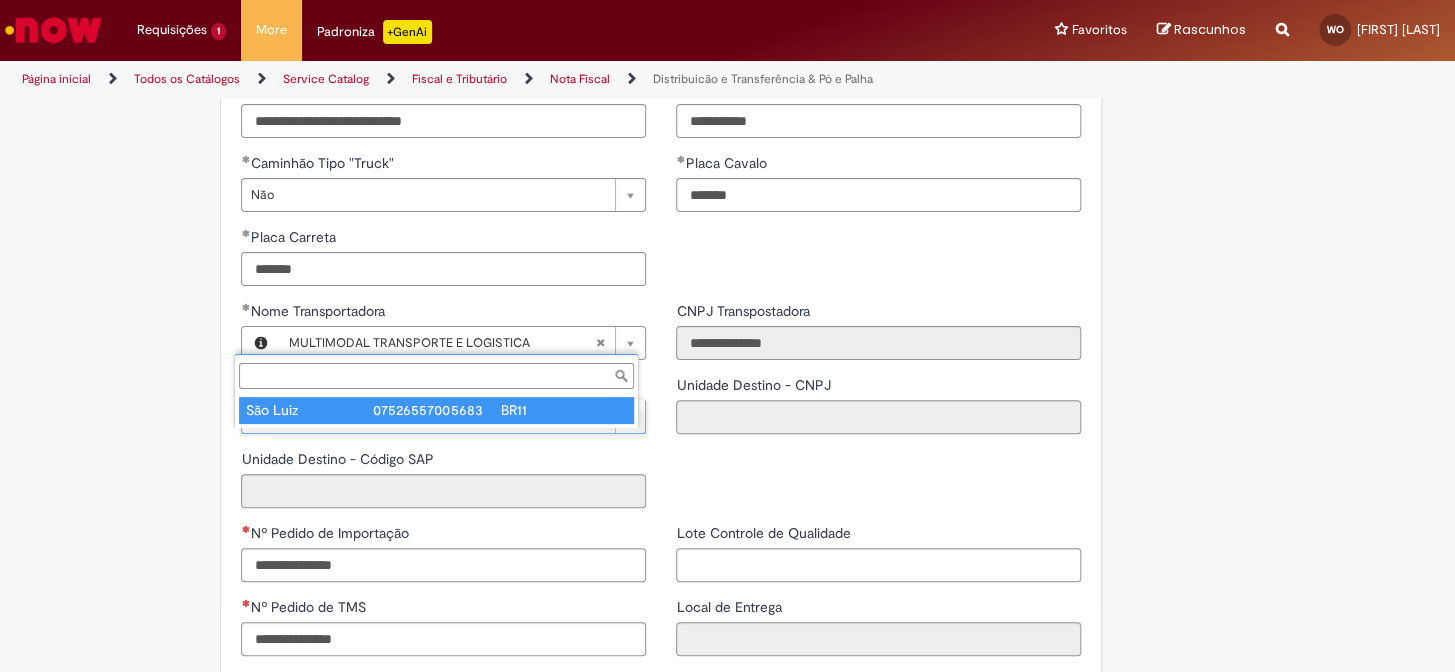 type on "**********" 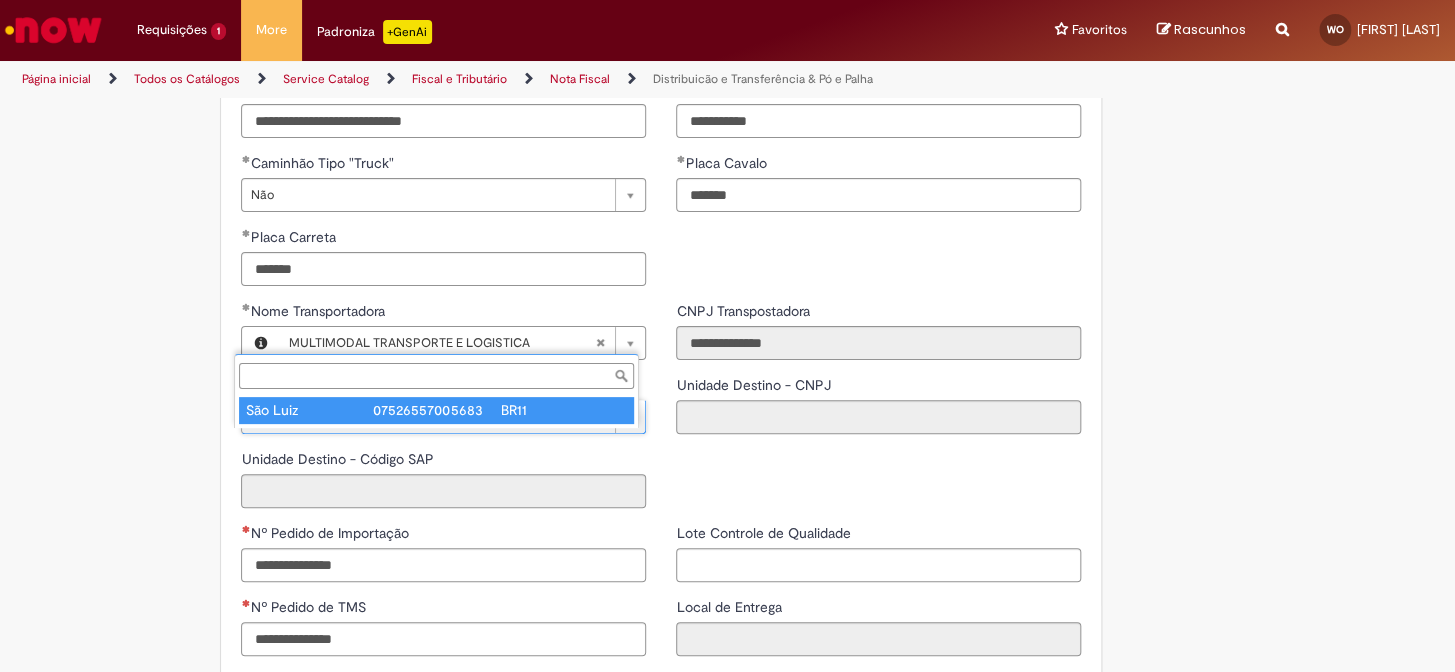 type on "****" 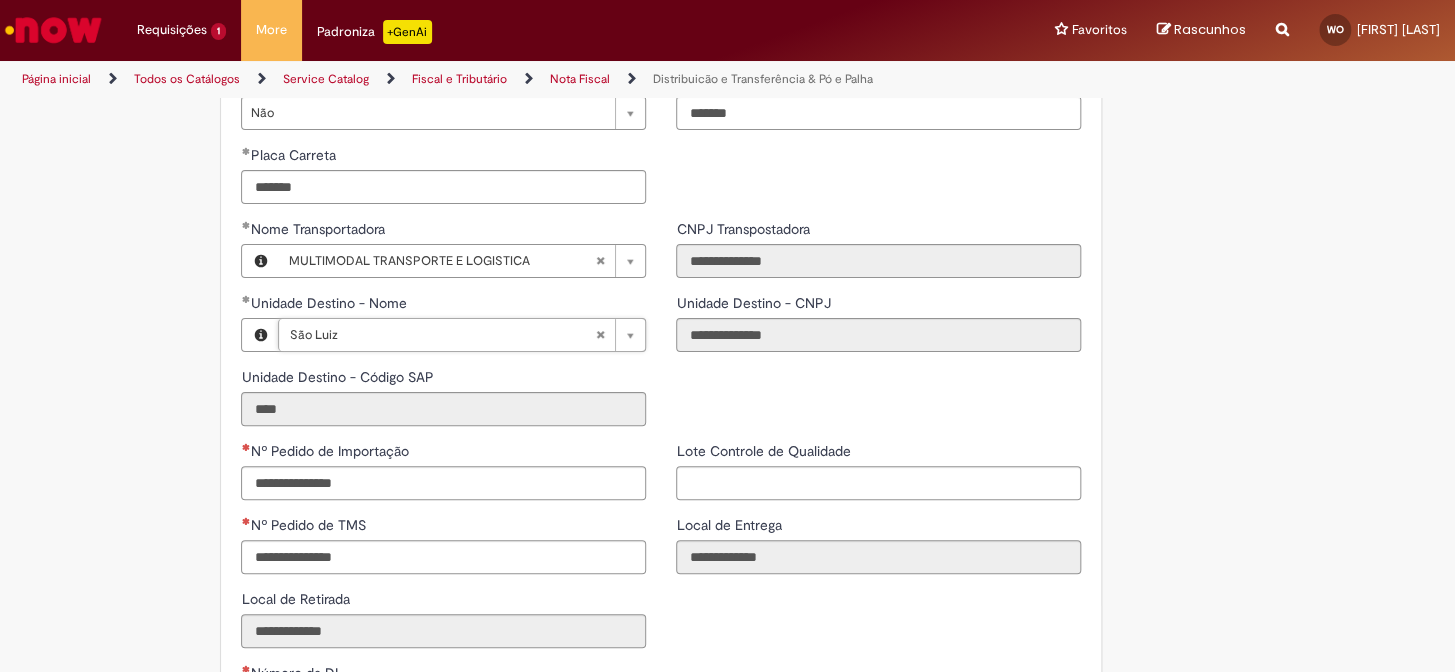 scroll, scrollTop: 2545, scrollLeft: 0, axis: vertical 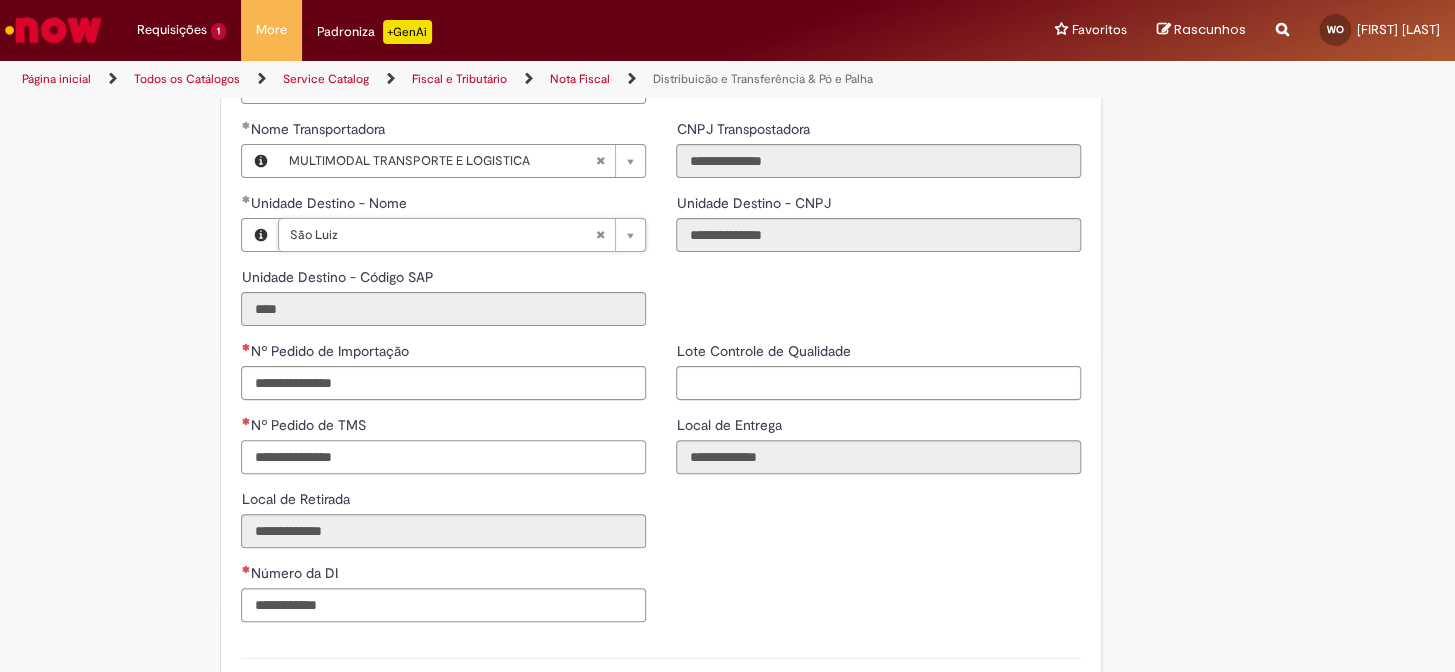 click on "Nº Pedido de TMS" at bounding box center (443, 457) 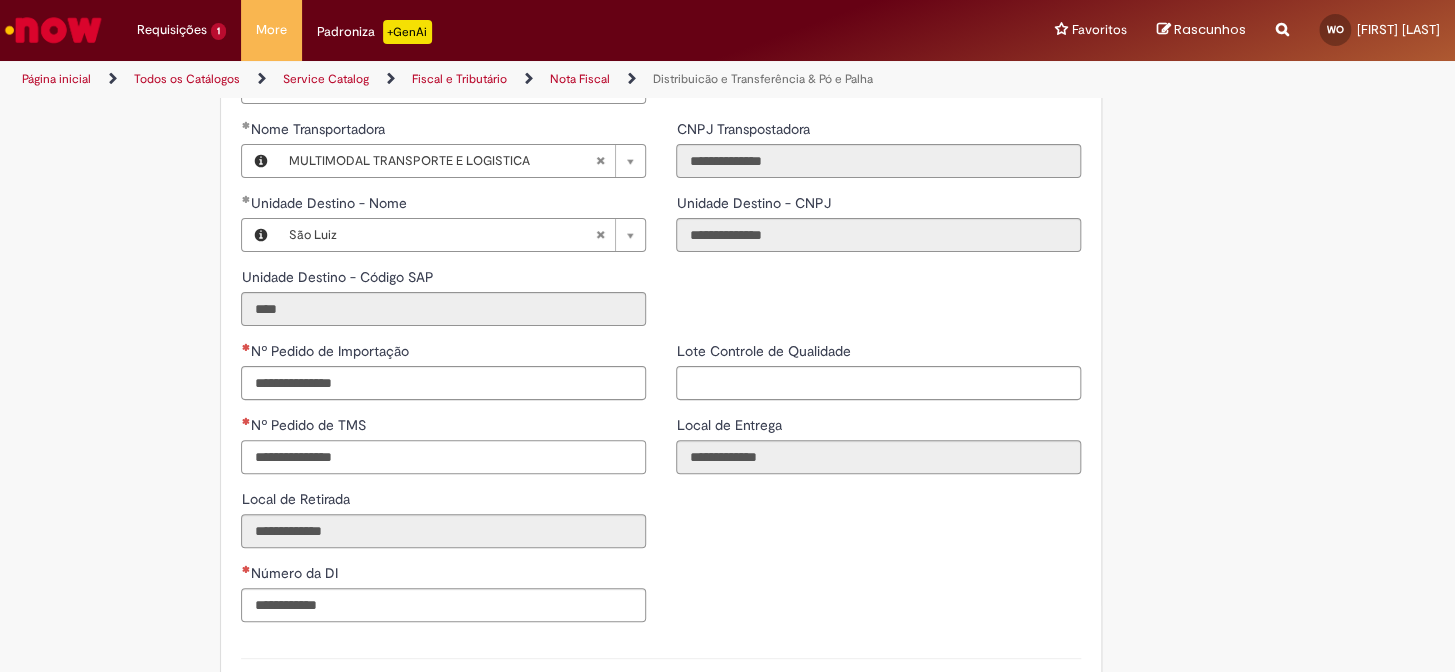 paste on "**********" 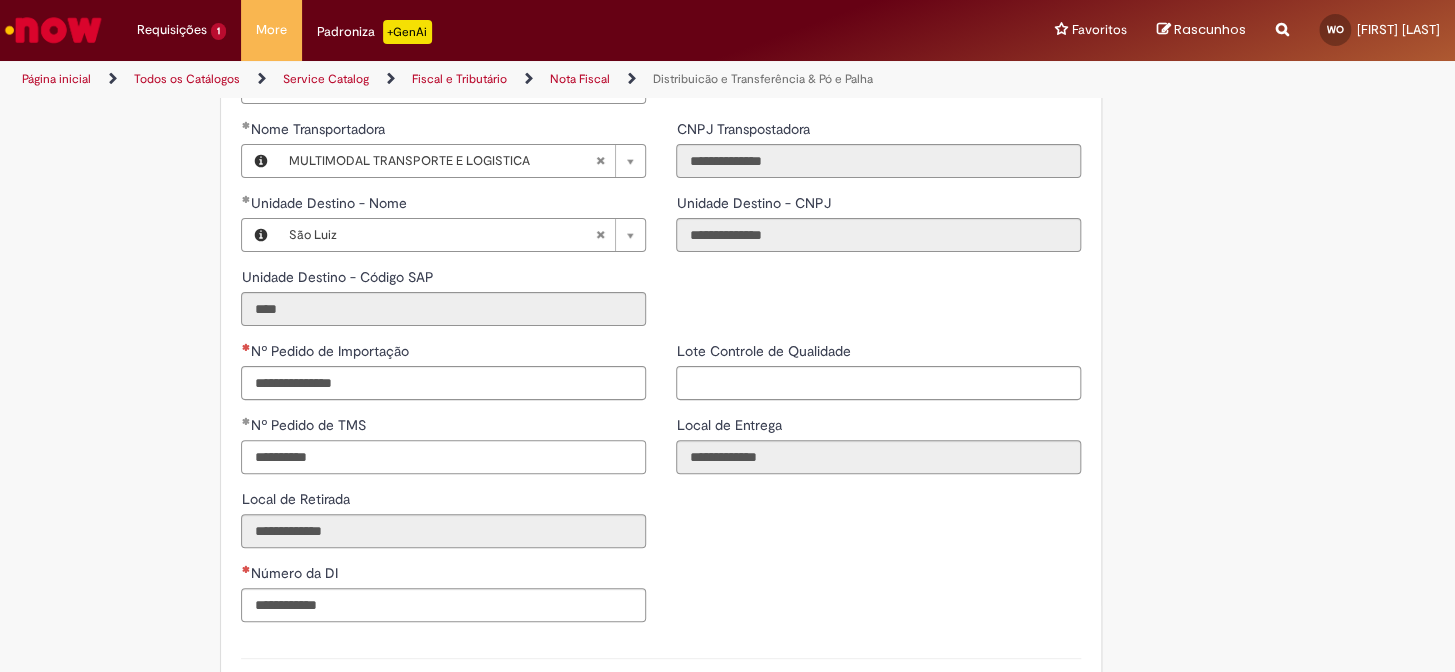 type on "**********" 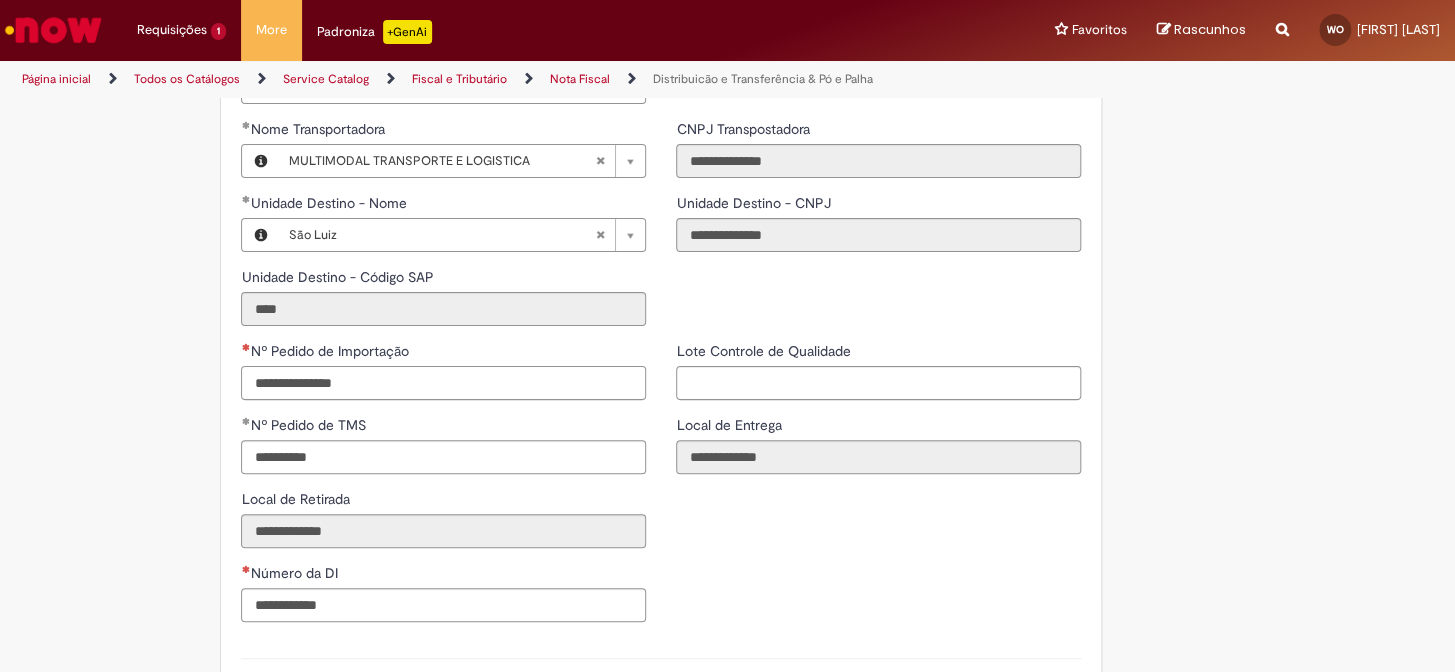 click on "Nº Pedido de Importação" at bounding box center (443, 383) 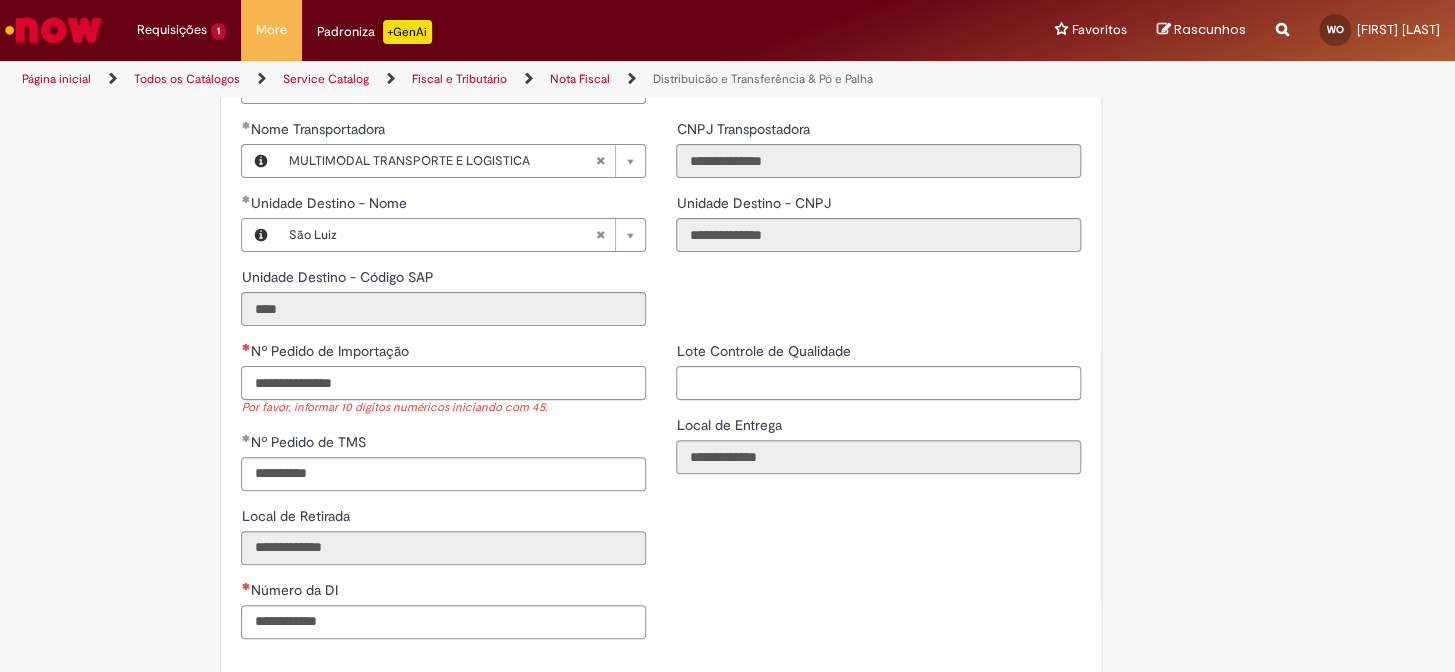 paste on "**********" 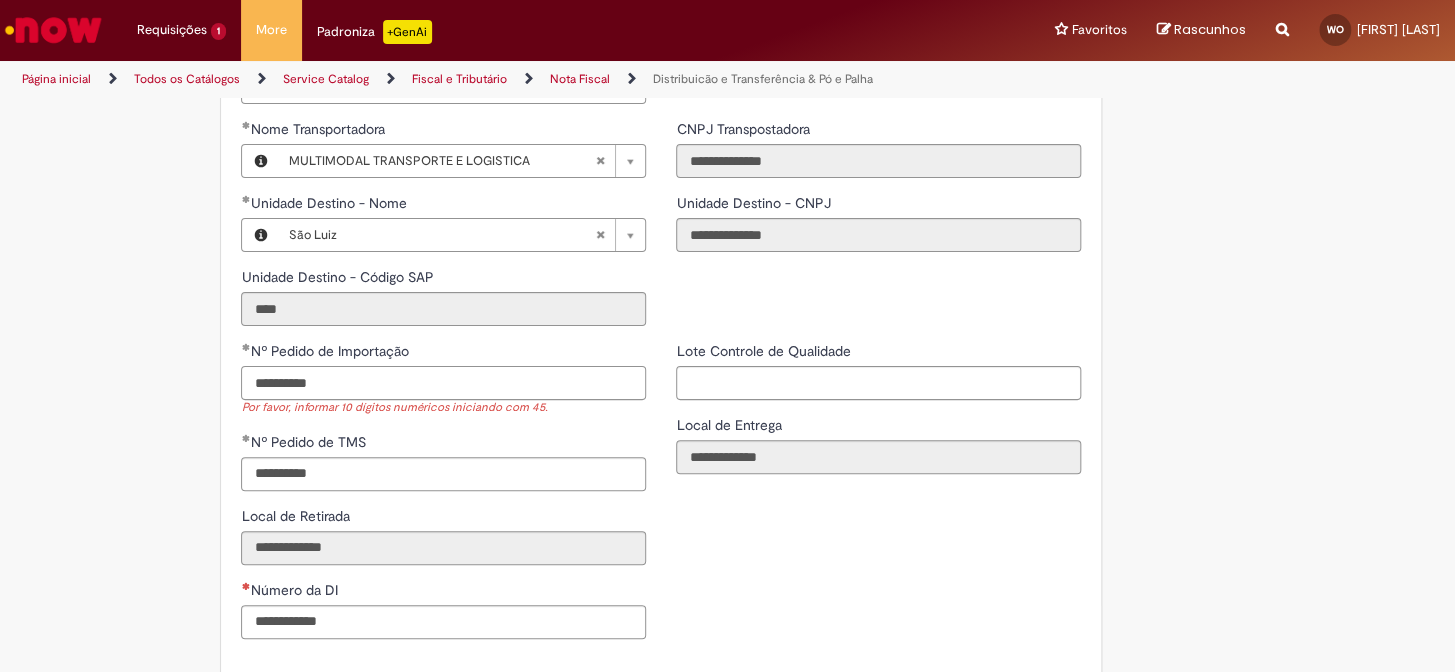 type on "**********" 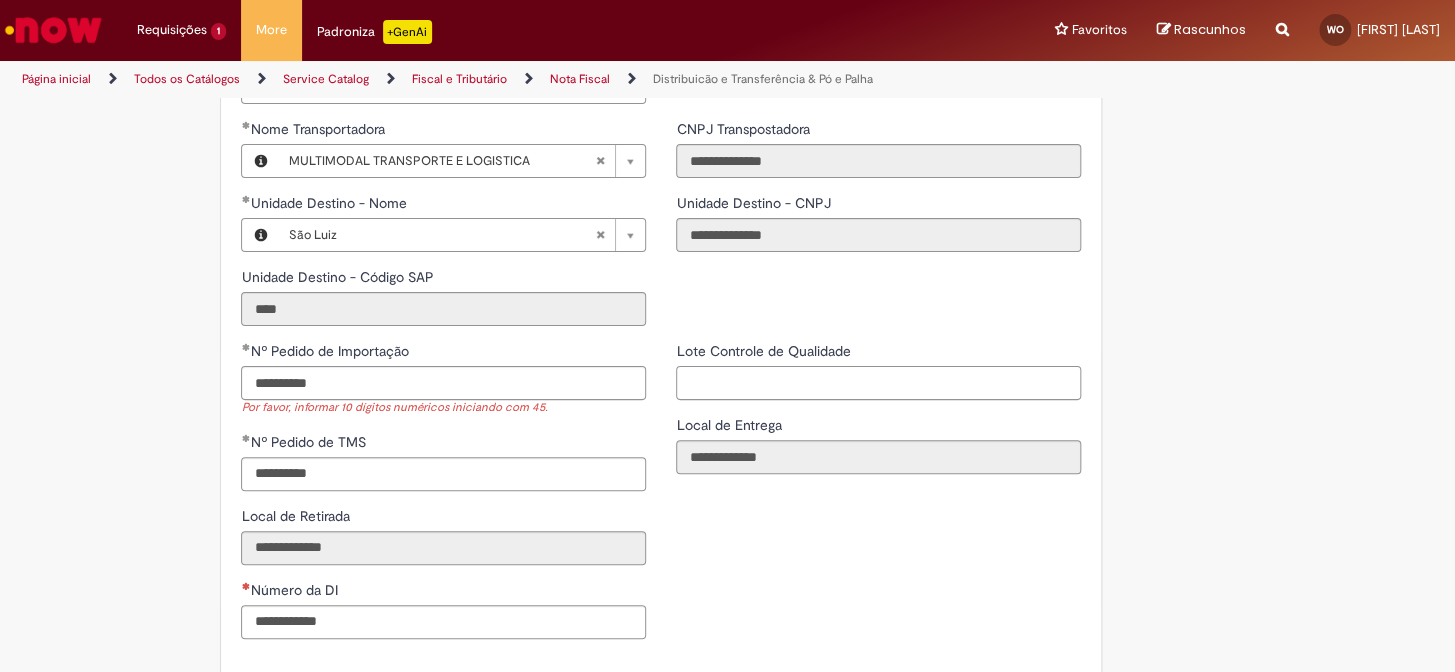 click on "Lote Controle de Qualidade" at bounding box center [878, 383] 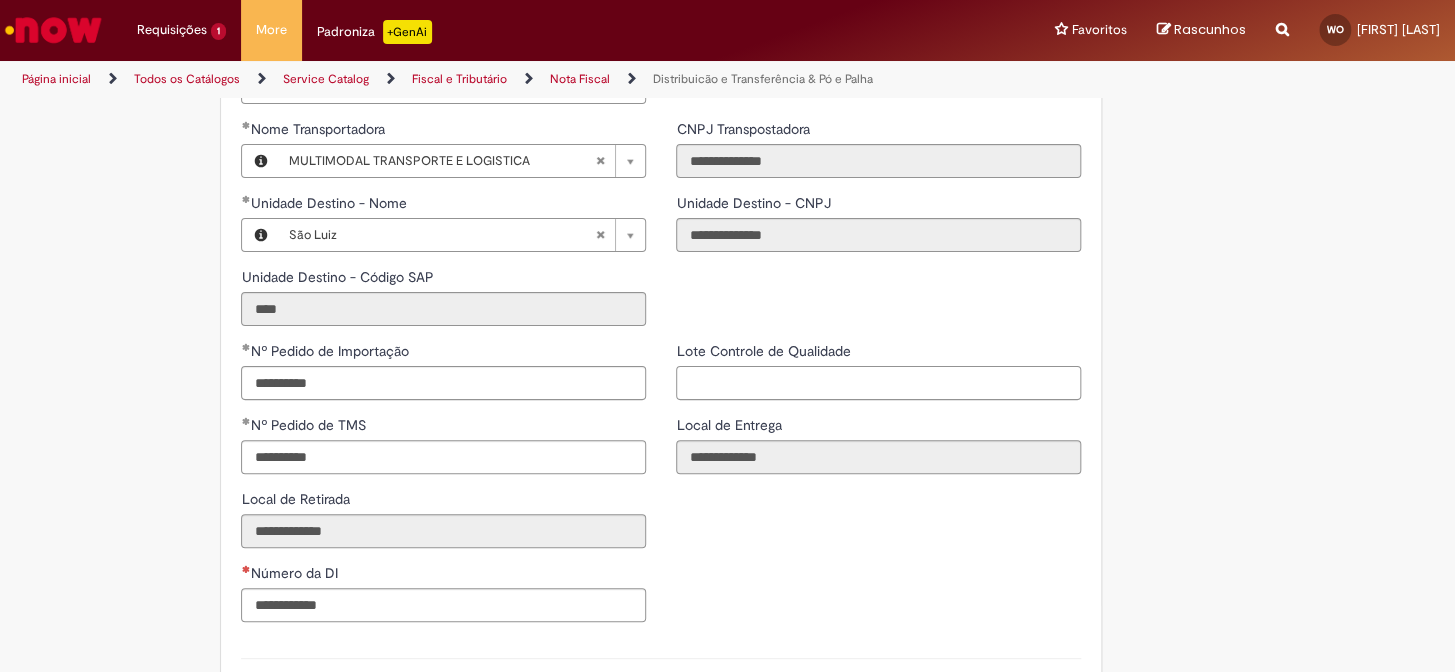 paste on "**********" 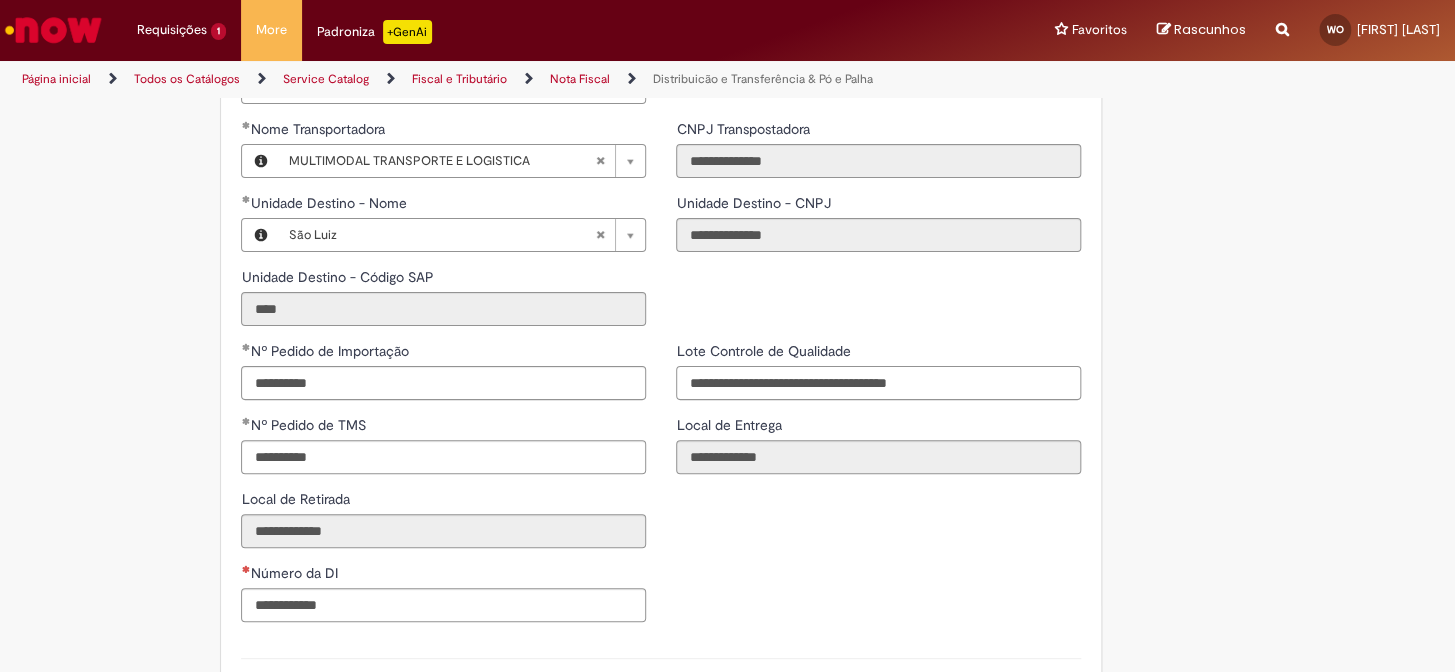 drag, startPoint x: 979, startPoint y: 415, endPoint x: 827, endPoint y: 432, distance: 152.94771 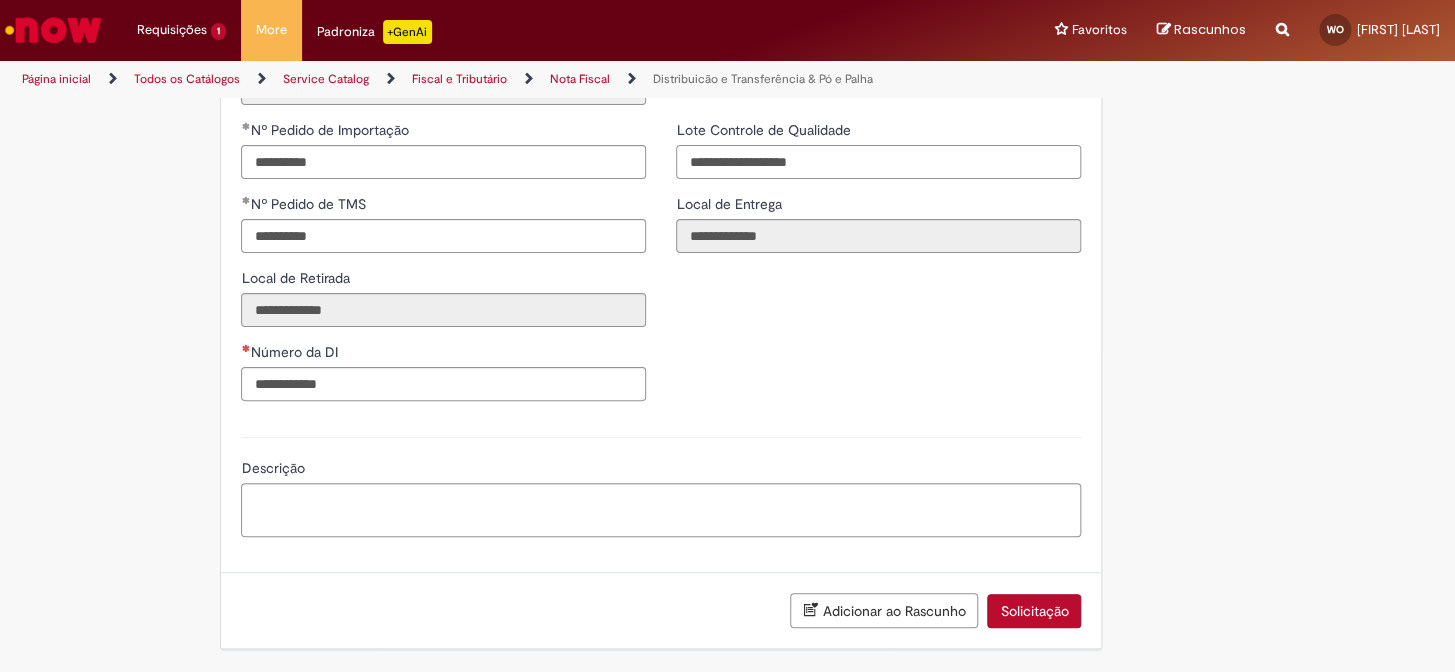 scroll, scrollTop: 2792, scrollLeft: 0, axis: vertical 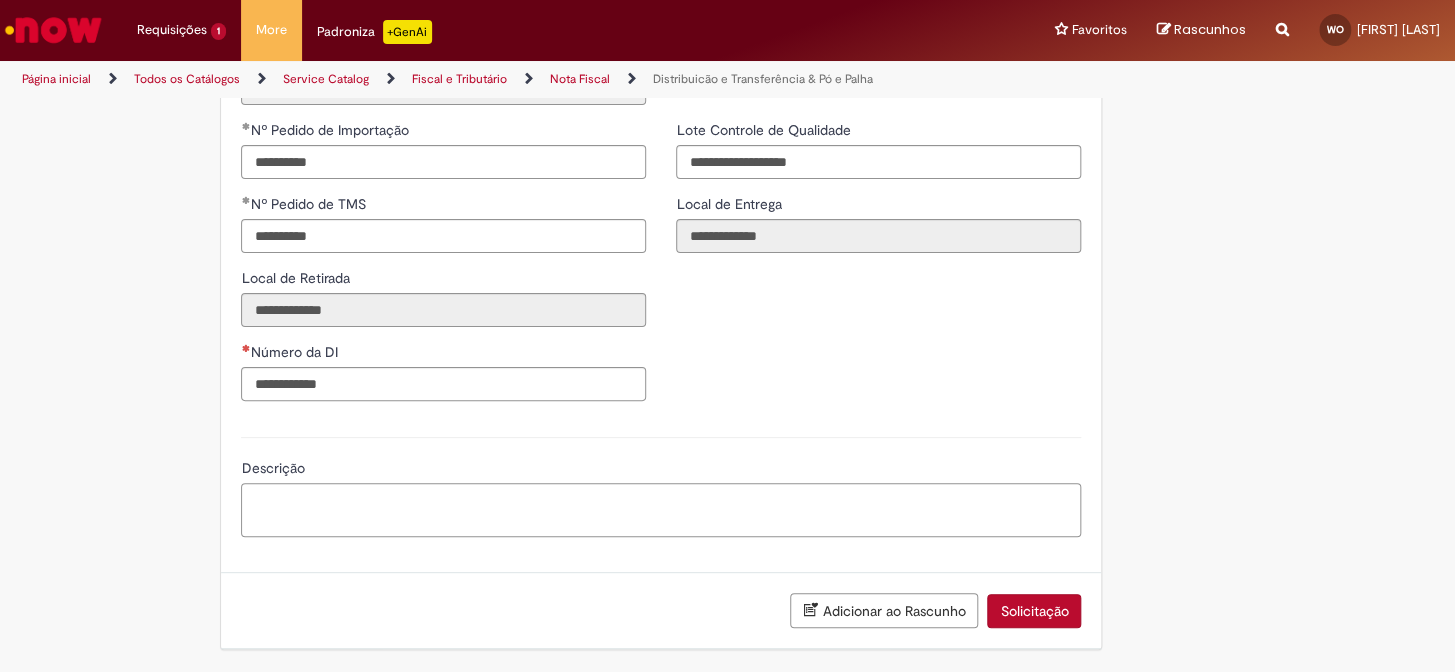 click on "Descrição" at bounding box center (661, 510) 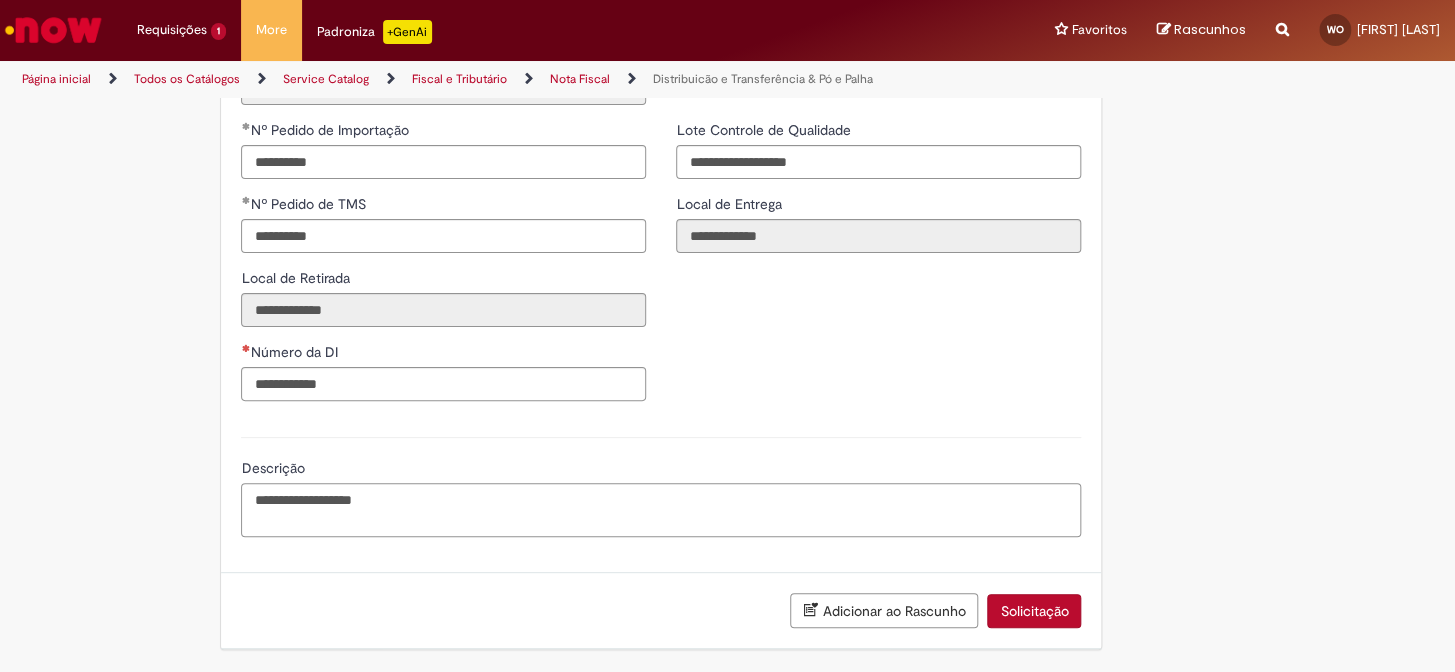 type on "**********" 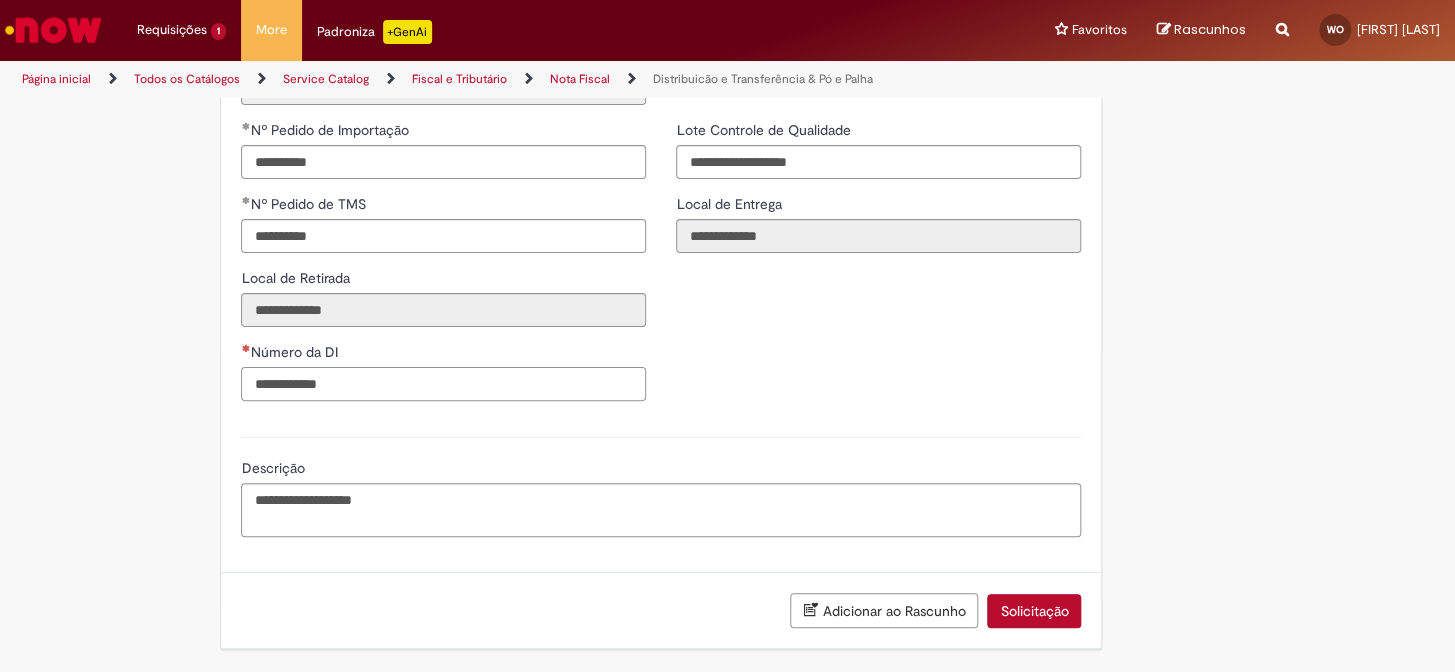 click on "Número da DI" at bounding box center [443, 384] 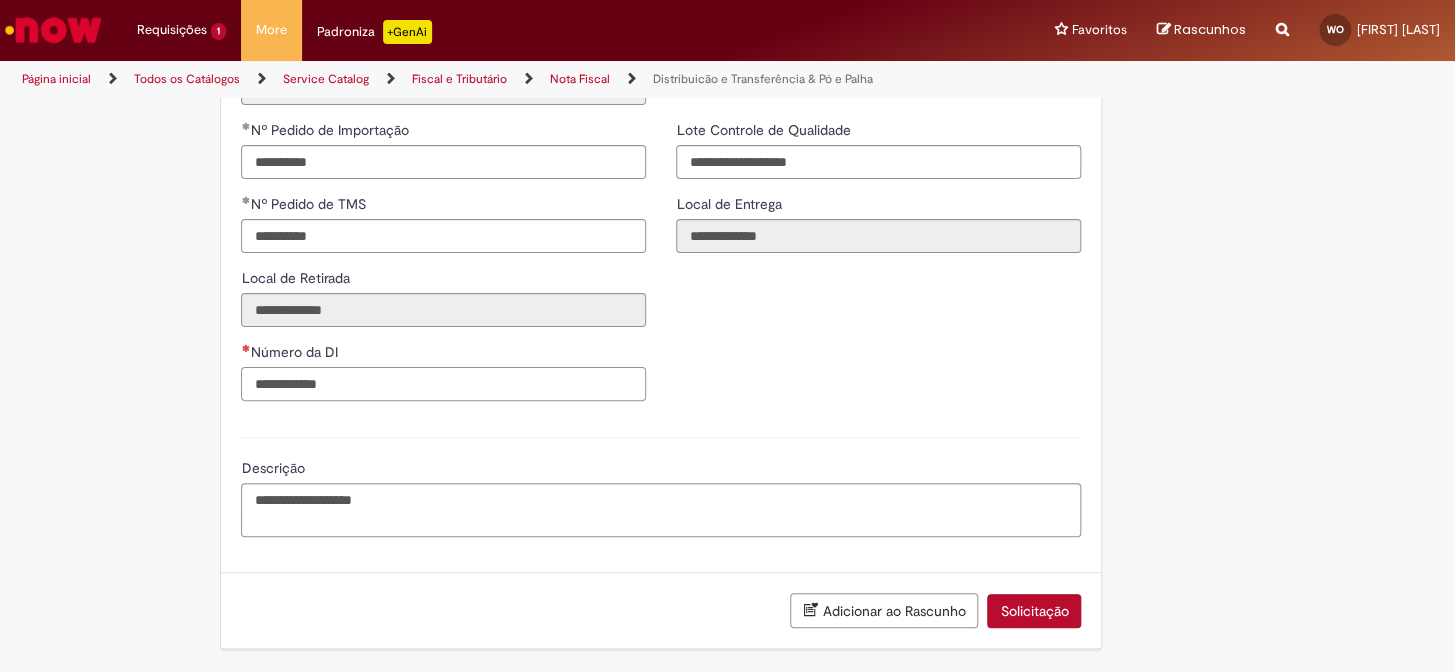 paste on "**********" 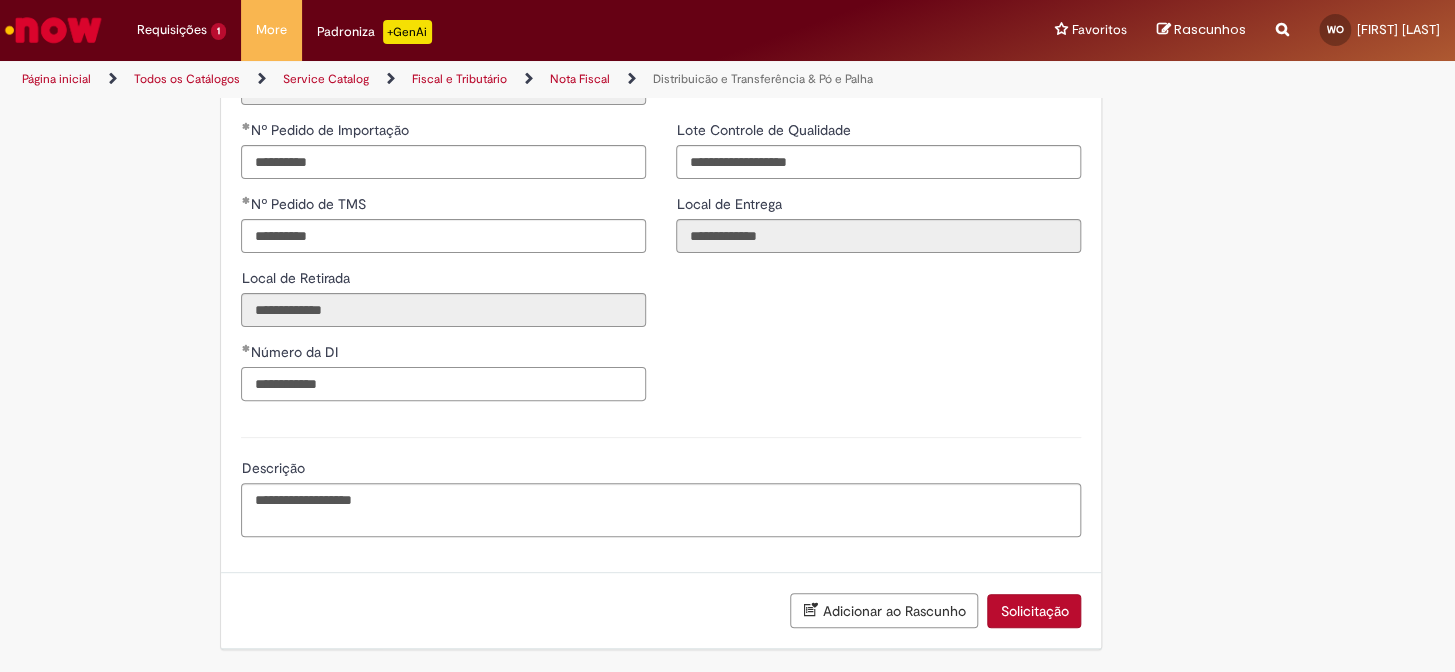 type on "**********" 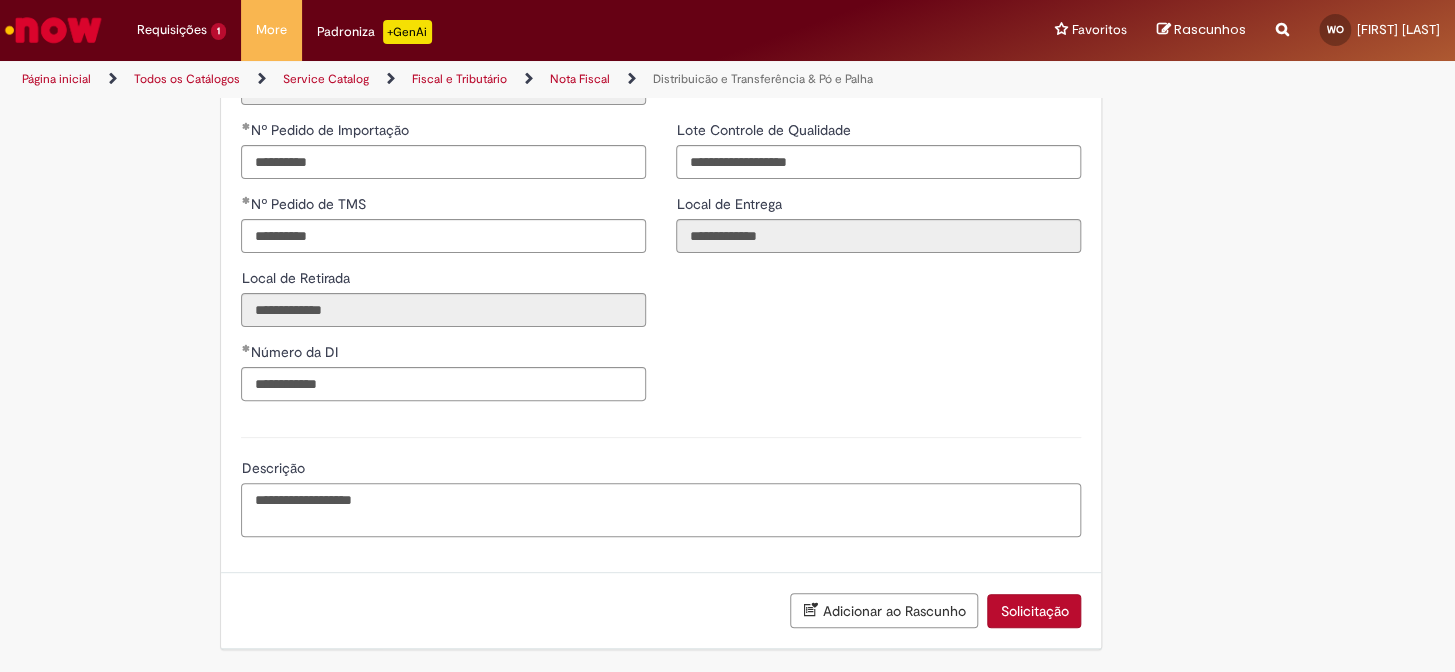 click on "**********" at bounding box center [661, 510] 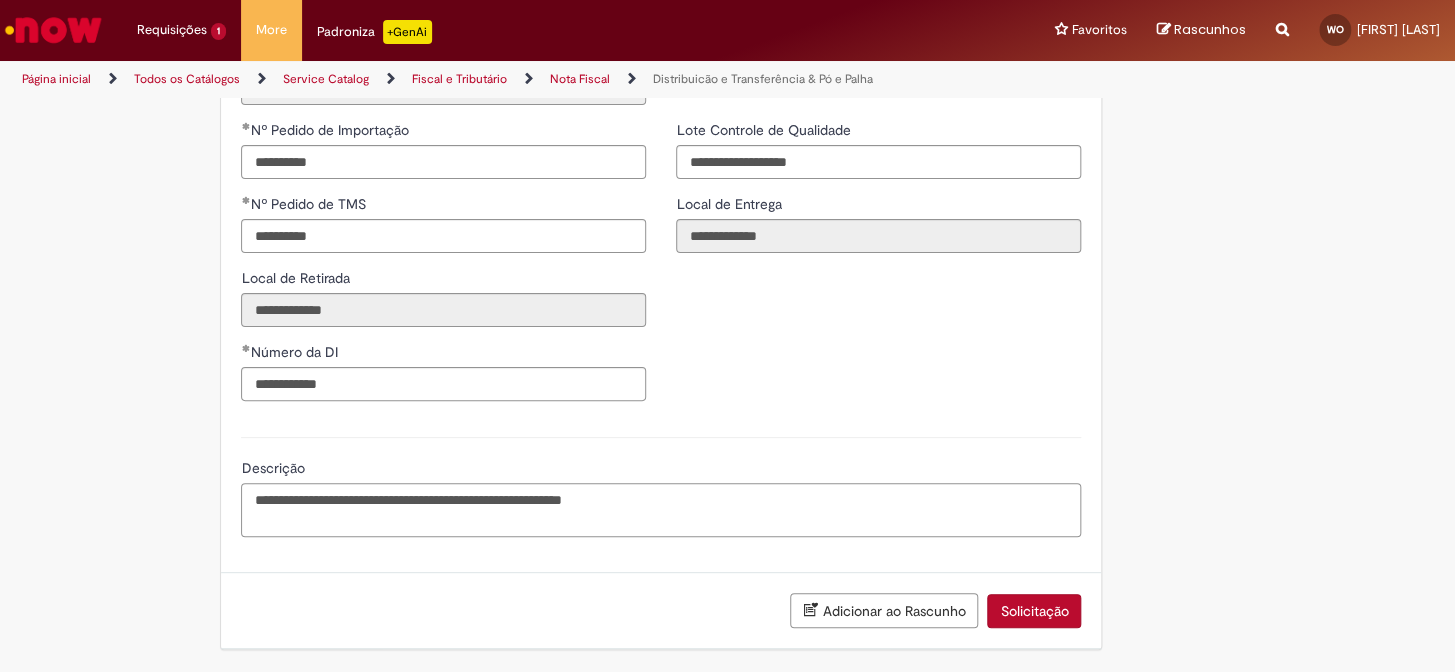 click on "**********" at bounding box center (661, 510) 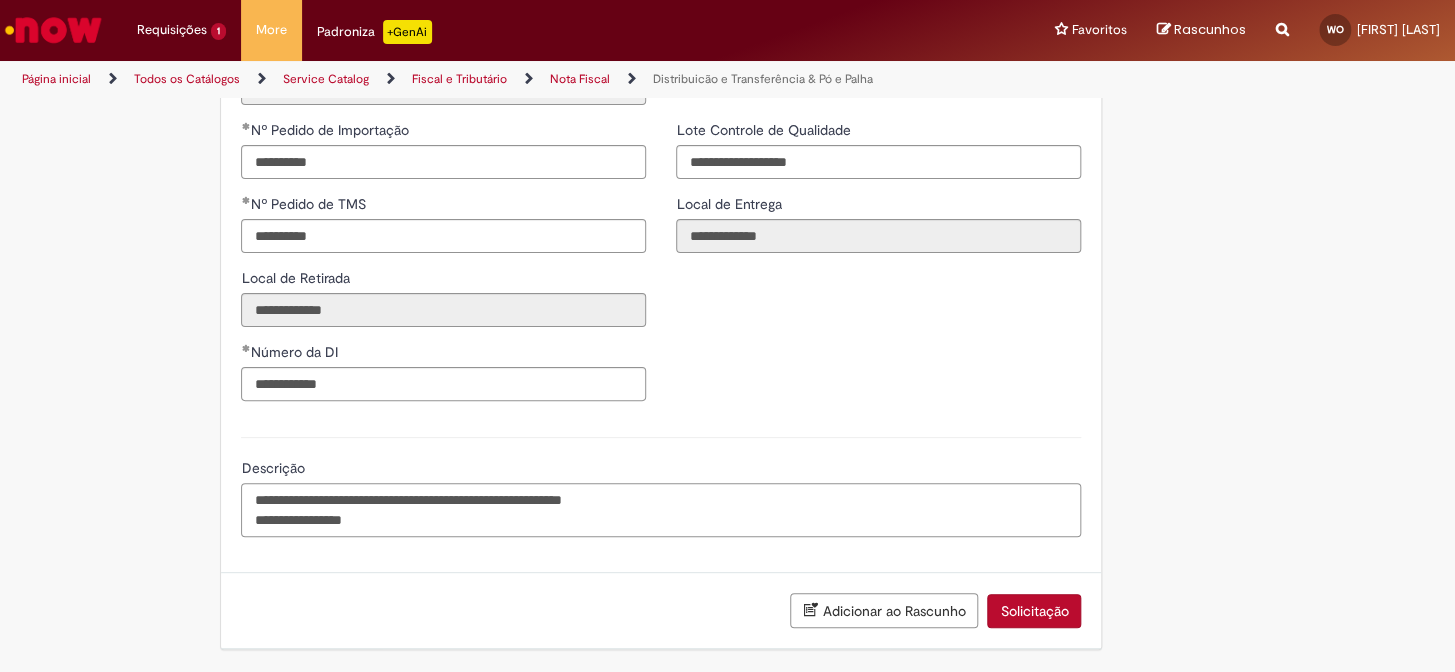 paste on "**********" 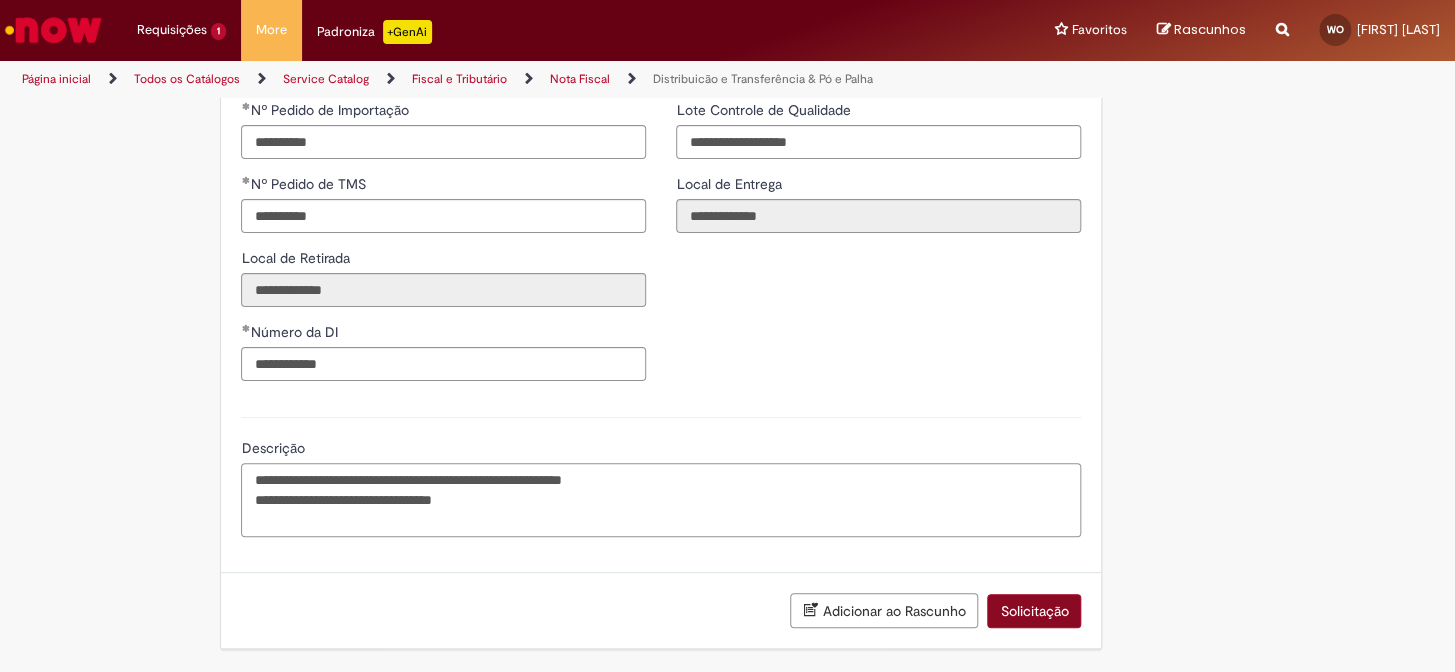 type on "**********" 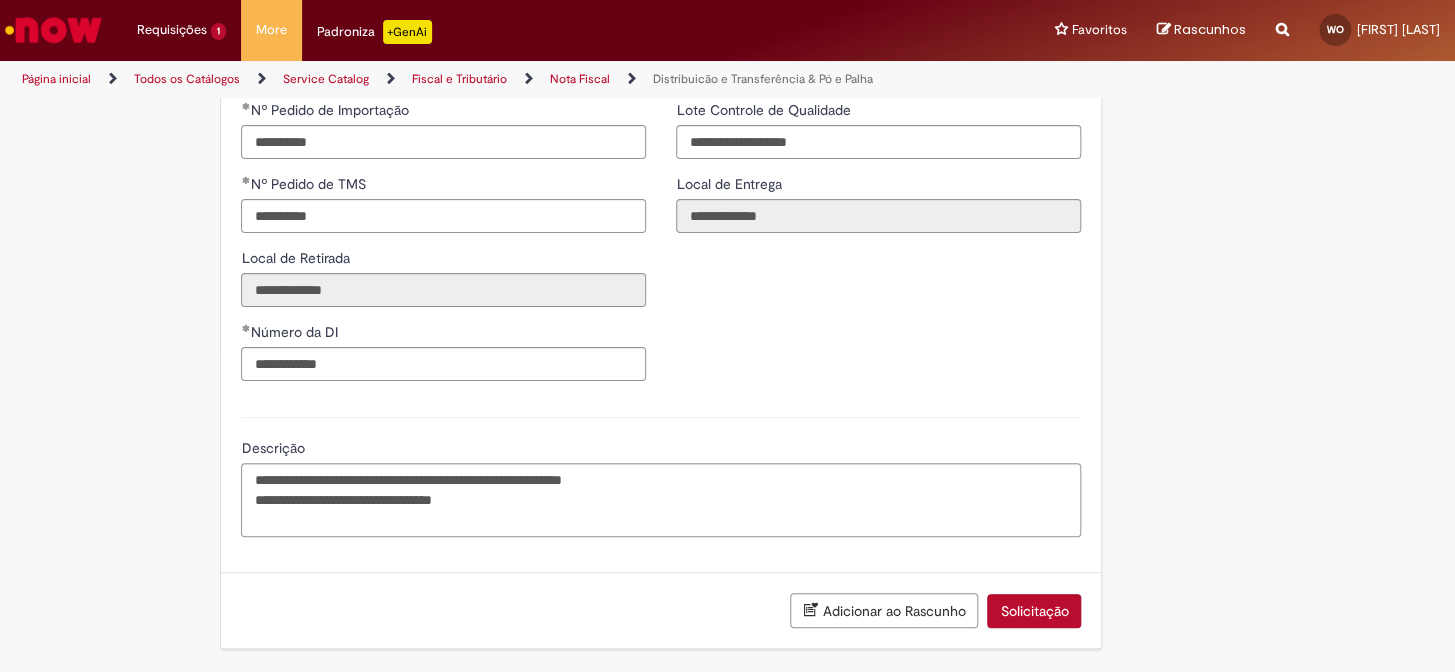 click on "Solicitação" at bounding box center [1034, 611] 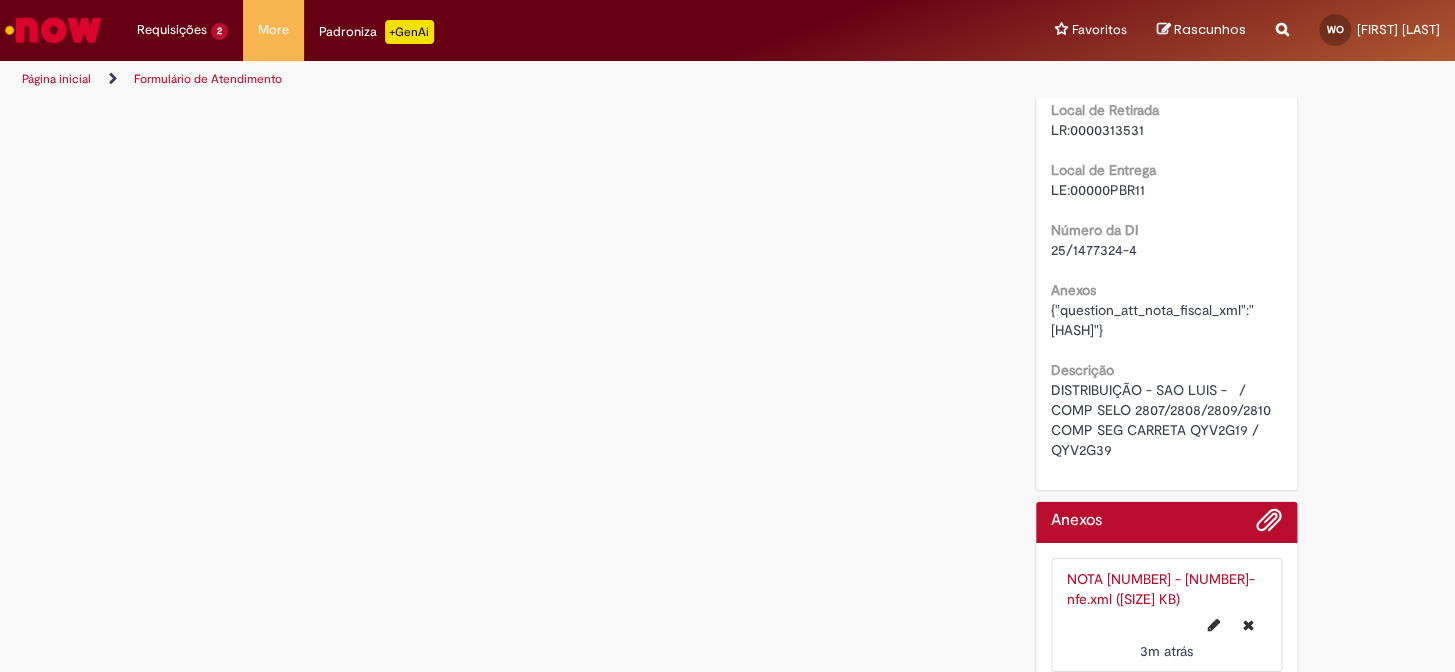 scroll, scrollTop: 0, scrollLeft: 0, axis: both 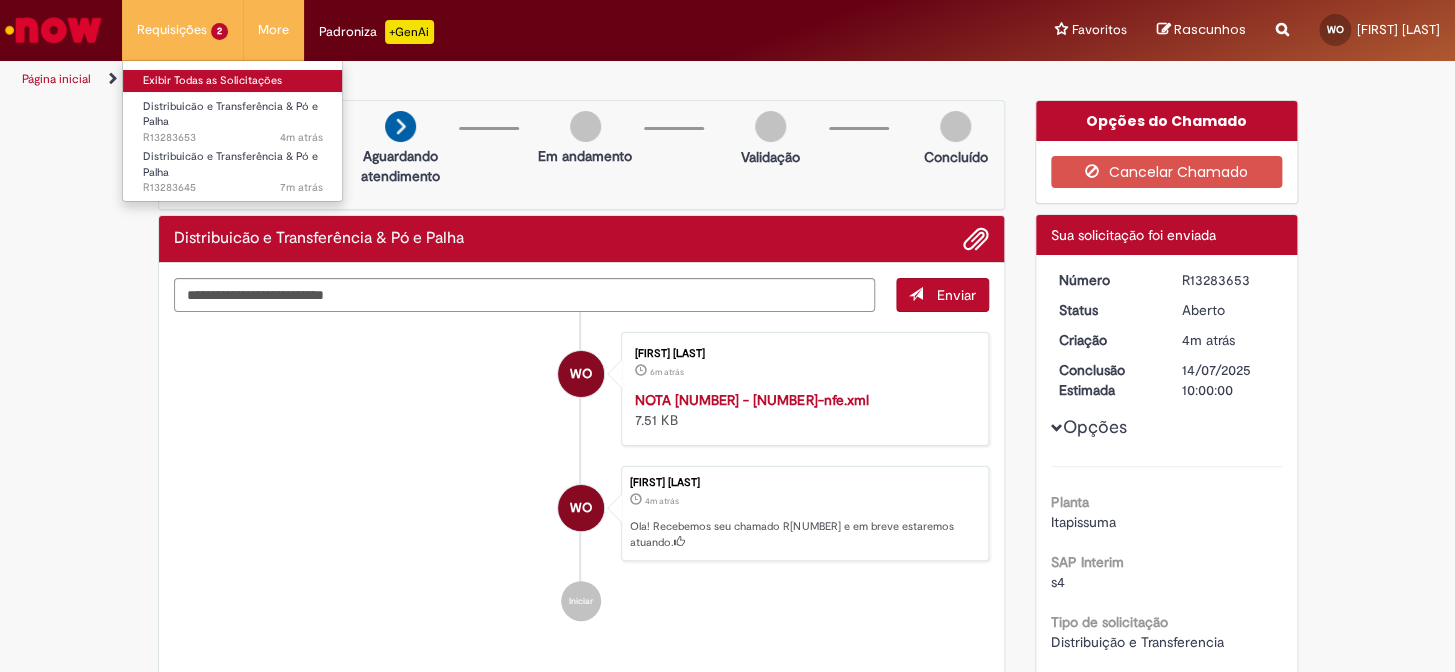 click on "Exibir Todas as Solicitações" at bounding box center (233, 81) 